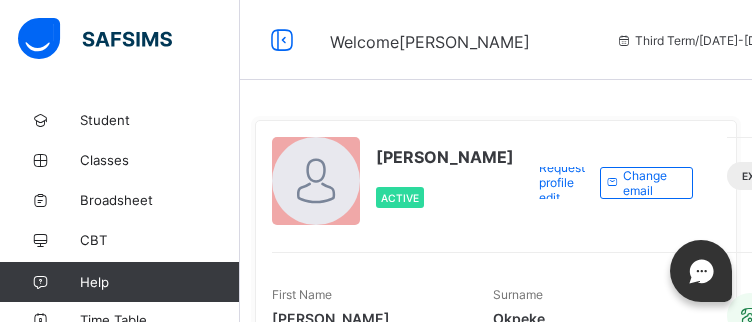 scroll, scrollTop: 0, scrollLeft: 0, axis: both 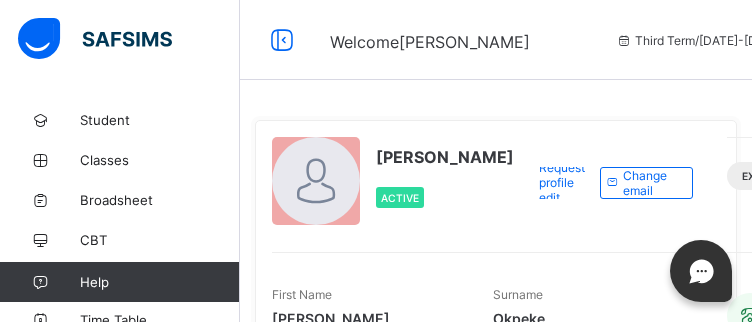 click on "Log me out Resume" at bounding box center [0, 0] 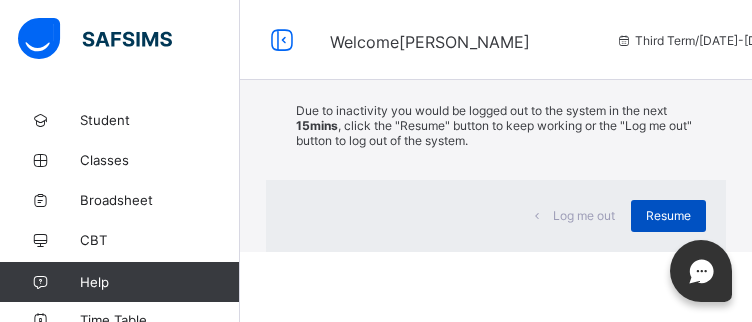 click on "Resume" at bounding box center (668, 215) 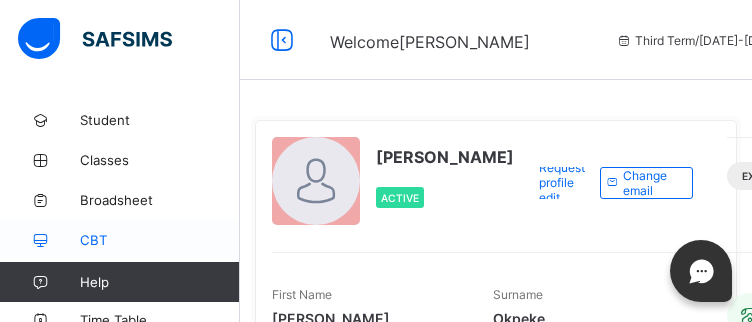 click on "CBT" at bounding box center (160, 240) 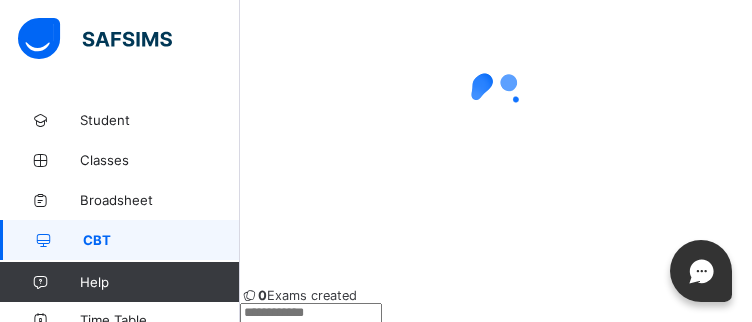 scroll, scrollTop: 300, scrollLeft: 0, axis: vertical 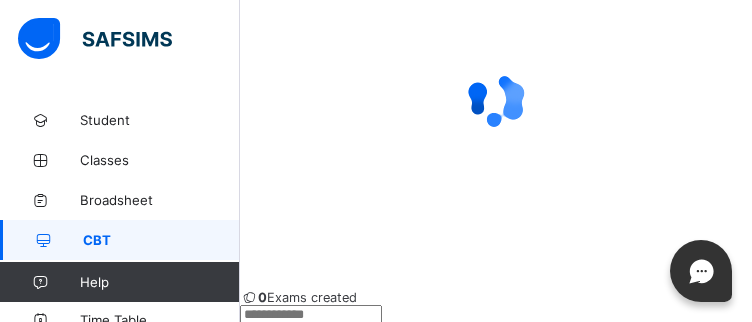 click at bounding box center [496, 100] 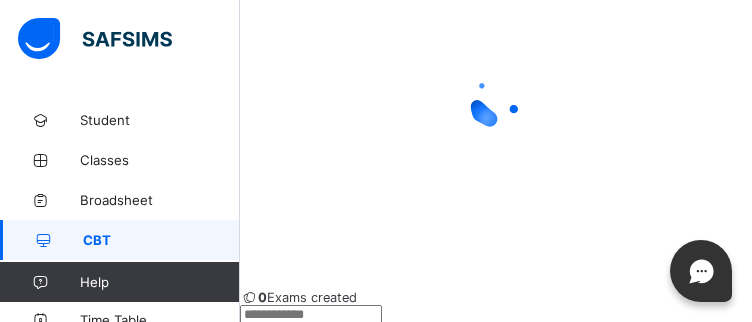 click at bounding box center [496, 100] 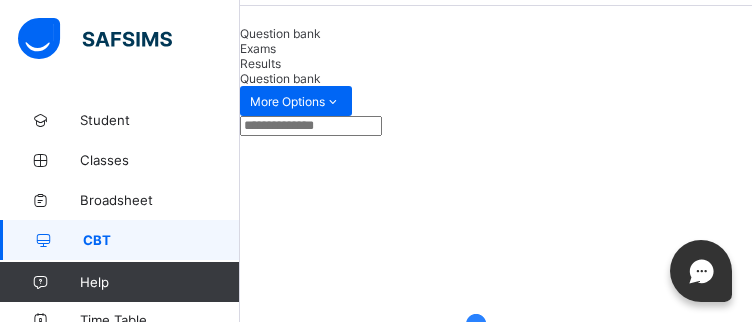scroll, scrollTop: 0, scrollLeft: 0, axis: both 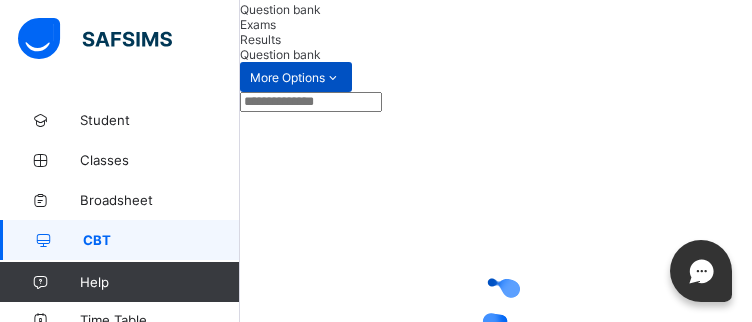 click on "More Options" at bounding box center [296, 77] 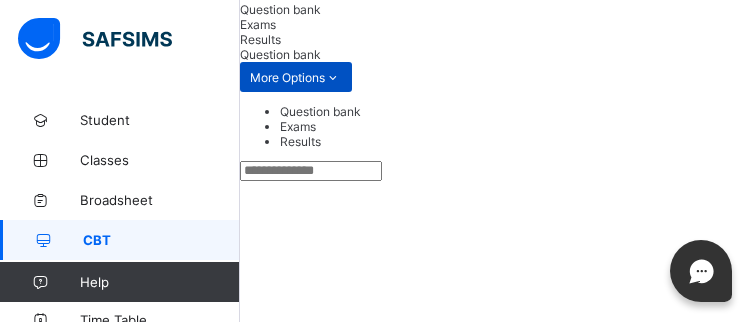 click on "Question bank Exams Results" at bounding box center [493, 126] 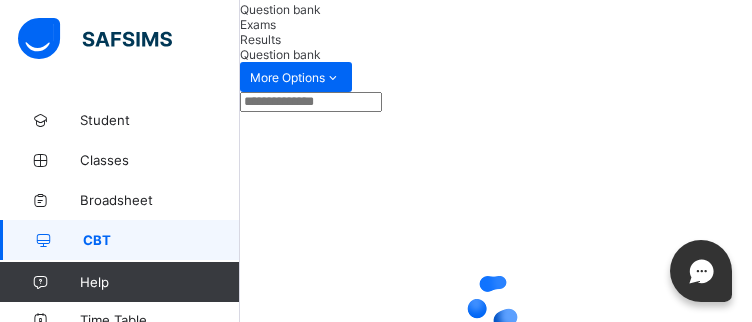 click on "CBT" at bounding box center [161, 240] 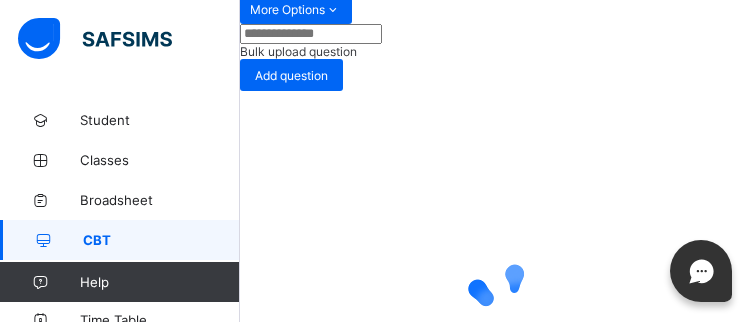 scroll, scrollTop: 164, scrollLeft: 0, axis: vertical 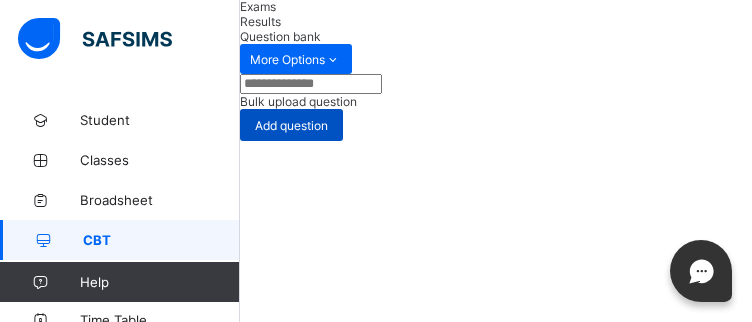 click on "Add question" at bounding box center [291, 125] 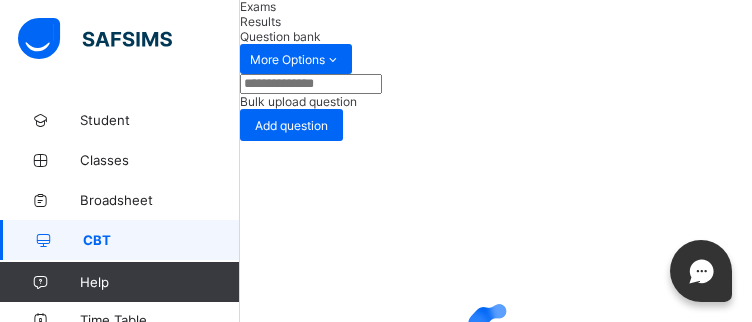 click at bounding box center (694, 572) 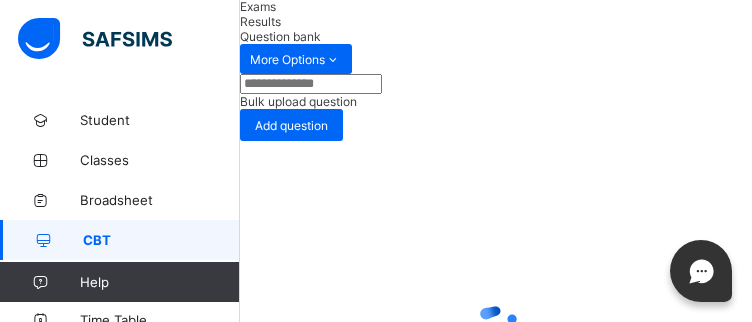 click on "Music" at bounding box center [496, 656] 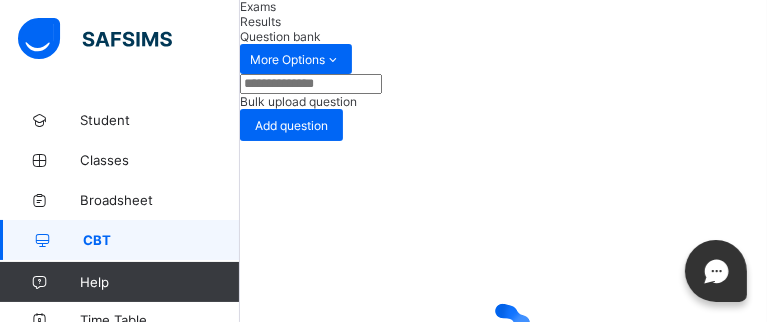 scroll, scrollTop: 180, scrollLeft: 0, axis: vertical 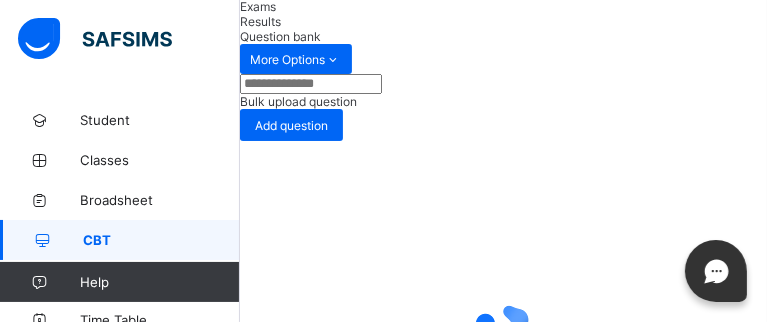 click on "option YR3 focused, 6 of 15. 15 results available. Use Up and Down to choose options, press Enter to select the currently focused option, press Escape to exit the menu, press Tab to select the option and exit the menu. Select class PC NUR RECEPT YR1 YR2 YR3 YR4 YR5 YR6 YR7 YR8 YR9 YR10 YR 11 YR 12" at bounding box center (503, 766) 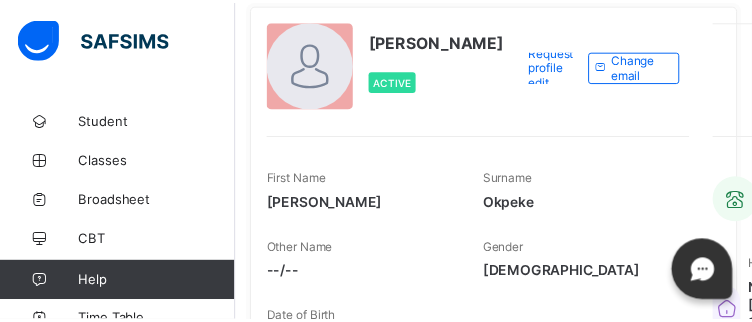 scroll, scrollTop: 0, scrollLeft: 0, axis: both 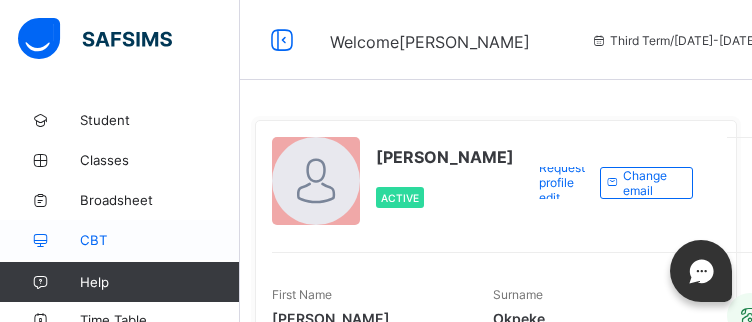 click at bounding box center [40, 240] 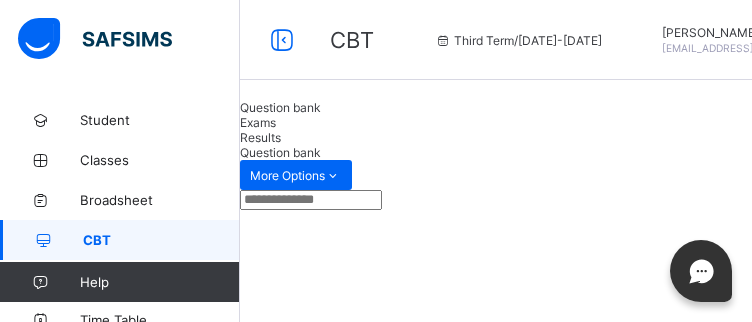 click at bounding box center (311, 200) 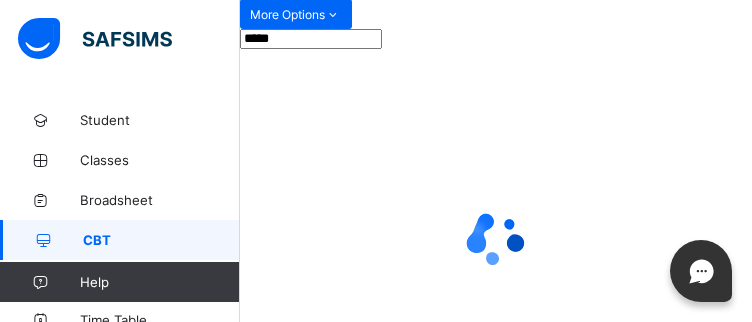 scroll, scrollTop: 160, scrollLeft: 0, axis: vertical 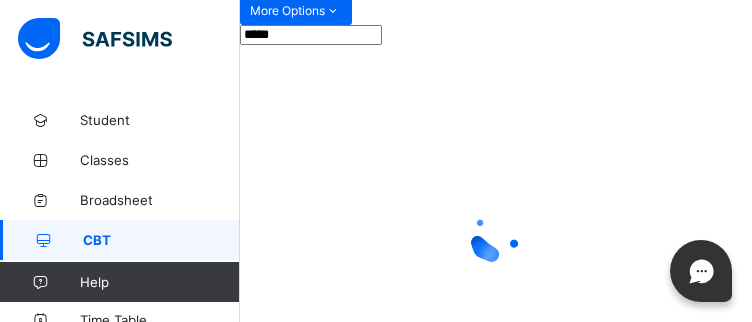 click on "CBT" at bounding box center [161, 240] 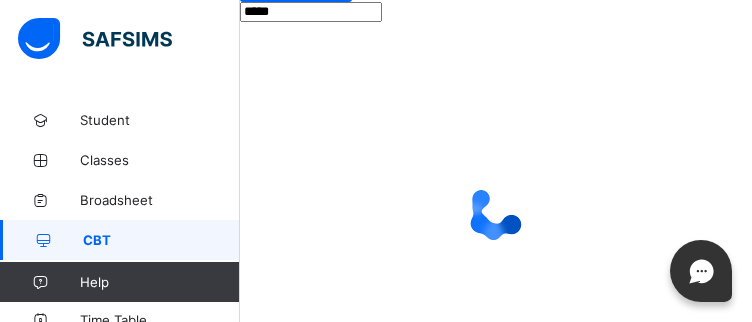 scroll, scrollTop: 0, scrollLeft: 0, axis: both 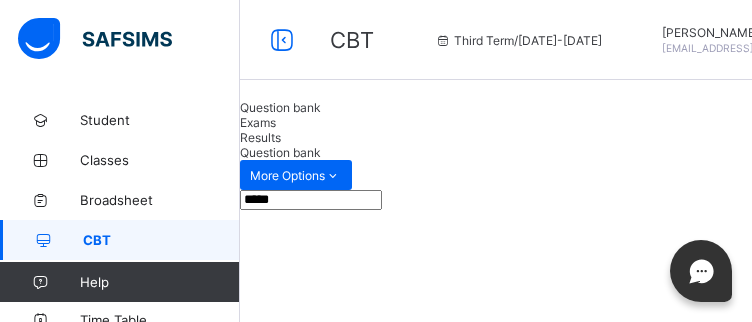 click on "*****" at bounding box center [311, 200] 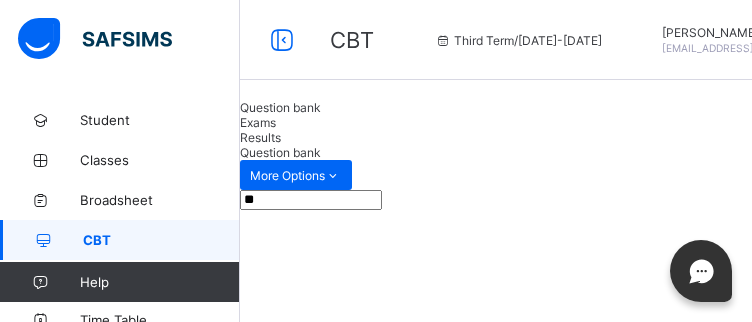 type on "*" 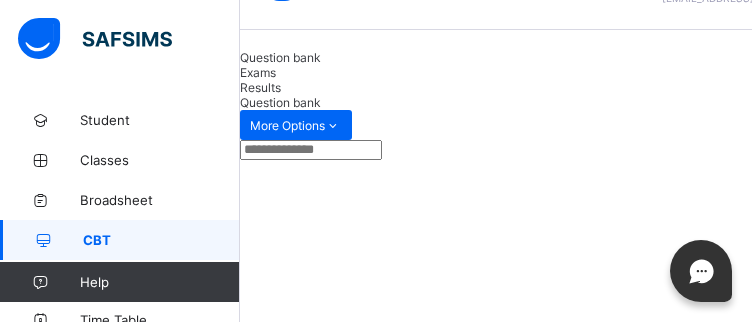 scroll, scrollTop: 52, scrollLeft: 0, axis: vertical 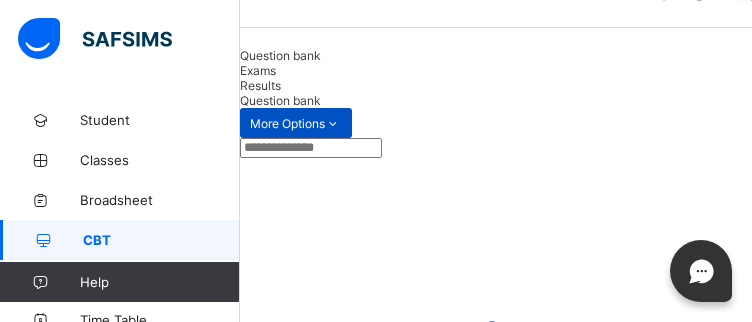 type 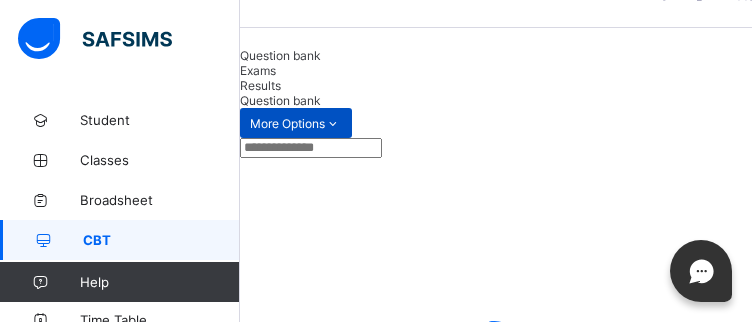 click on "More Options" at bounding box center [296, 123] 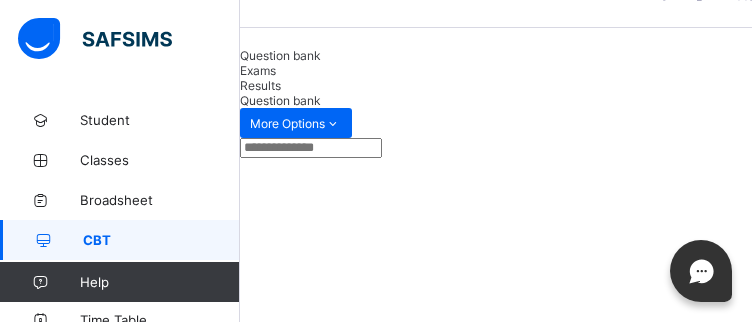 click at bounding box center [496, 348] 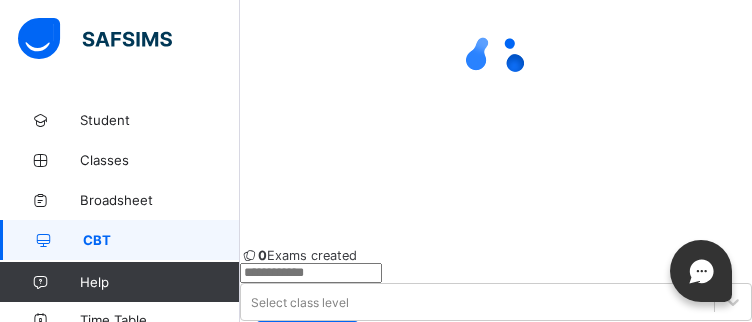 scroll, scrollTop: 400, scrollLeft: 0, axis: vertical 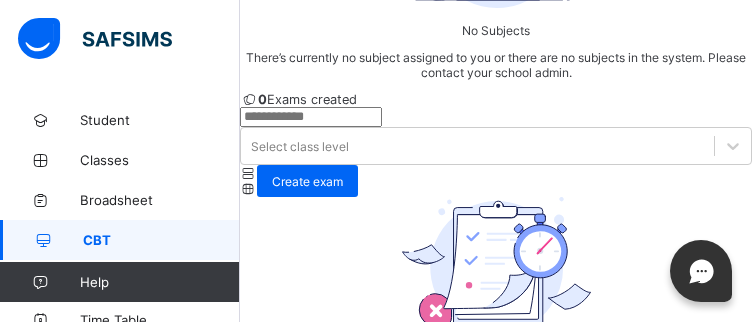 click on "No Subjects There’s currently no subject assigned to you or there are no subjects in the system. Please contact your school admin." at bounding box center [496, -25] 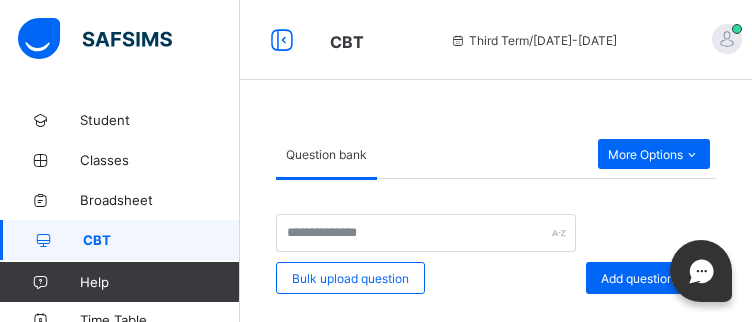 scroll, scrollTop: 339, scrollLeft: 0, axis: vertical 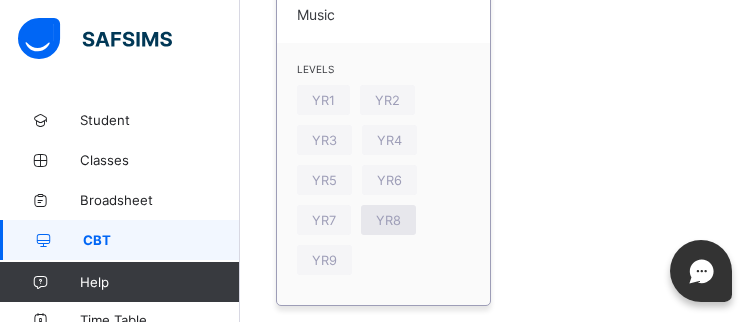 click on "YR8" at bounding box center (388, 220) 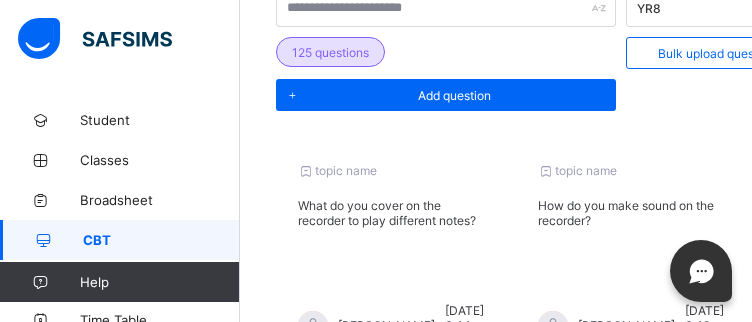 scroll, scrollTop: 189, scrollLeft: 0, axis: vertical 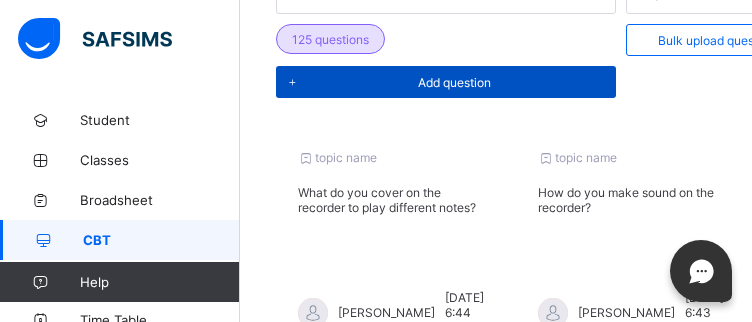 click on "Add question" at bounding box center (454, 82) 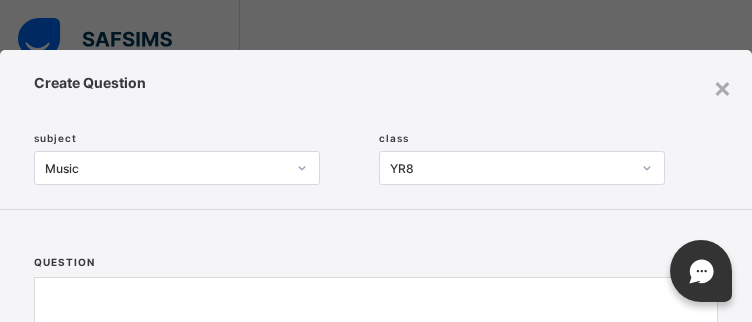 scroll, scrollTop: 772, scrollLeft: 0, axis: vertical 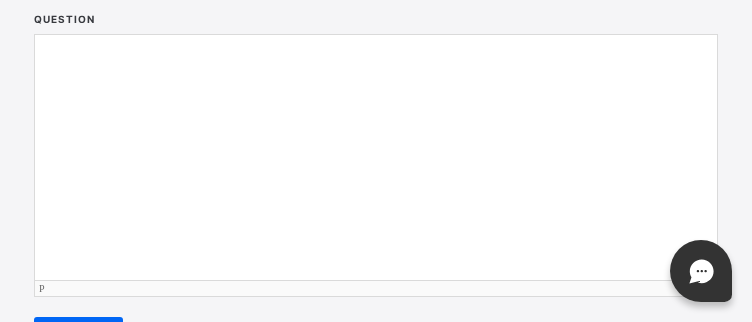 click at bounding box center (376, 180) 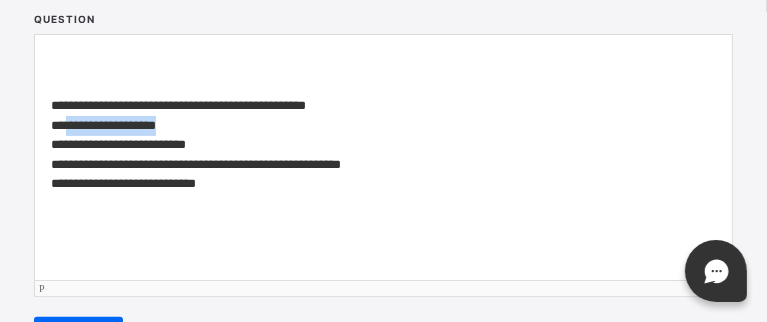 drag, startPoint x: 188, startPoint y: 125, endPoint x: 68, endPoint y: 126, distance: 120.004166 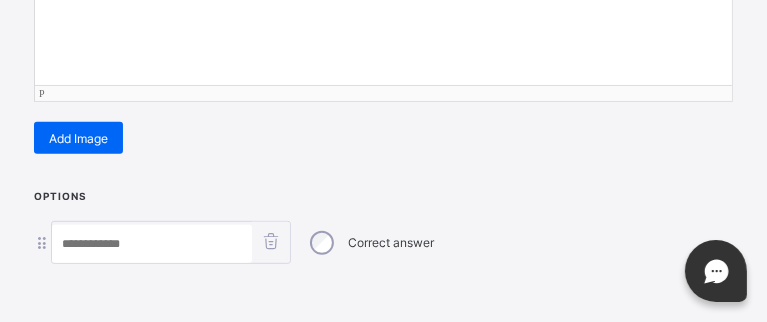 scroll, scrollTop: 459, scrollLeft: 0, axis: vertical 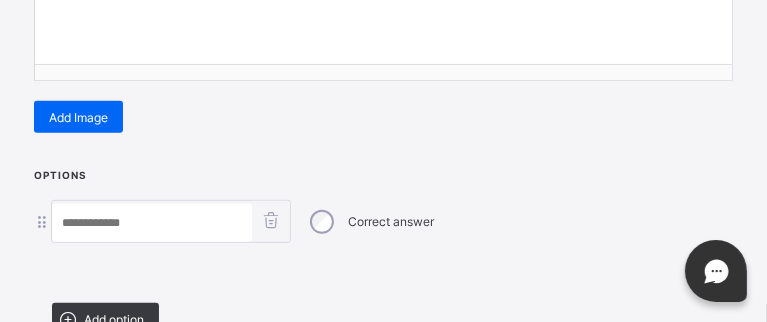 click at bounding box center [152, 223] 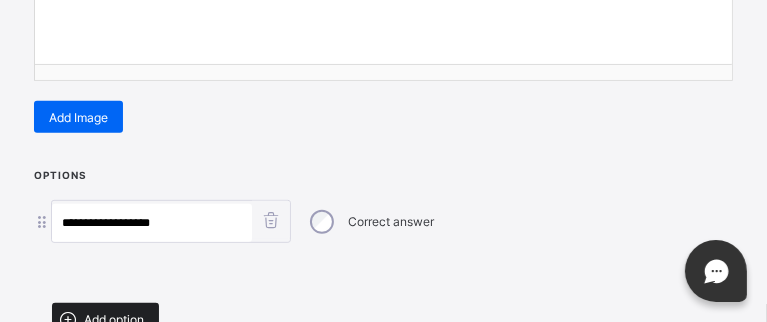 type on "**********" 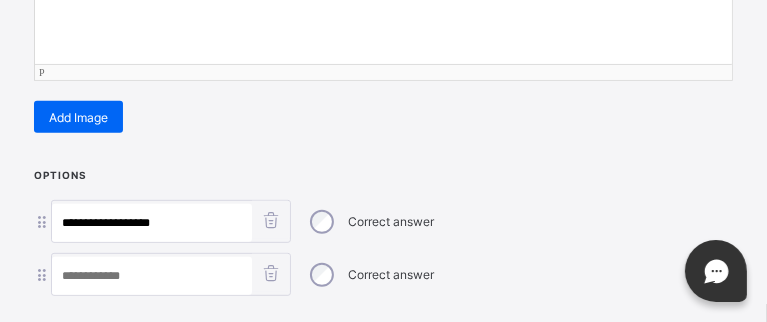 click on "**********" at bounding box center [383, -36] 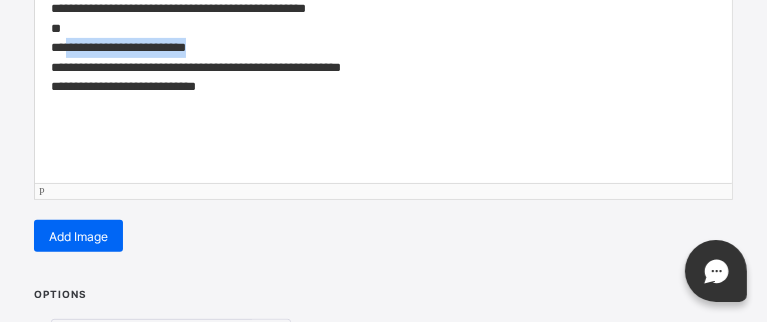 drag, startPoint x: 194, startPoint y: 45, endPoint x: 70, endPoint y: 41, distance: 124.0645 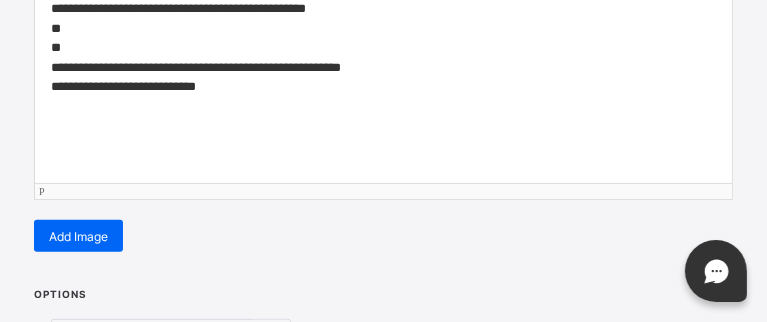 scroll, scrollTop: 438, scrollLeft: 0, axis: vertical 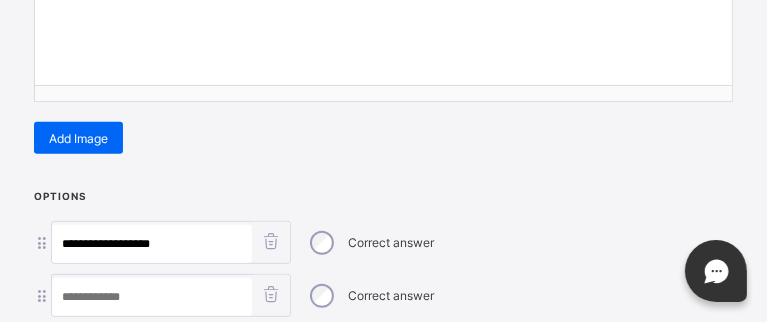 click at bounding box center [152, 297] 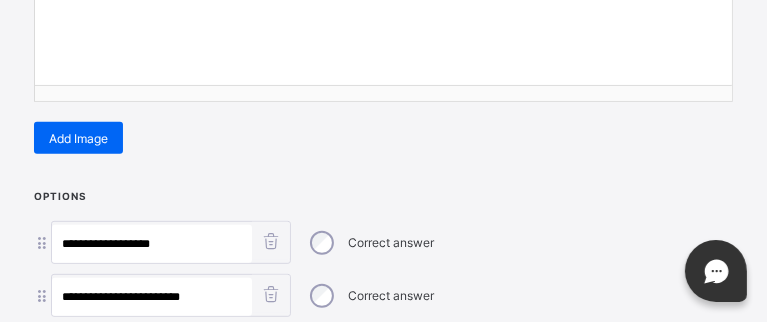 type on "**********" 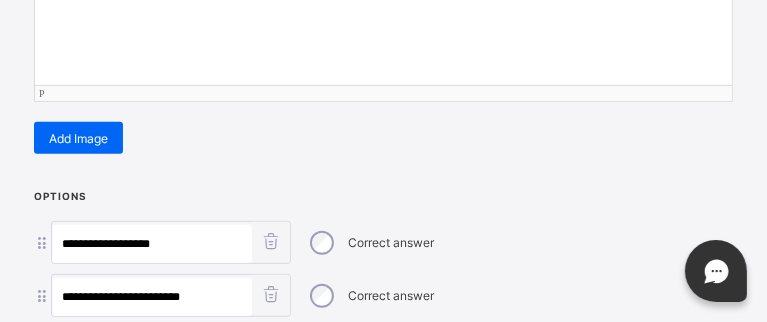 click on "**********" at bounding box center [383, -15] 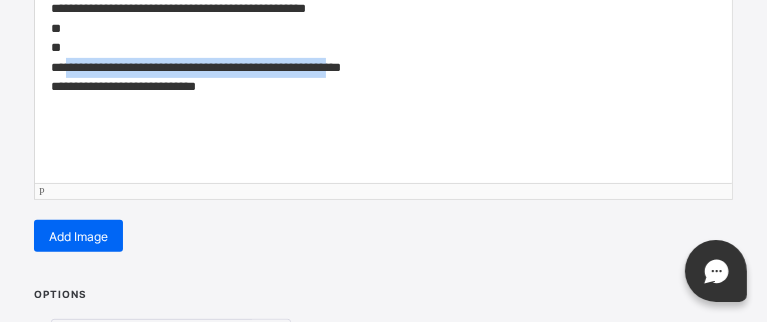 drag, startPoint x: 340, startPoint y: 65, endPoint x: 69, endPoint y: 69, distance: 271.0295 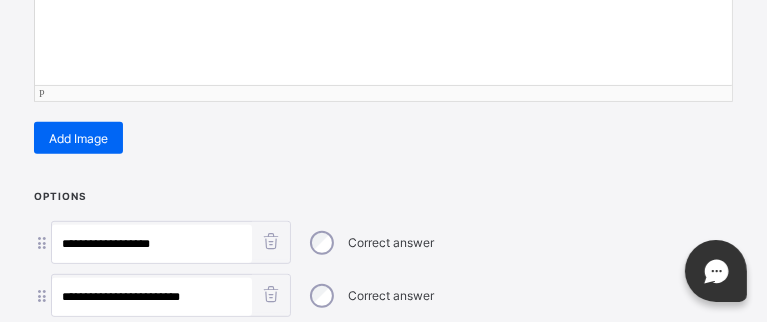 scroll, scrollTop: 688, scrollLeft: 0, axis: vertical 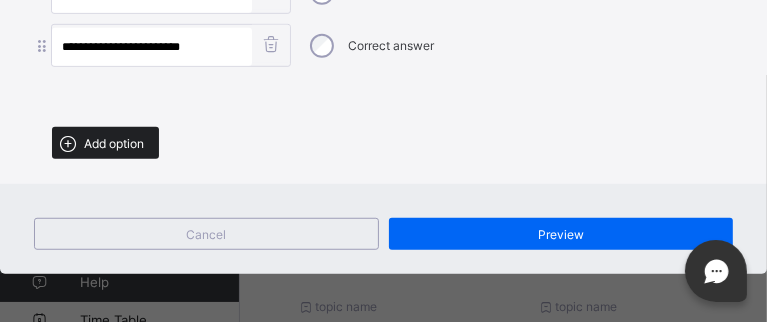 click on "Add option" at bounding box center (114, 143) 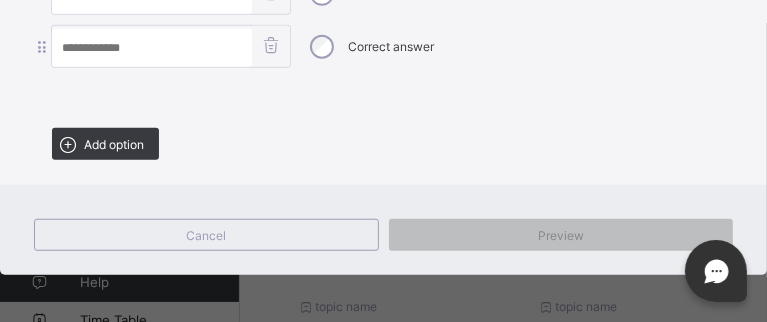 click at bounding box center (152, 48) 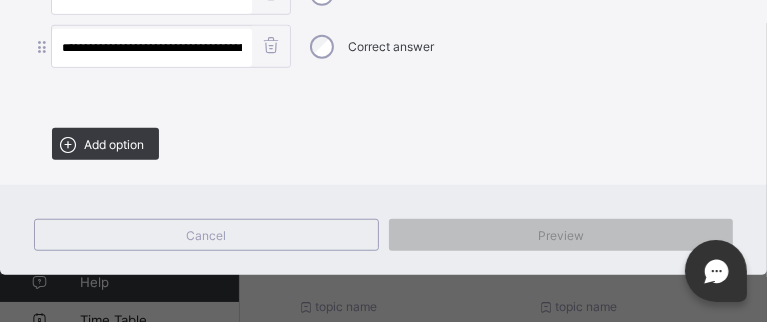 scroll, scrollTop: 0, scrollLeft: 104, axis: horizontal 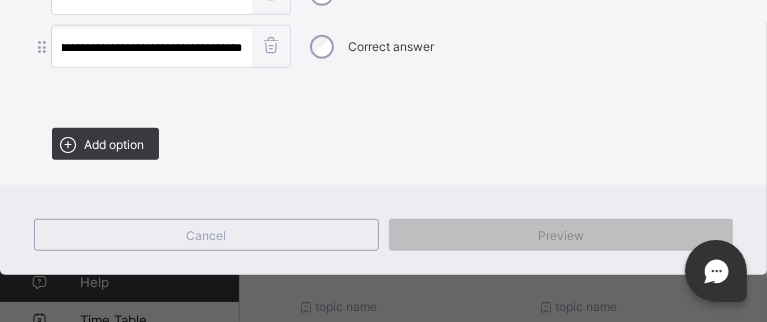 click on "Correct answer" at bounding box center (391, 46) 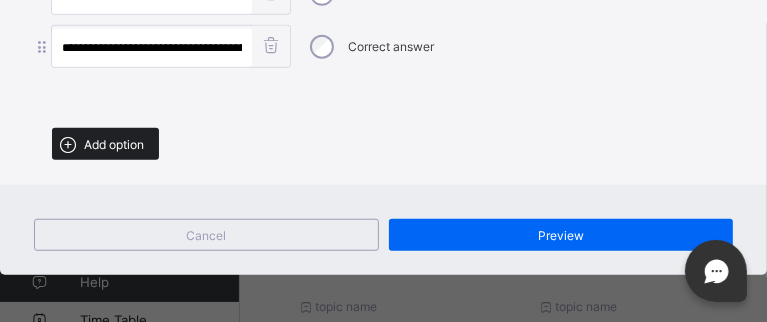 click on "Add option" at bounding box center [114, 144] 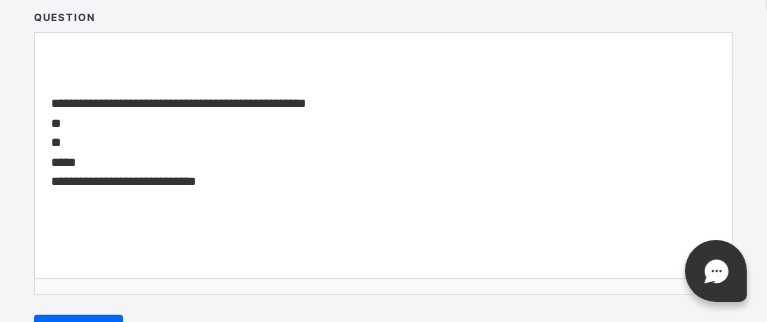 scroll, scrollTop: 230, scrollLeft: 0, axis: vertical 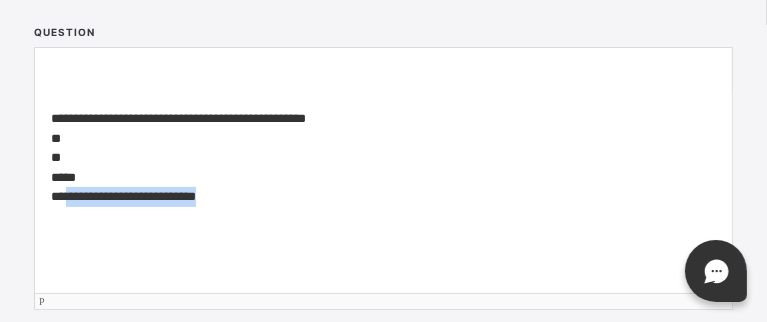 drag, startPoint x: 210, startPoint y: 199, endPoint x: 71, endPoint y: 193, distance: 139.12944 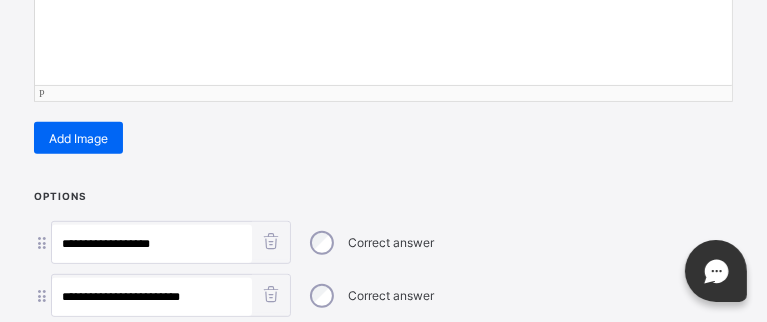 scroll, scrollTop: 719, scrollLeft: 0, axis: vertical 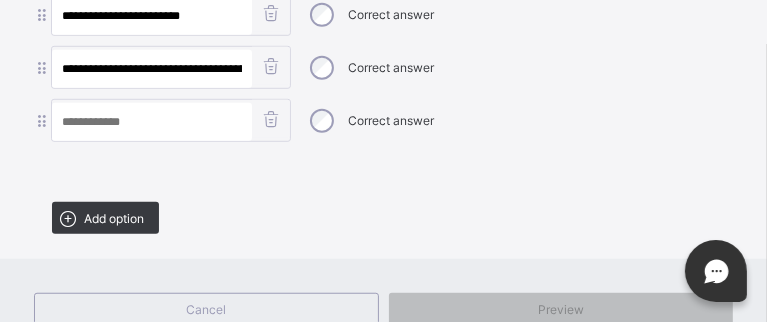click at bounding box center [152, 122] 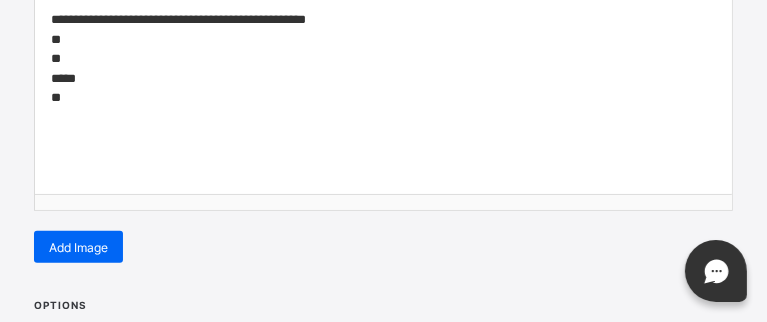 scroll, scrollTop: 326, scrollLeft: 0, axis: vertical 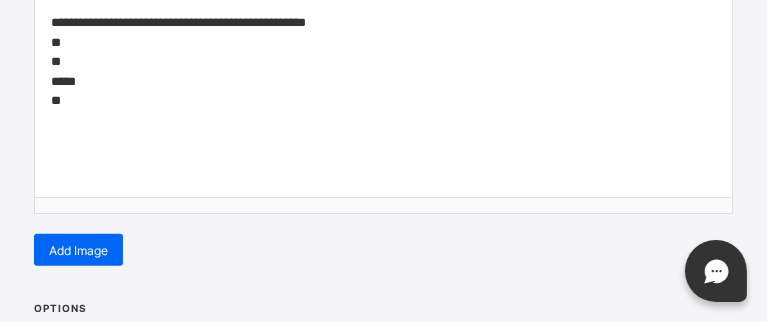 type on "**********" 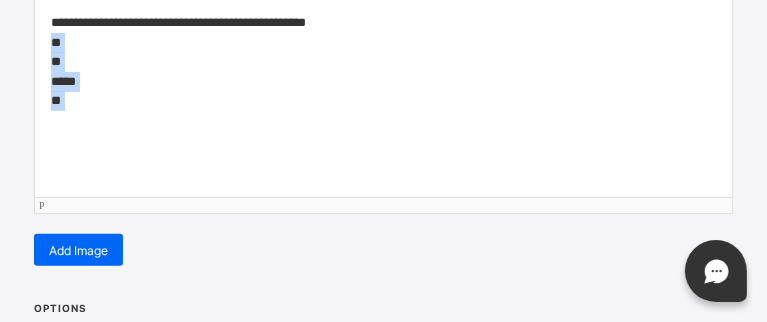 drag, startPoint x: 110, startPoint y: 129, endPoint x: 44, endPoint y: 34, distance: 115.67627 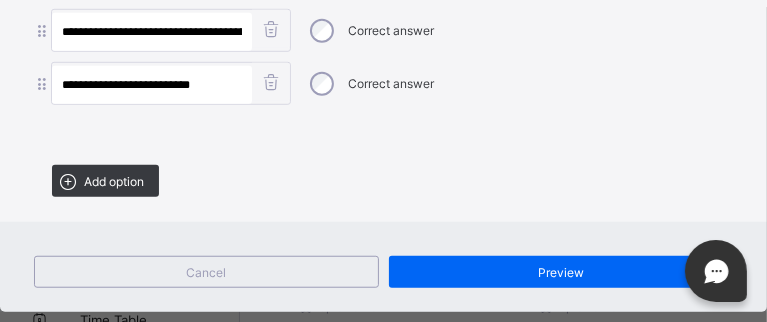 scroll, scrollTop: 776, scrollLeft: 0, axis: vertical 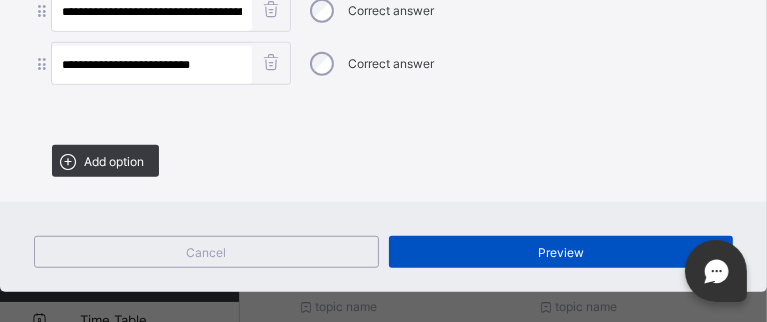 click on "Preview" at bounding box center [561, 252] 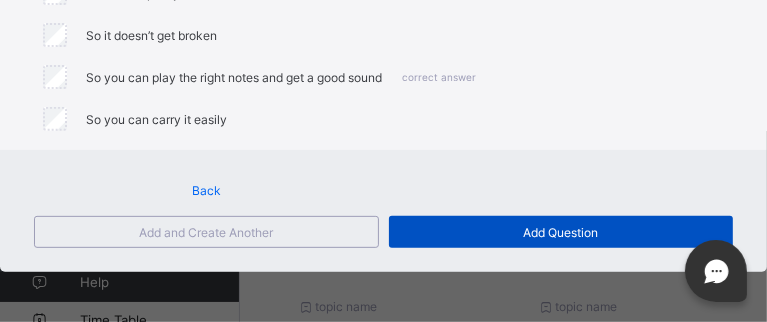 scroll, scrollTop: 378, scrollLeft: 0, axis: vertical 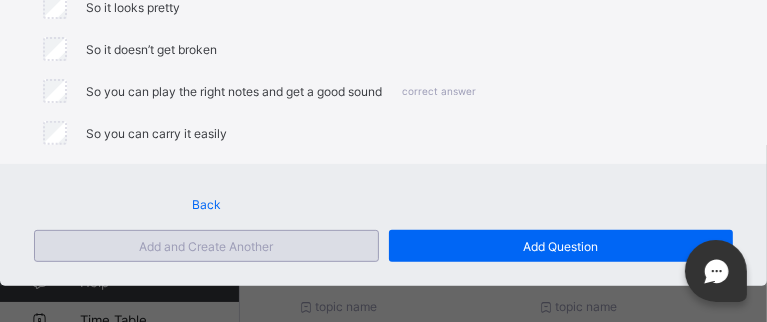 click on "Add and Create Another" at bounding box center [206, 246] 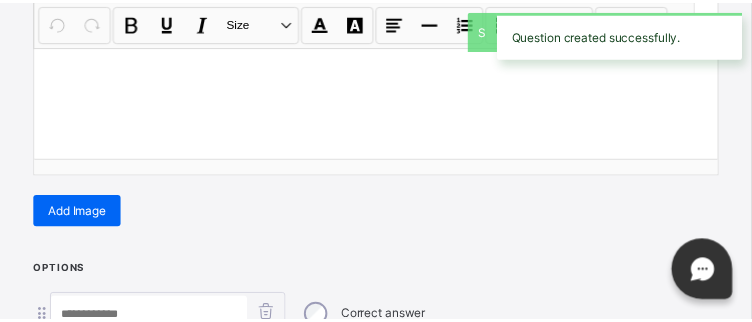 scroll, scrollTop: 376, scrollLeft: 0, axis: vertical 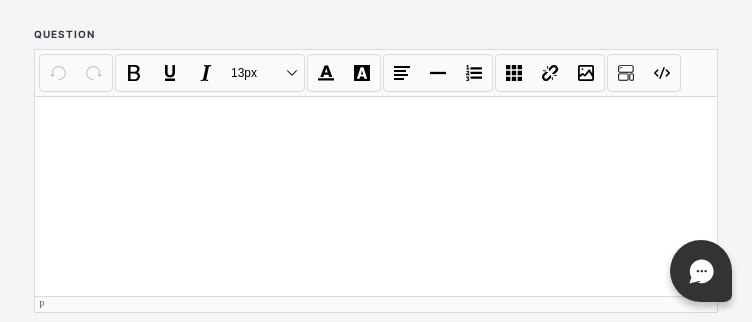 click at bounding box center [376, 196] 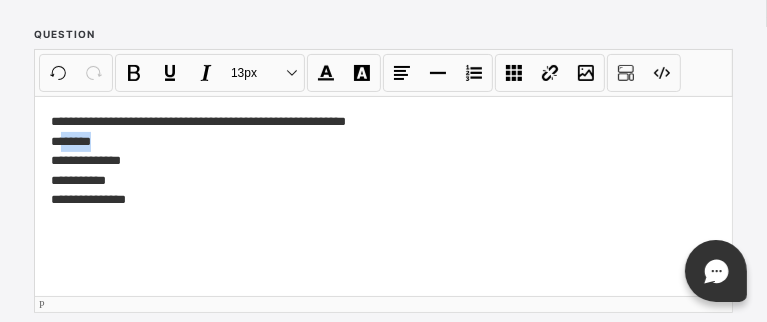 drag, startPoint x: 103, startPoint y: 140, endPoint x: 64, endPoint y: 145, distance: 39.319206 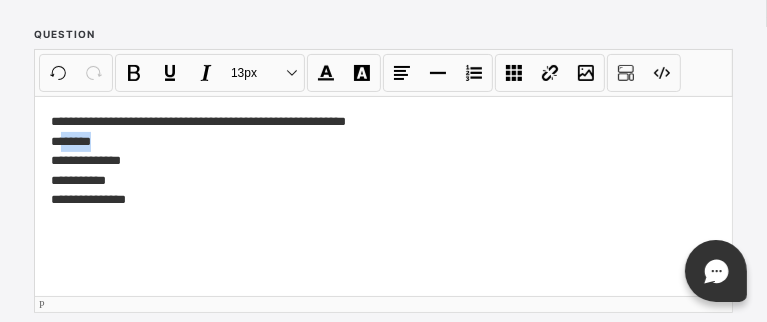 type 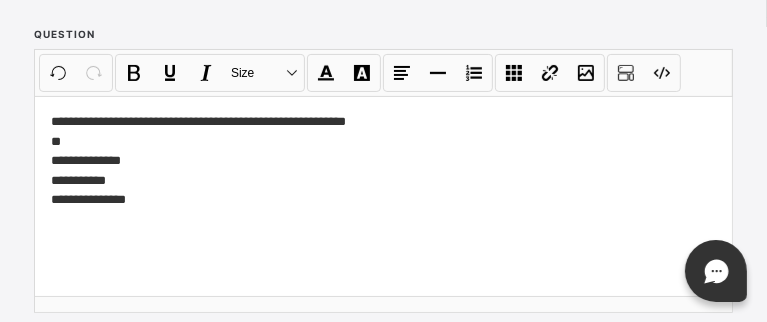 scroll, scrollTop: 509, scrollLeft: 0, axis: vertical 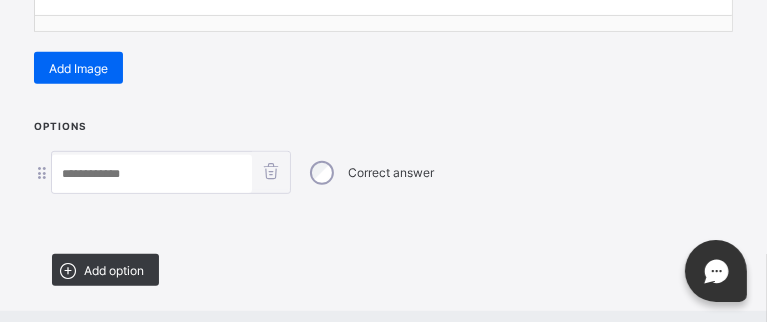 click at bounding box center [152, 174] 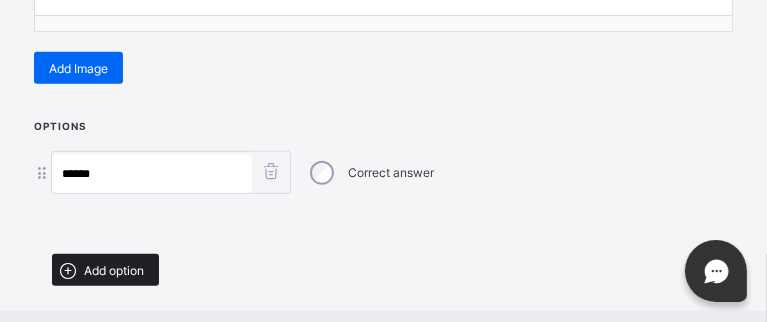 type on "*****" 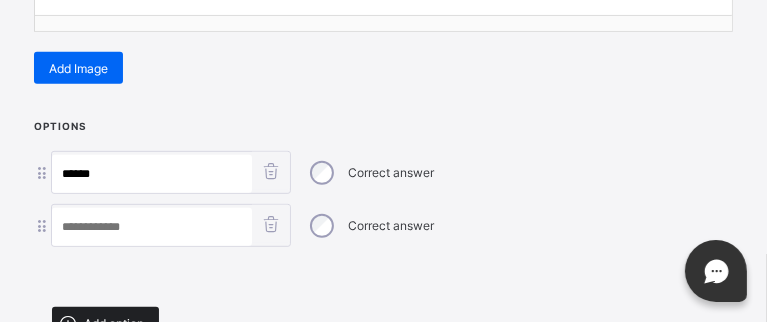 click on "Add option" at bounding box center [105, 323] 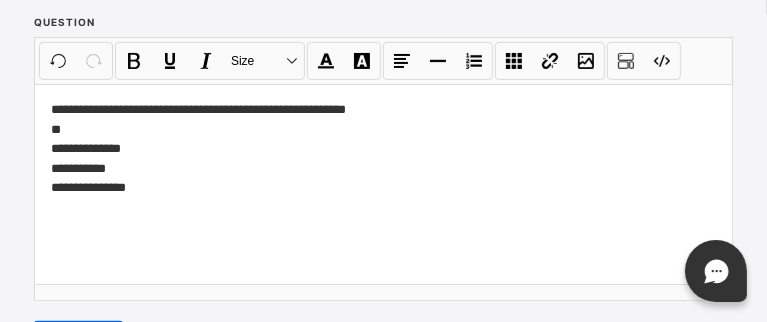 scroll, scrollTop: 228, scrollLeft: 0, axis: vertical 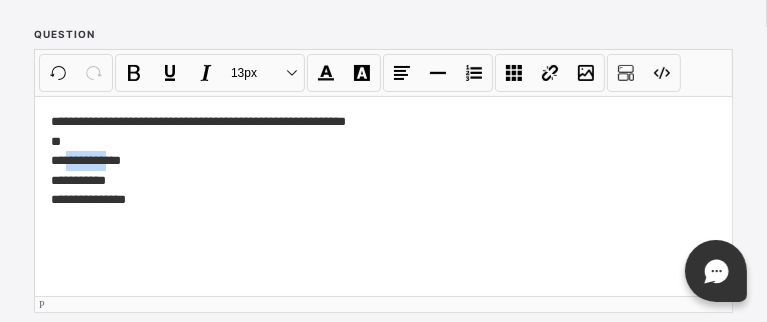 drag, startPoint x: 112, startPoint y: 160, endPoint x: 65, endPoint y: 156, distance: 47.169907 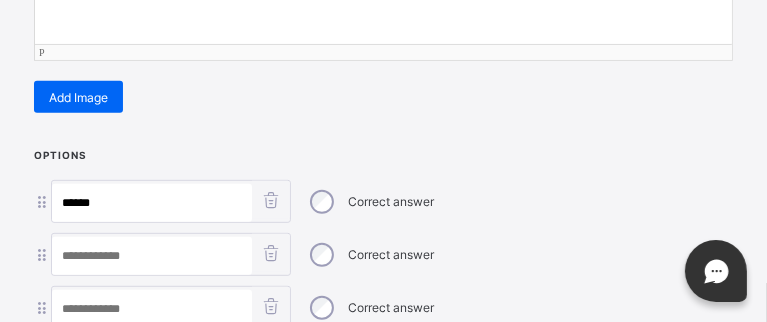 scroll, scrollTop: 510, scrollLeft: 0, axis: vertical 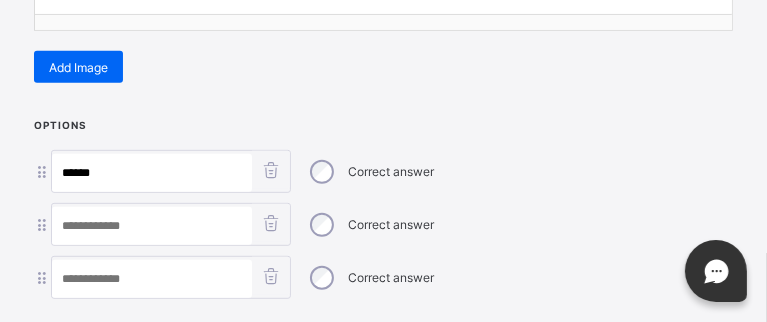 click at bounding box center (152, 226) 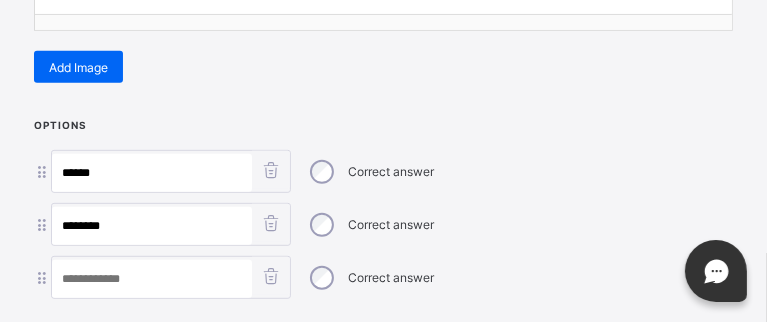 type on "********" 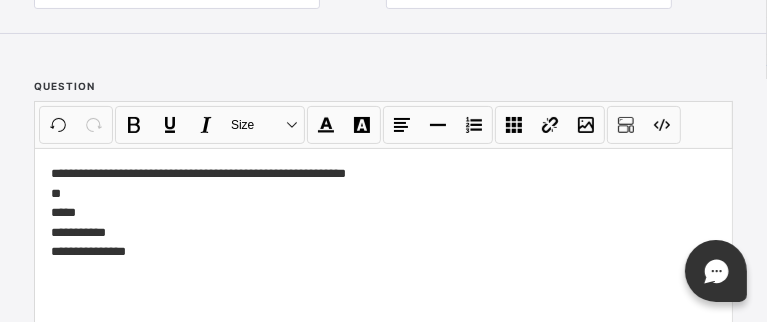 scroll, scrollTop: 172, scrollLeft: 0, axis: vertical 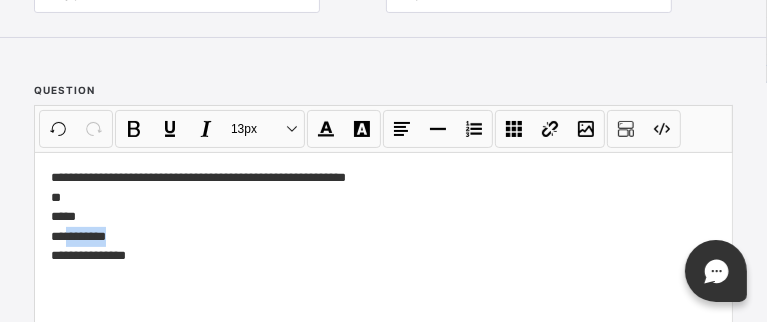 drag, startPoint x: 126, startPoint y: 234, endPoint x: 69, endPoint y: 228, distance: 57.31492 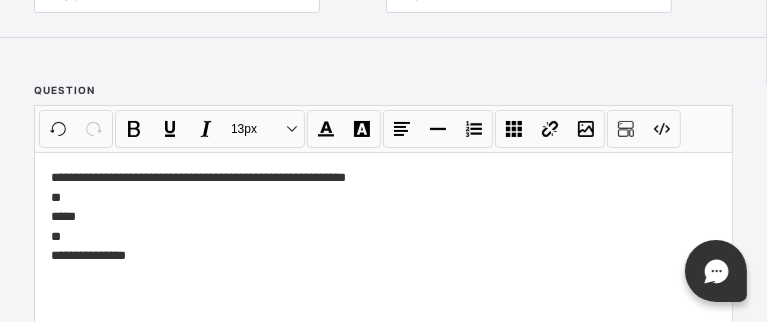 scroll, scrollTop: 453, scrollLeft: 0, axis: vertical 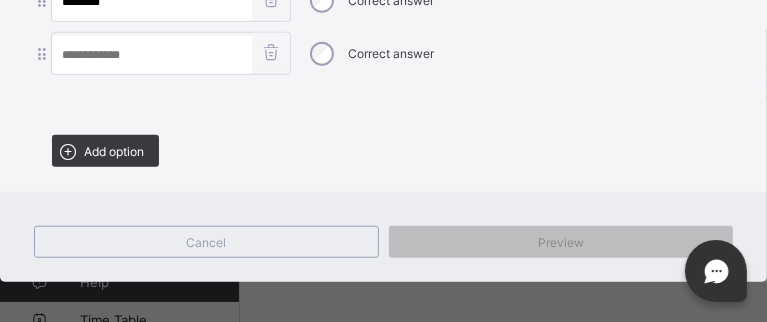 click at bounding box center [152, 55] 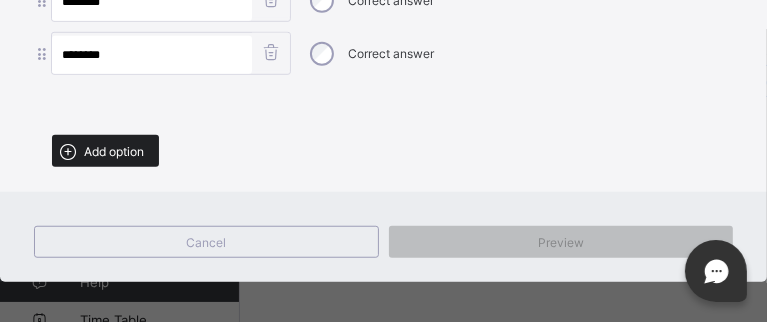 type on "********" 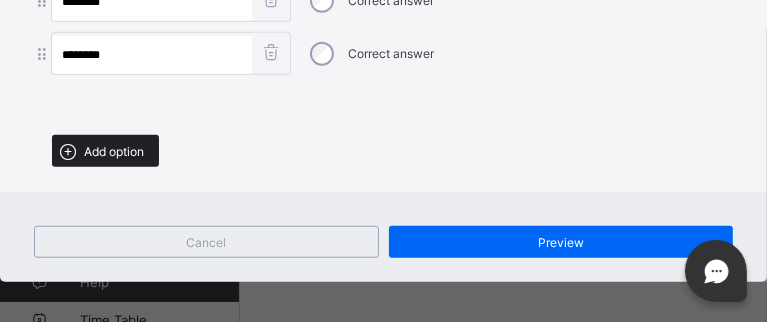 click on "Add option" at bounding box center (114, 151) 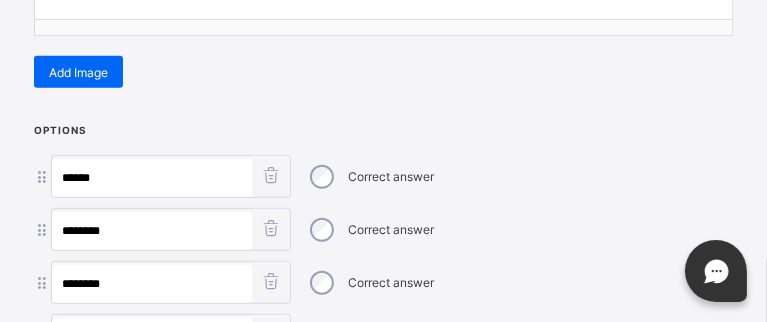 scroll, scrollTop: 224, scrollLeft: 0, axis: vertical 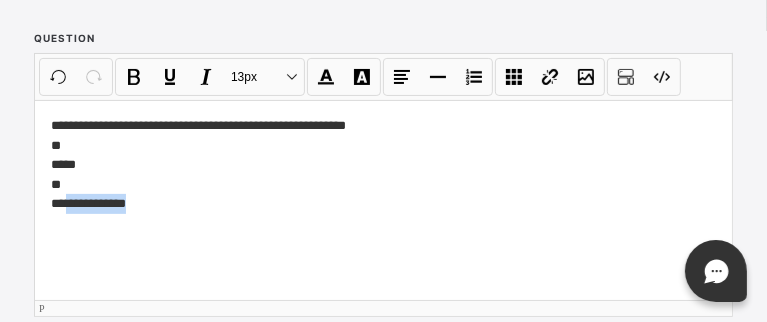 drag, startPoint x: 148, startPoint y: 199, endPoint x: 70, endPoint y: 205, distance: 78.23043 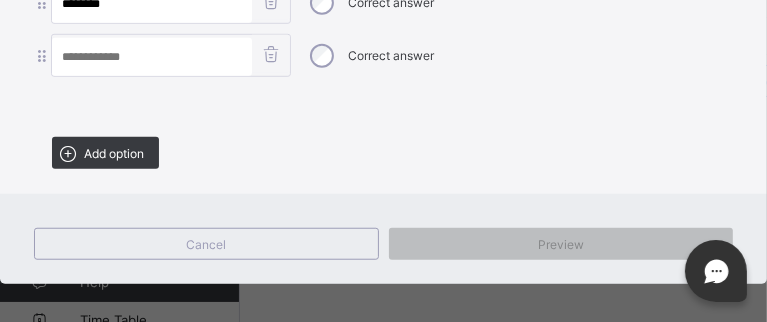 scroll, scrollTop: 792, scrollLeft: 0, axis: vertical 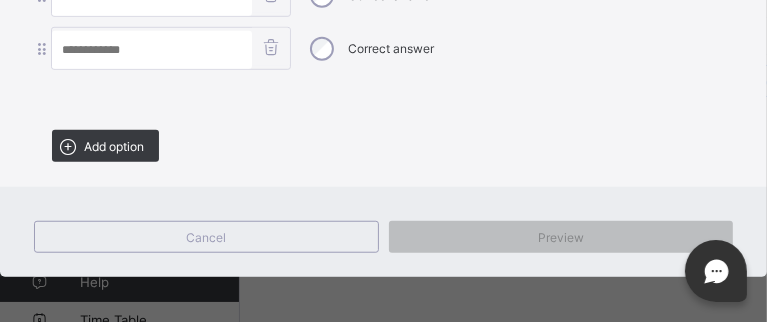 click at bounding box center [152, 50] 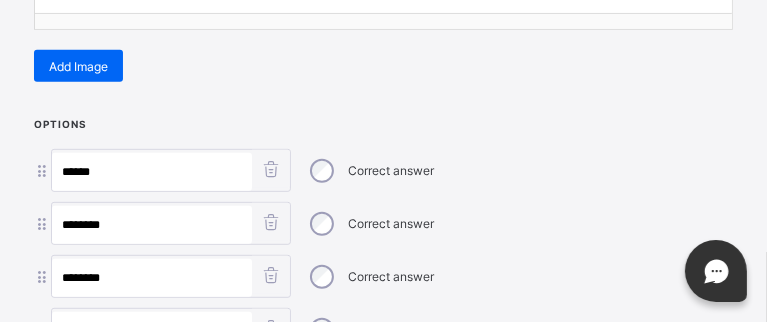 scroll, scrollTop: 230, scrollLeft: 0, axis: vertical 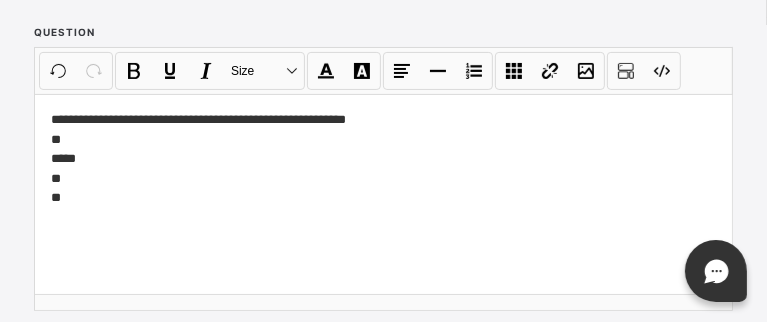type on "**********" 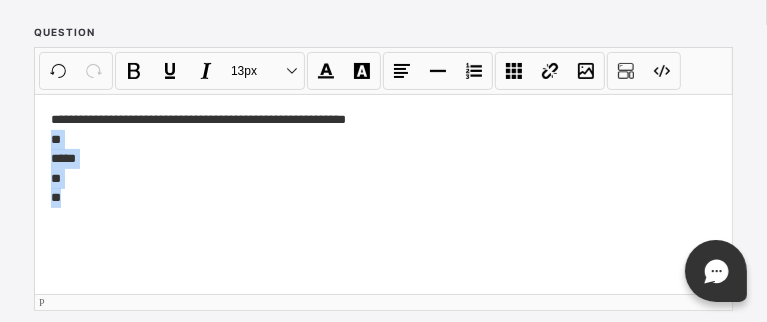 drag, startPoint x: 80, startPoint y: 201, endPoint x: 33, endPoint y: 135, distance: 81.02469 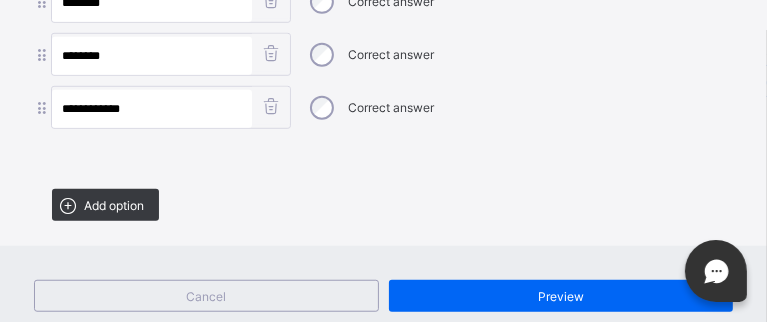 scroll, scrollTop: 750, scrollLeft: 0, axis: vertical 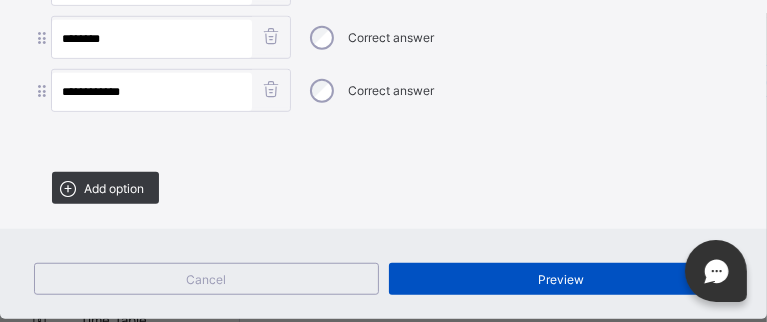 click on "Preview" at bounding box center (561, 279) 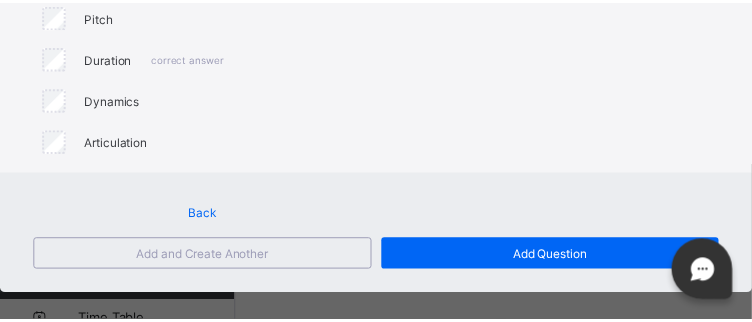 scroll, scrollTop: 378, scrollLeft: 0, axis: vertical 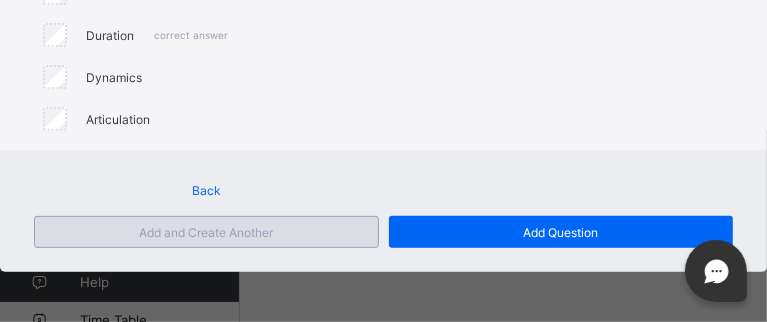 click on "Add and Create Another" at bounding box center [206, 232] 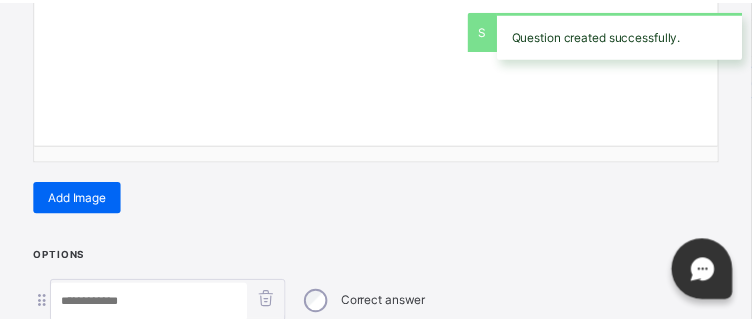 scroll, scrollTop: 636, scrollLeft: 0, axis: vertical 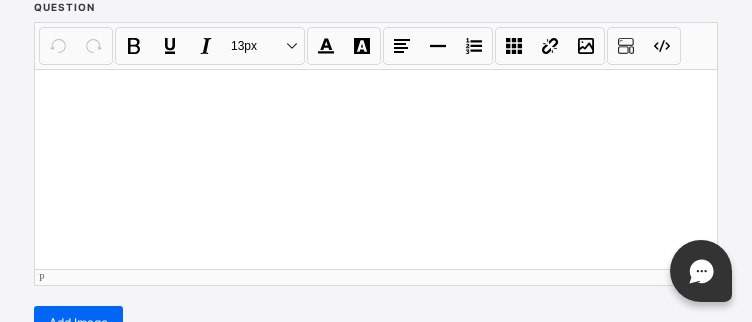 click at bounding box center [376, 169] 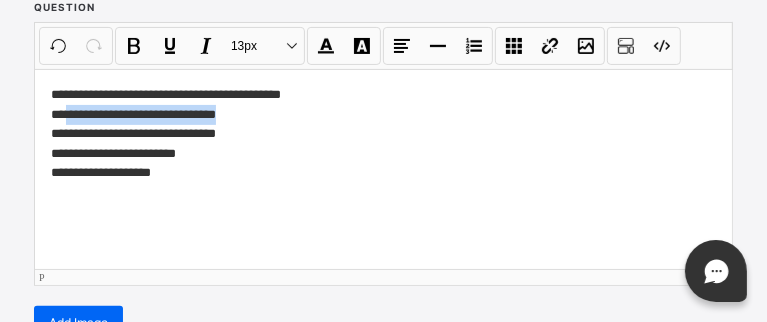 drag, startPoint x: 256, startPoint y: 110, endPoint x: 66, endPoint y: 110, distance: 190 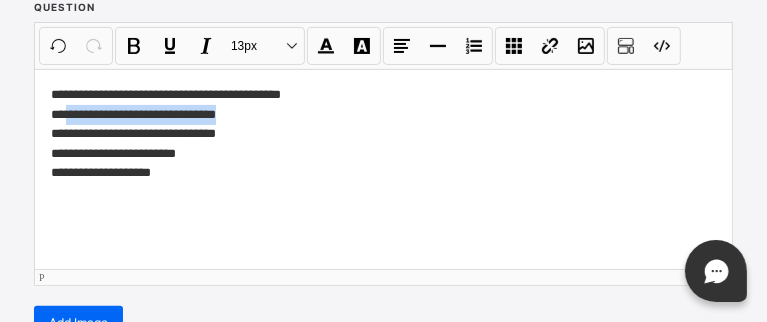 type 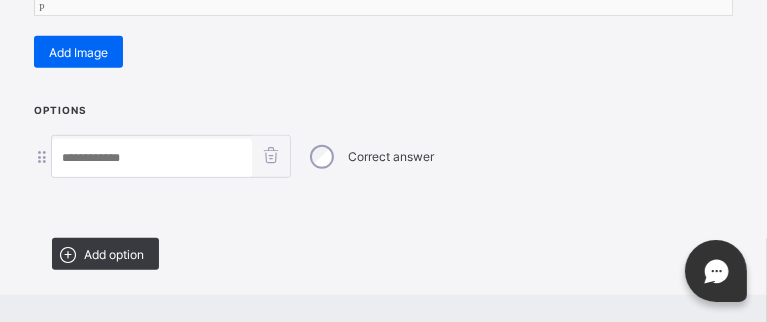 scroll, scrollTop: 536, scrollLeft: 0, axis: vertical 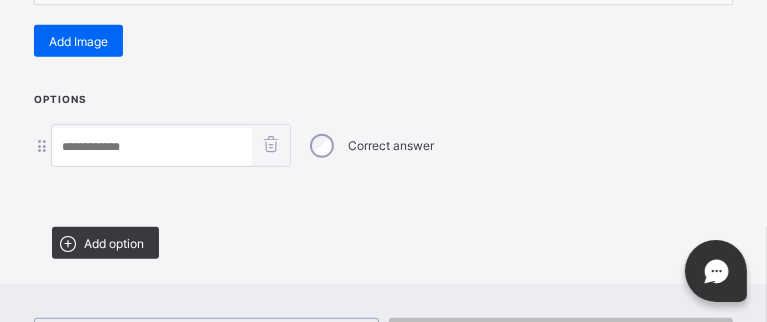 click at bounding box center [152, 147] 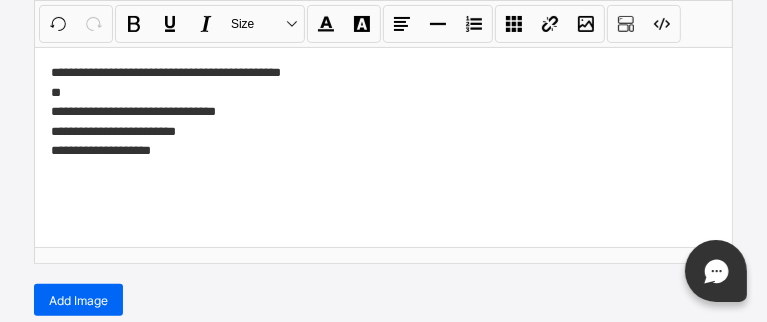 scroll, scrollTop: 256, scrollLeft: 0, axis: vertical 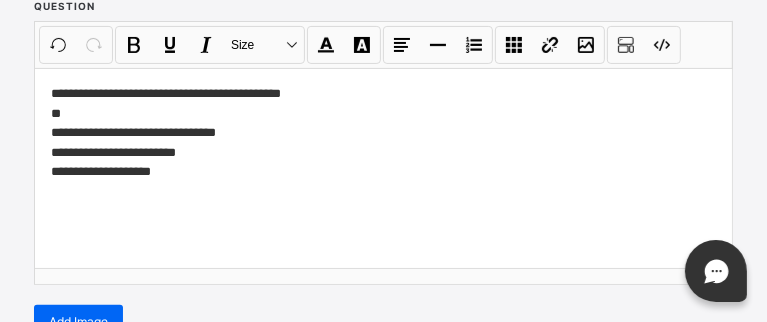 type on "**********" 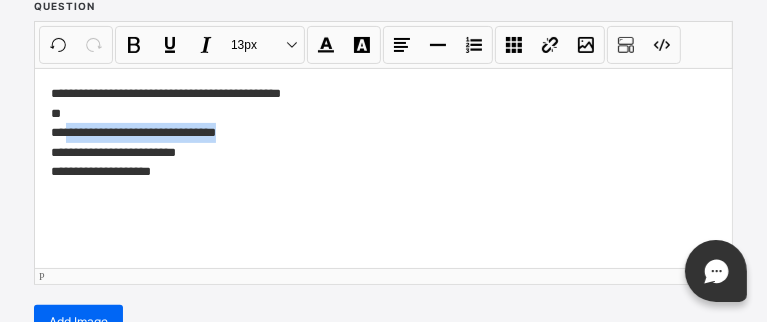 drag, startPoint x: 259, startPoint y: 127, endPoint x: 65, endPoint y: 129, distance: 194.01031 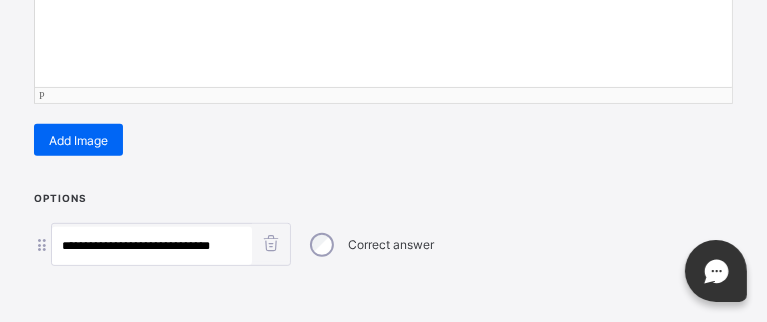 scroll, scrollTop: 636, scrollLeft: 0, axis: vertical 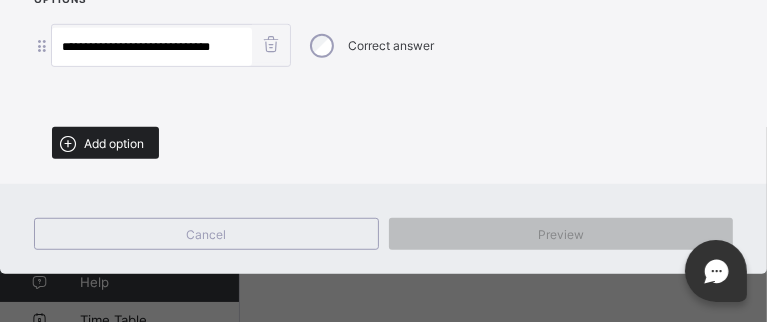 click on "Add option" at bounding box center [114, 143] 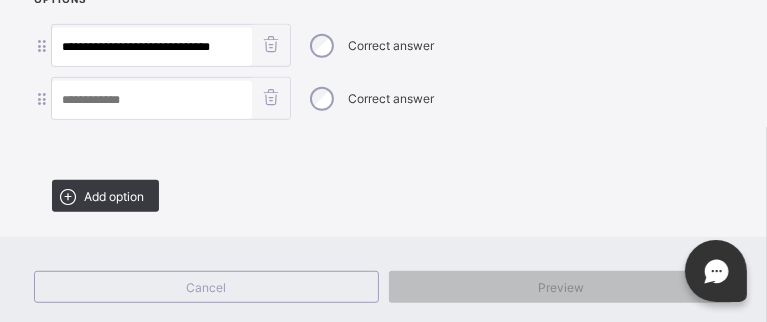 click at bounding box center (152, 100) 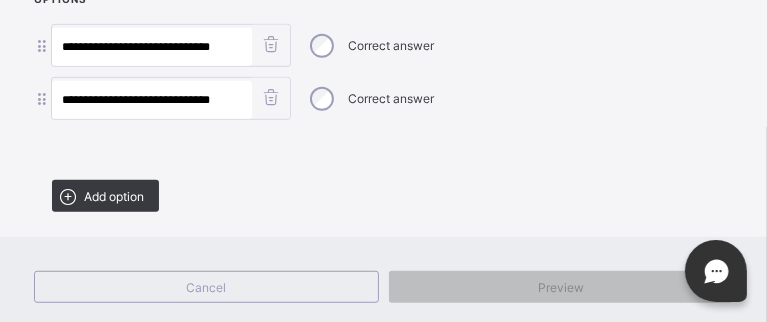 type on "**********" 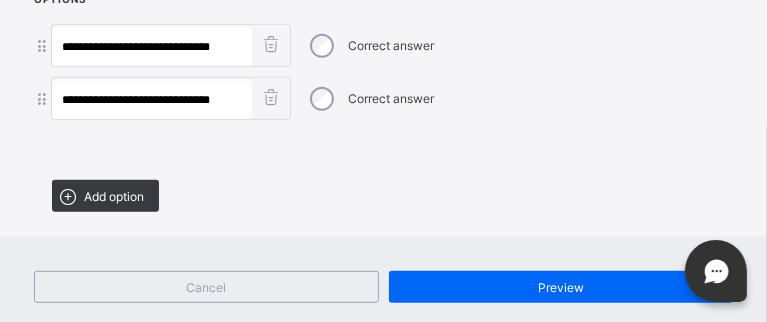 click at bounding box center (383, 147) 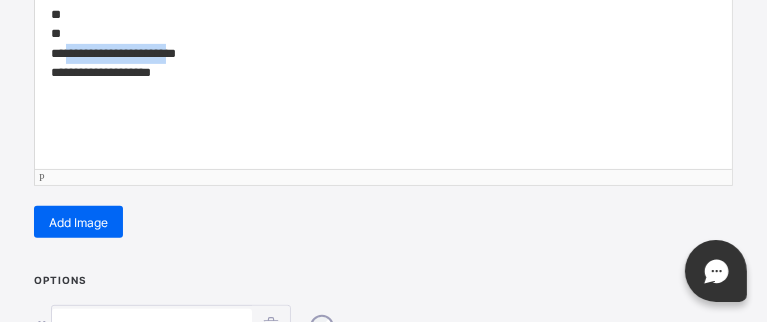 drag, startPoint x: 168, startPoint y: 46, endPoint x: 67, endPoint y: 54, distance: 101.31634 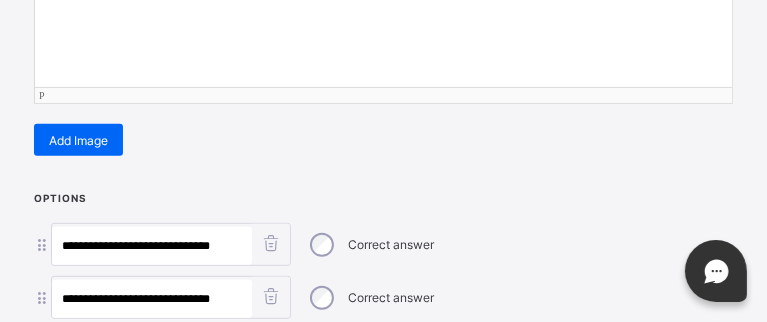 scroll, scrollTop: 688, scrollLeft: 0, axis: vertical 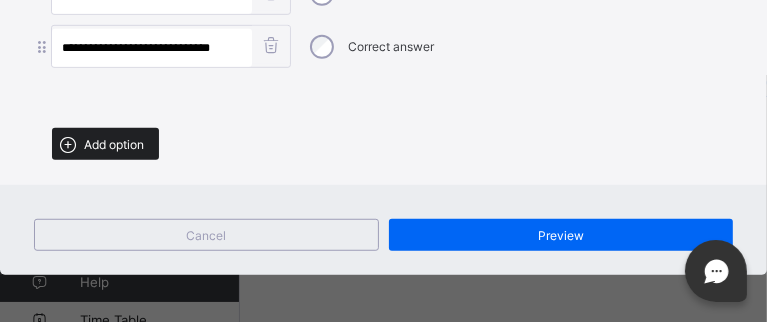 click on "Add option" at bounding box center [114, 144] 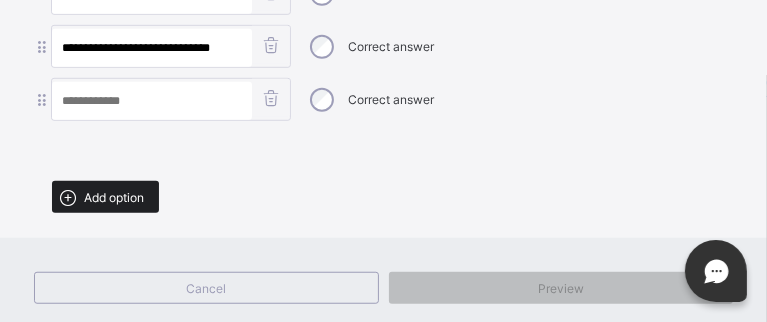 scroll, scrollTop: 740, scrollLeft: 0, axis: vertical 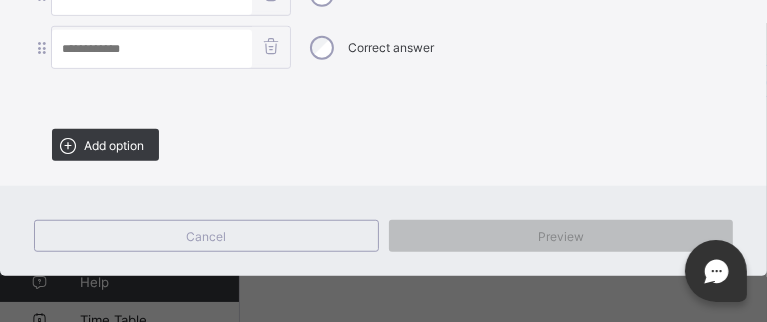 click at bounding box center (152, 49) 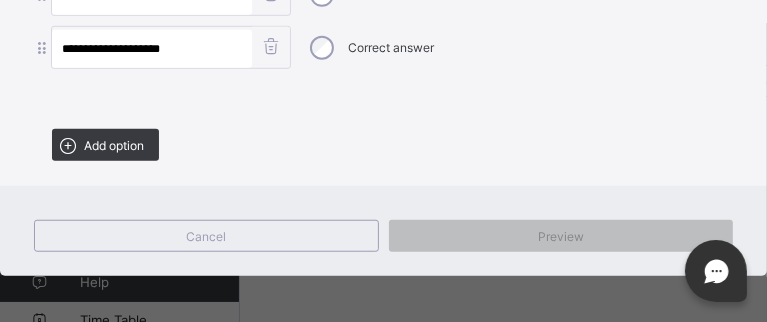 type on "**********" 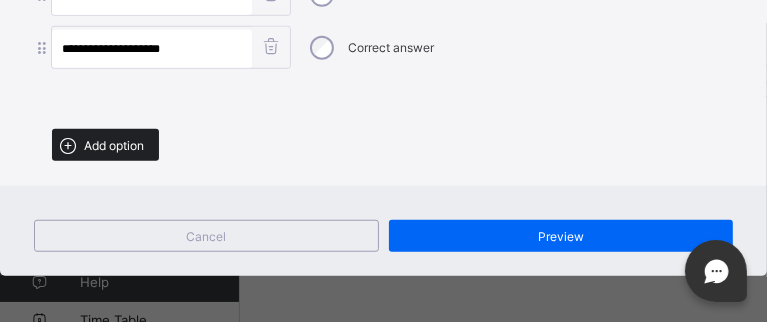 click on "Add option" at bounding box center (114, 145) 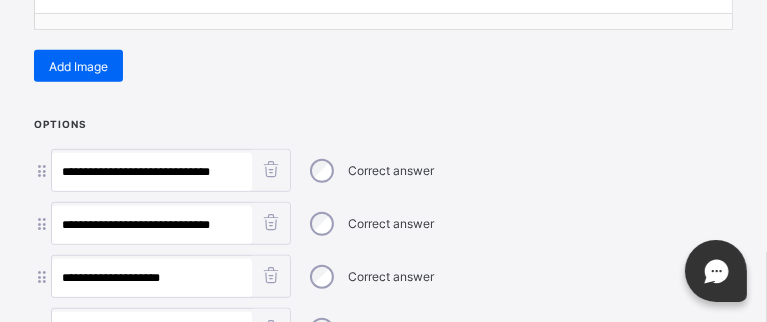 scroll, scrollTop: 230, scrollLeft: 0, axis: vertical 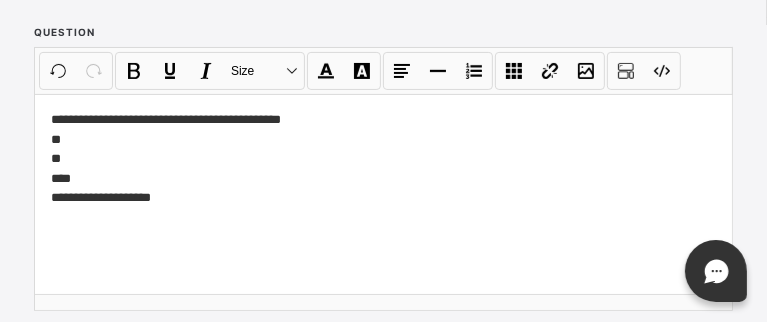 click on "**********" at bounding box center (379, 168) 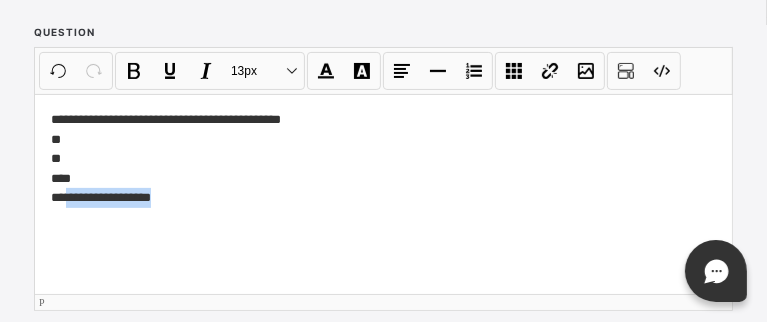 drag, startPoint x: 165, startPoint y: 201, endPoint x: 68, endPoint y: 190, distance: 97.62172 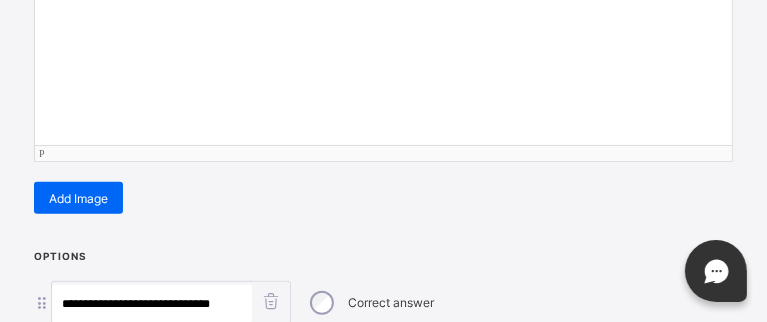 scroll, scrollTop: 660, scrollLeft: 0, axis: vertical 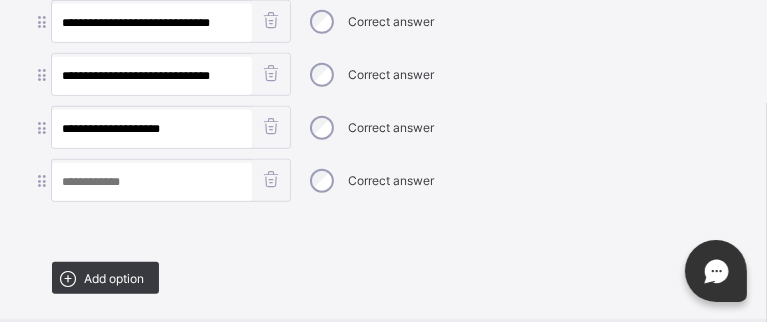 click at bounding box center (152, 182) 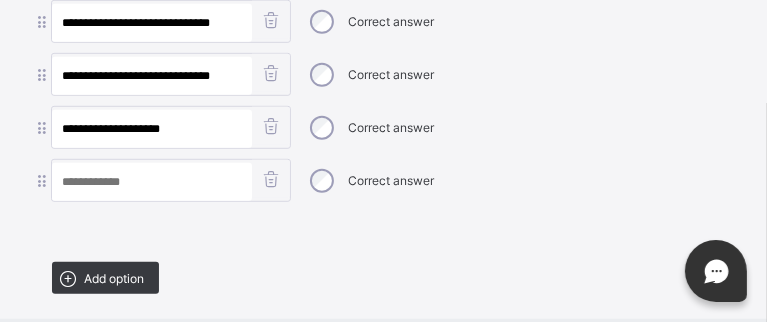 paste on "**********" 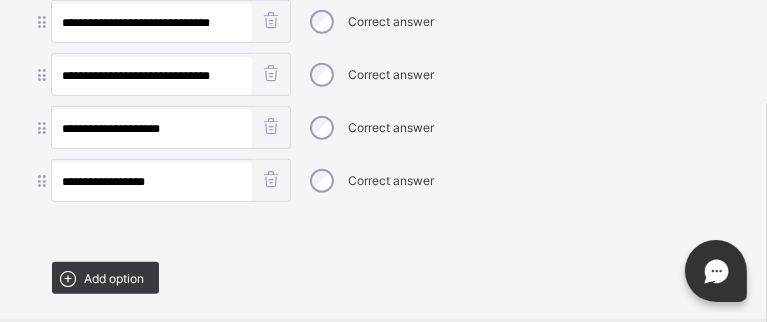 type on "**********" 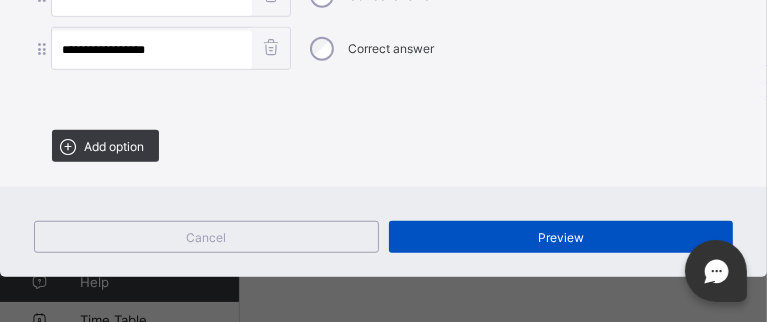click on "Preview" at bounding box center (561, 237) 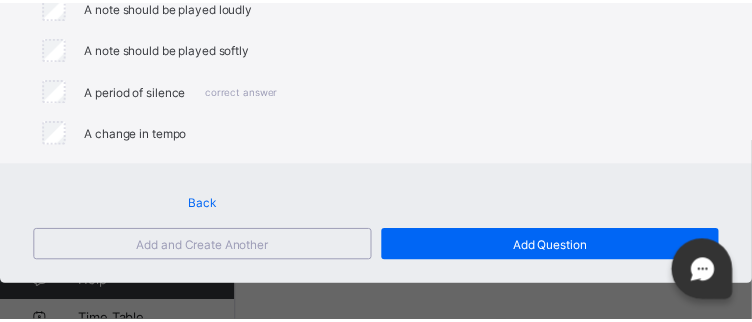 scroll, scrollTop: 393, scrollLeft: 0, axis: vertical 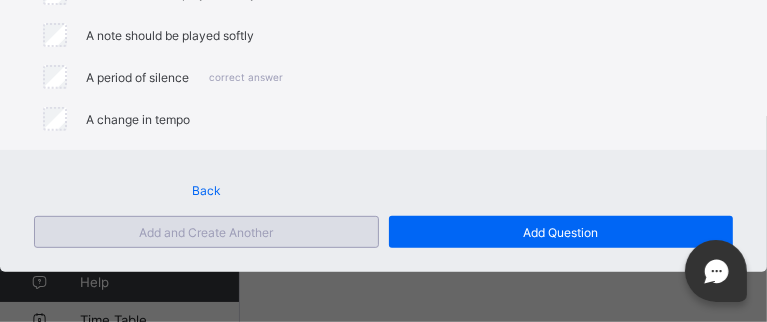 click on "Add and Create Another" at bounding box center [206, 232] 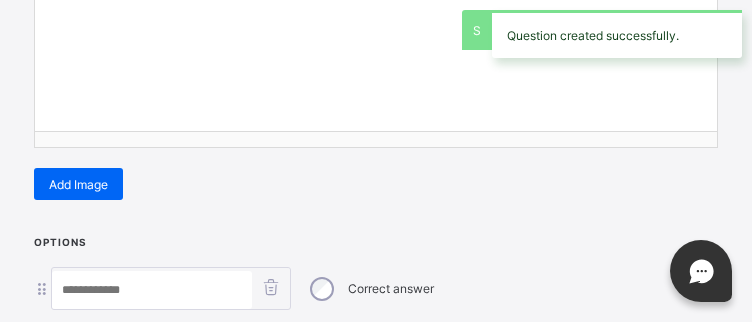 scroll, scrollTop: 636, scrollLeft: 0, axis: vertical 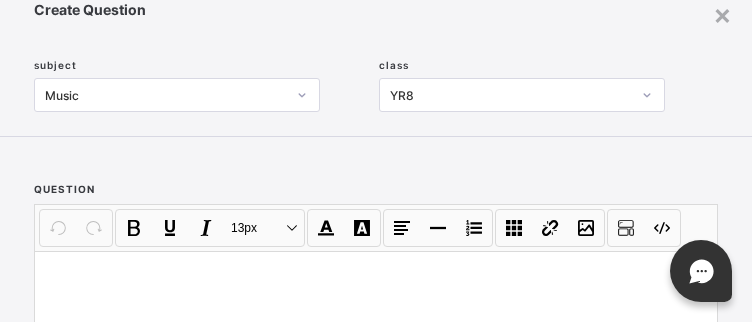 click at bounding box center (376, 277) 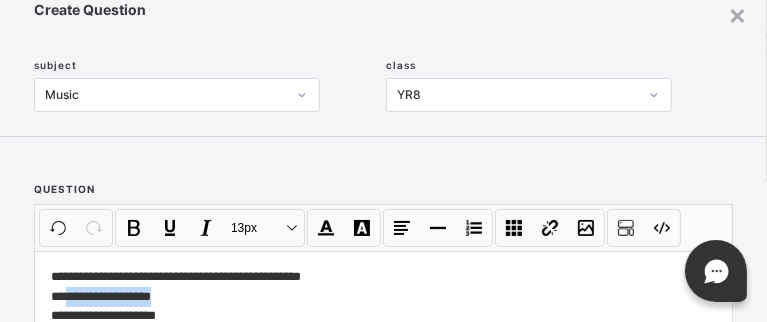 drag, startPoint x: 173, startPoint y: 297, endPoint x: 68, endPoint y: 295, distance: 105.01904 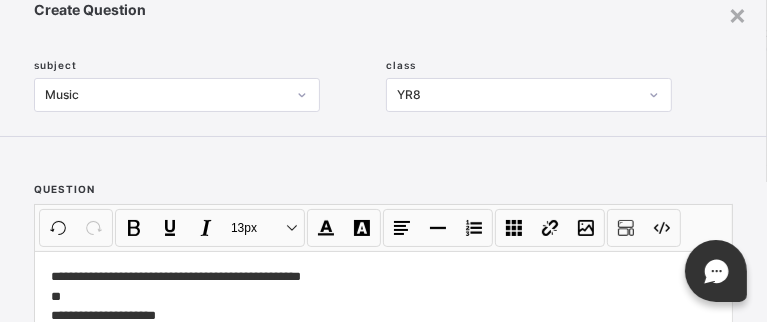 scroll, scrollTop: 437, scrollLeft: 0, axis: vertical 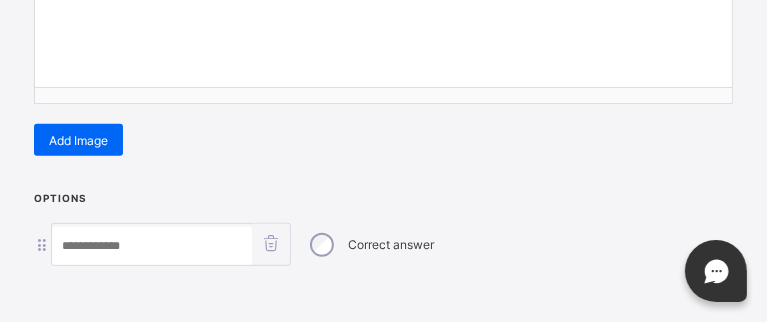click at bounding box center [152, 246] 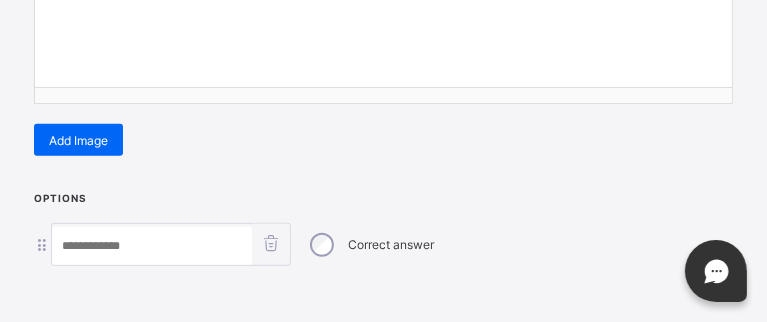 paste on "**********" 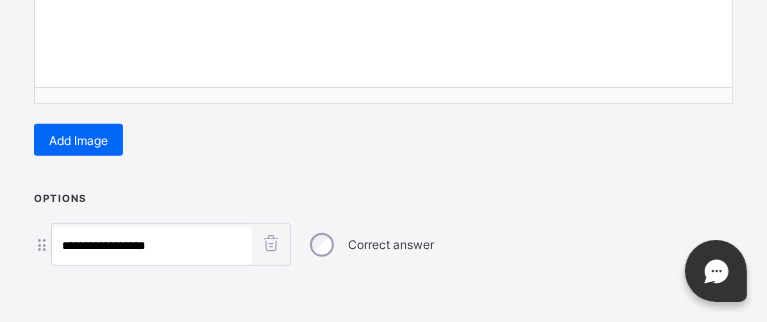 scroll, scrollTop: 636, scrollLeft: 0, axis: vertical 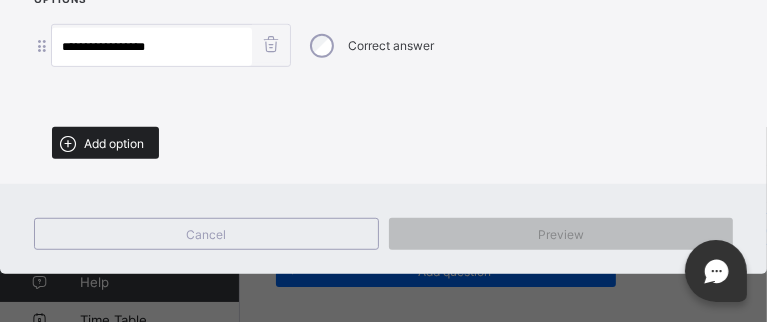 type on "**********" 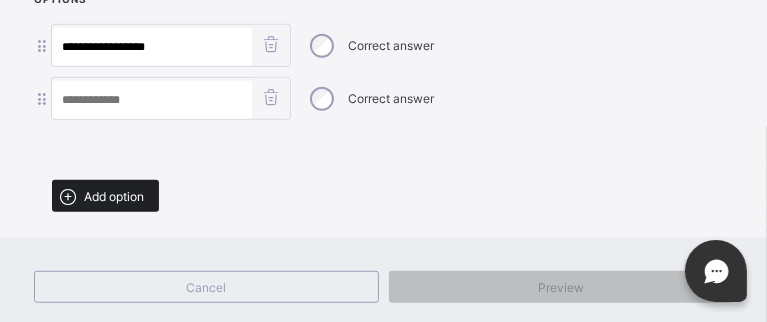 click on "Add option" at bounding box center [114, 196] 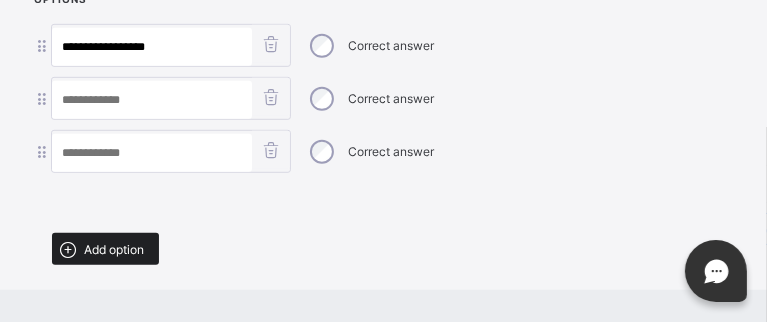 click on "Add option" at bounding box center (114, 249) 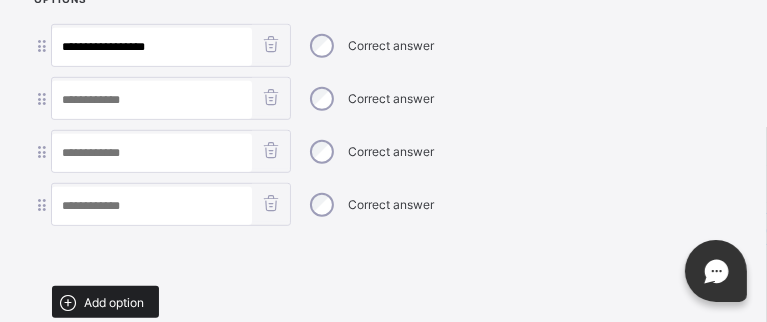 scroll, scrollTop: 355, scrollLeft: 0, axis: vertical 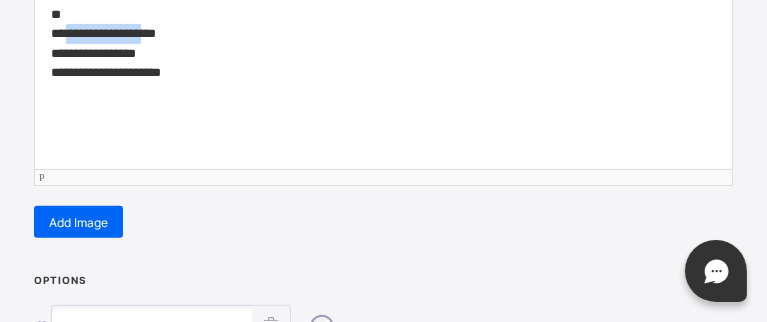 drag, startPoint x: 147, startPoint y: 35, endPoint x: 67, endPoint y: 38, distance: 80.05623 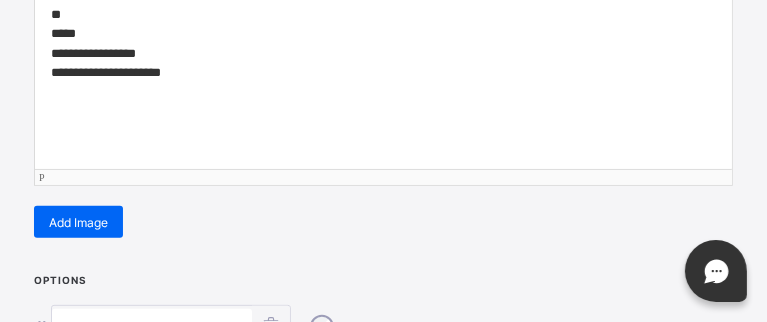 scroll, scrollTop: 437, scrollLeft: 0, axis: vertical 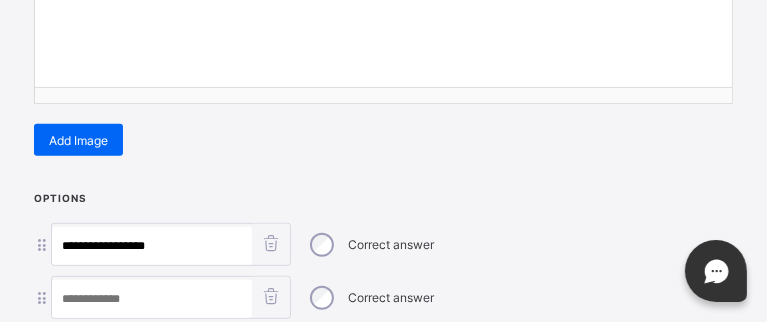 click at bounding box center [152, 299] 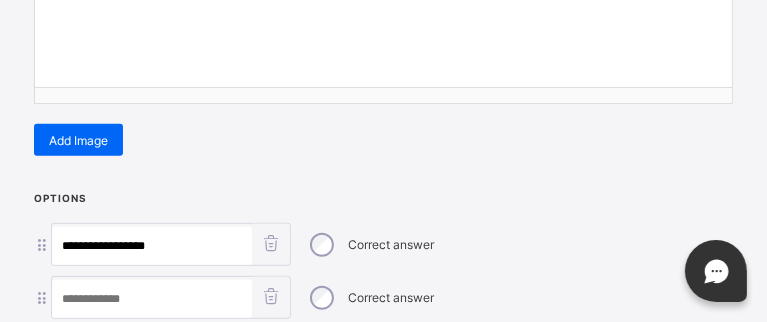 paste on "**********" 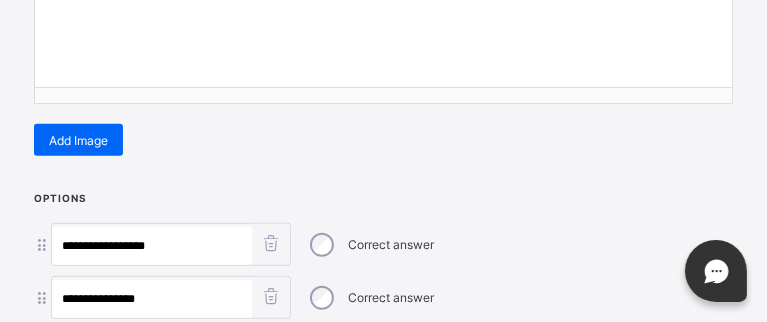 type on "**********" 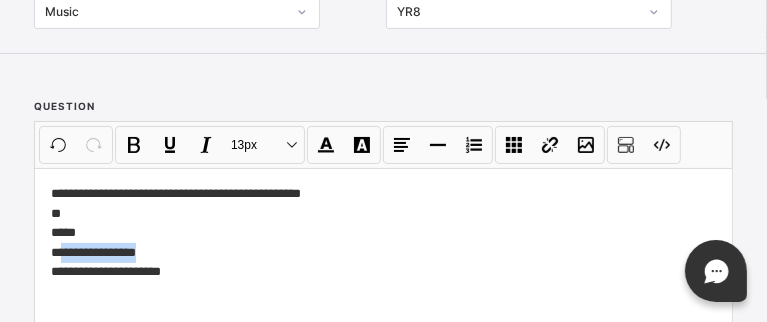 drag, startPoint x: 149, startPoint y: 250, endPoint x: 64, endPoint y: 253, distance: 85.052925 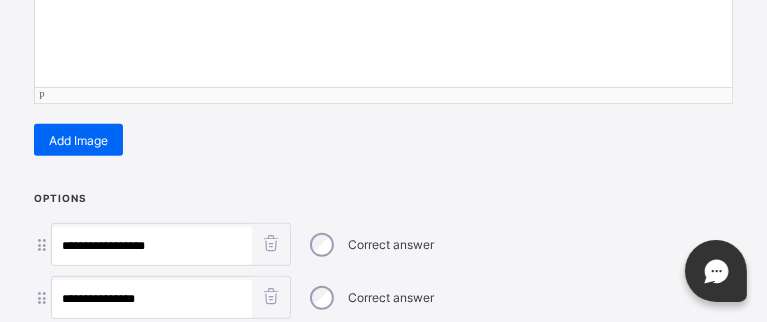 scroll, scrollTop: 718, scrollLeft: 0, axis: vertical 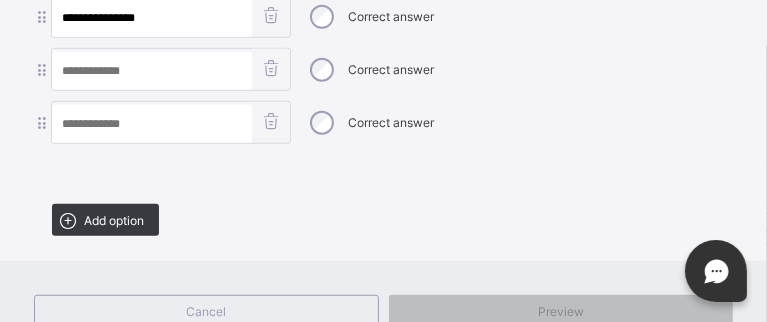 click at bounding box center [152, 71] 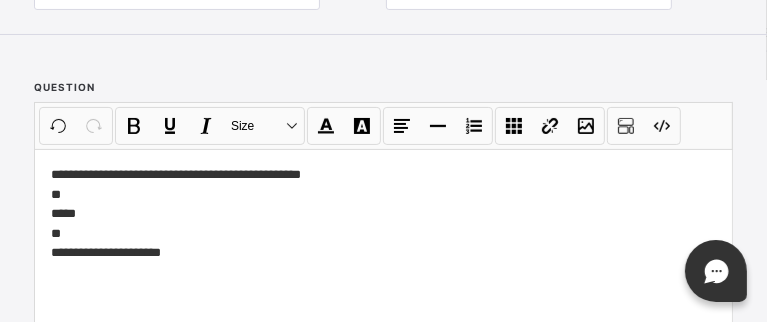 scroll, scrollTop: 156, scrollLeft: 0, axis: vertical 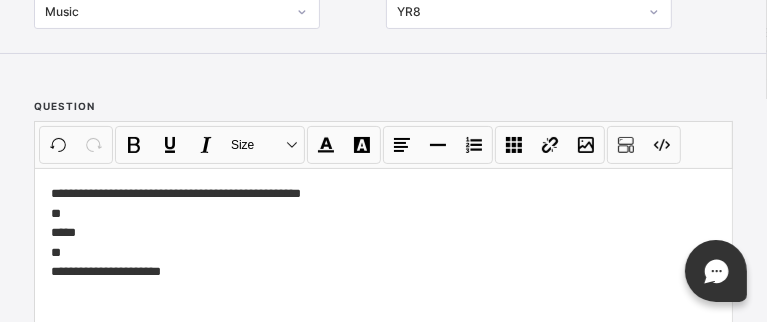 type on "**********" 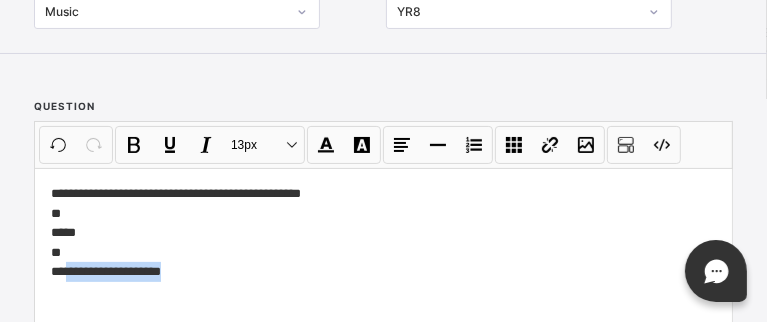 drag, startPoint x: 171, startPoint y: 274, endPoint x: 68, endPoint y: 262, distance: 103.69667 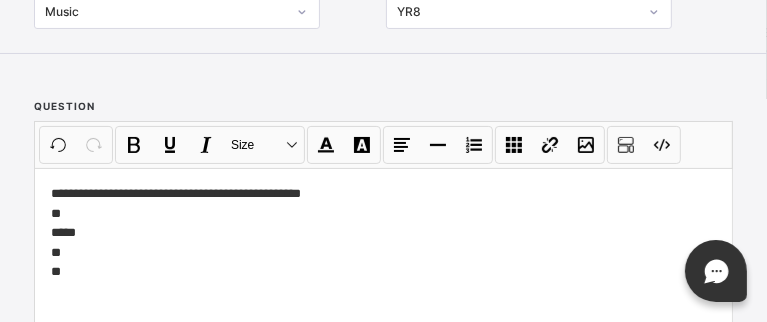 click on "**********" at bounding box center (379, 242) 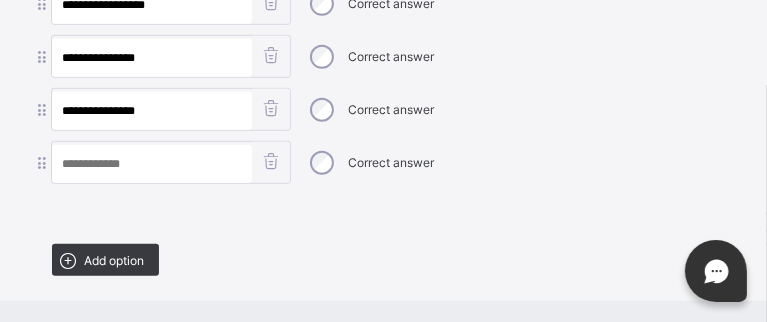 scroll, scrollTop: 718, scrollLeft: 0, axis: vertical 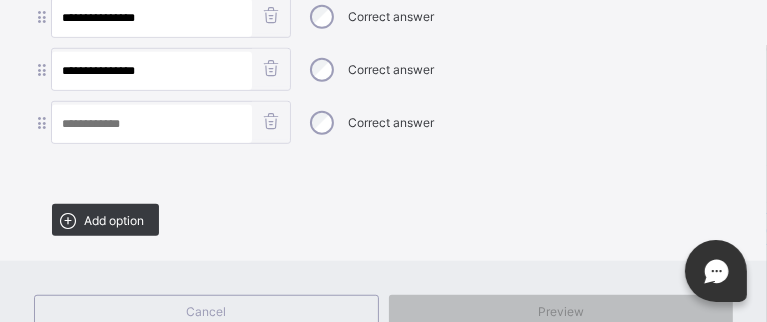 click at bounding box center [152, 124] 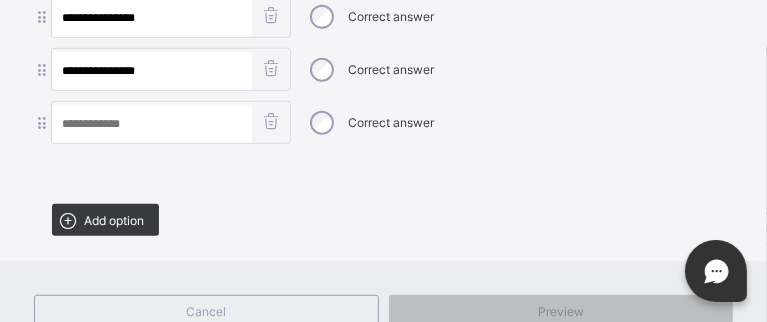 paste on "**********" 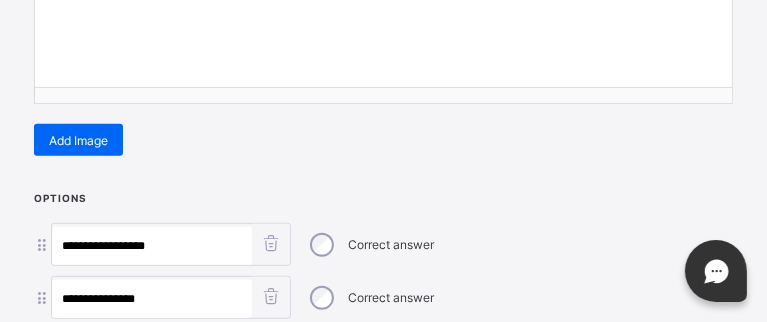 scroll, scrollTop: 156, scrollLeft: 0, axis: vertical 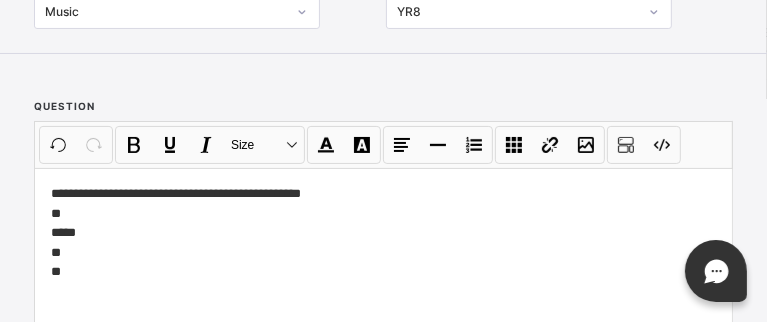 type on "**********" 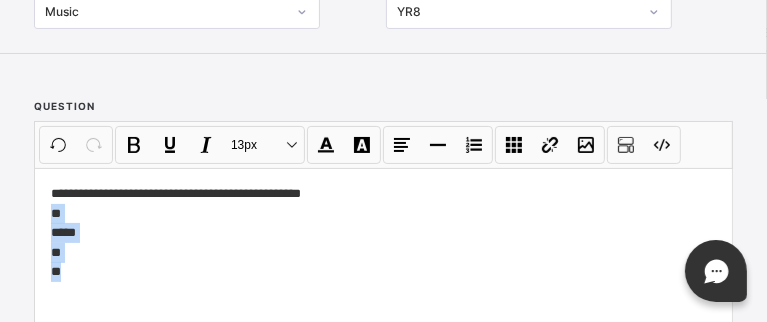 drag, startPoint x: 95, startPoint y: 271, endPoint x: 49, endPoint y: 217, distance: 70.93659 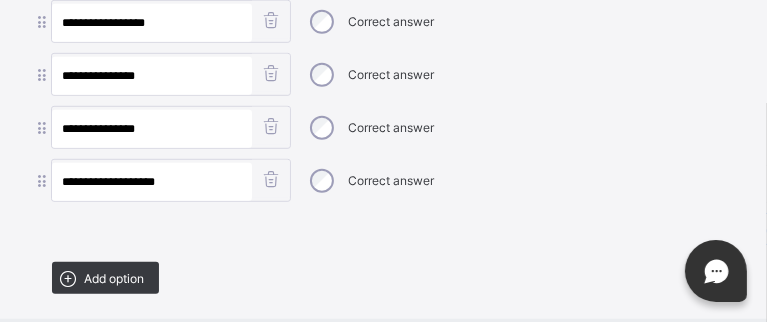scroll, scrollTop: 792, scrollLeft: 0, axis: vertical 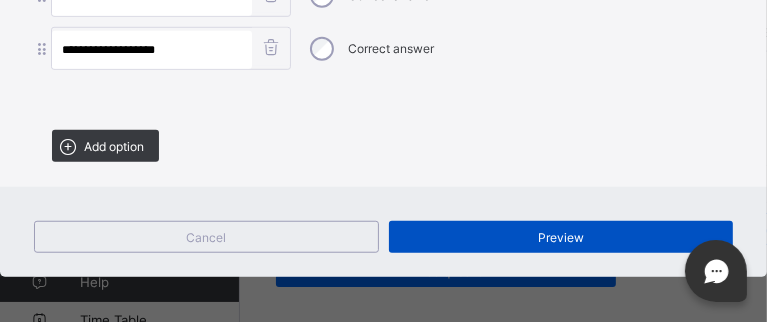 click on "Preview" at bounding box center [561, 237] 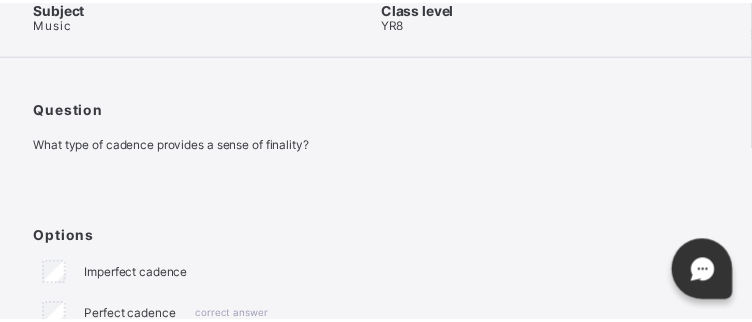scroll, scrollTop: 393, scrollLeft: 0, axis: vertical 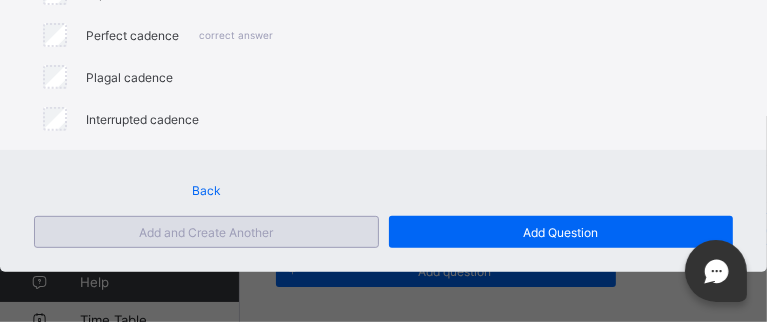 click on "Add and Create Another" at bounding box center (206, 232) 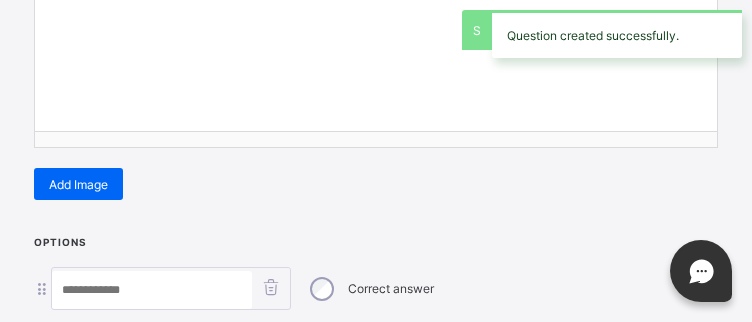 scroll, scrollTop: 636, scrollLeft: 0, axis: vertical 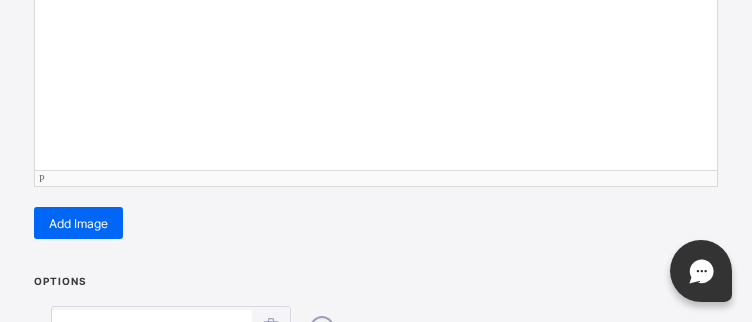 click at bounding box center [376, 70] 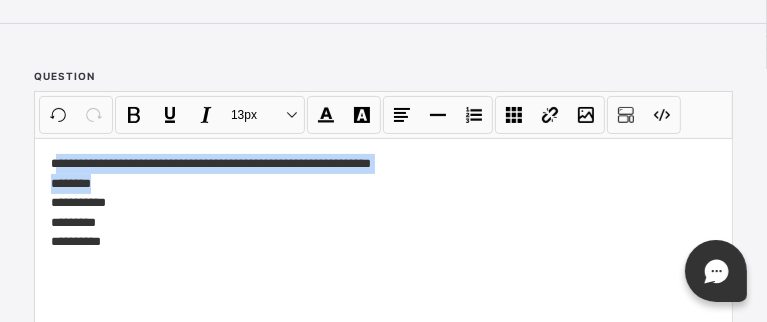 scroll, scrollTop: 178, scrollLeft: 0, axis: vertical 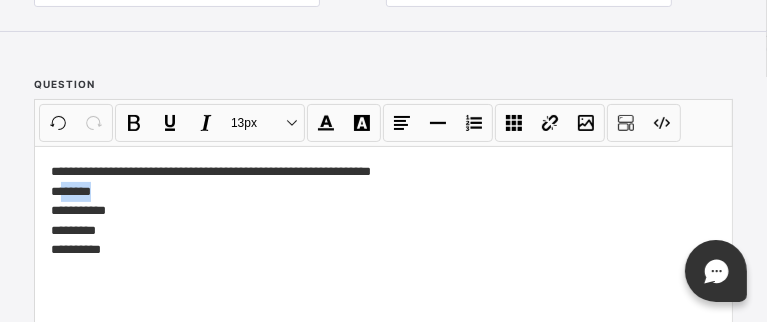 drag, startPoint x: 97, startPoint y: 7, endPoint x: 63, endPoint y: 189, distance: 185.14859 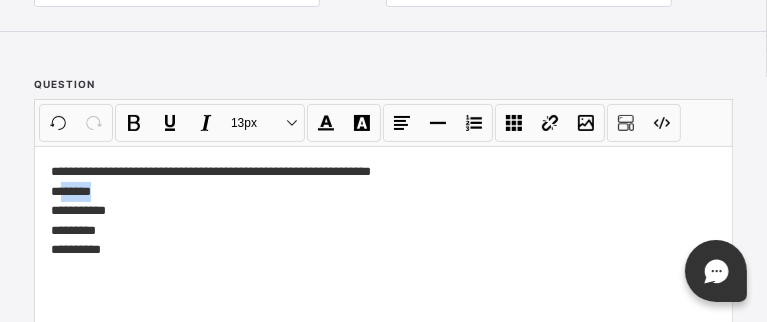 copy on "******" 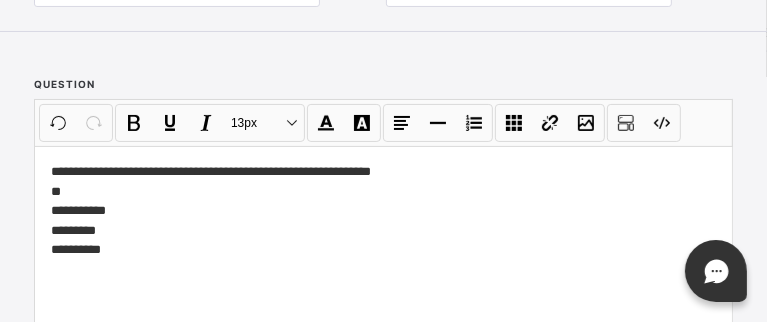 scroll, scrollTop: 460, scrollLeft: 0, axis: vertical 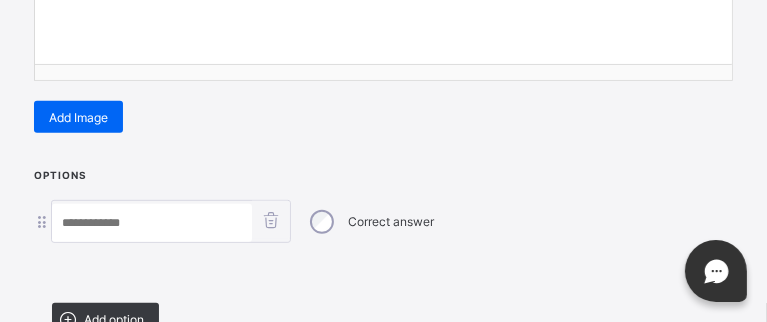 click at bounding box center [152, 223] 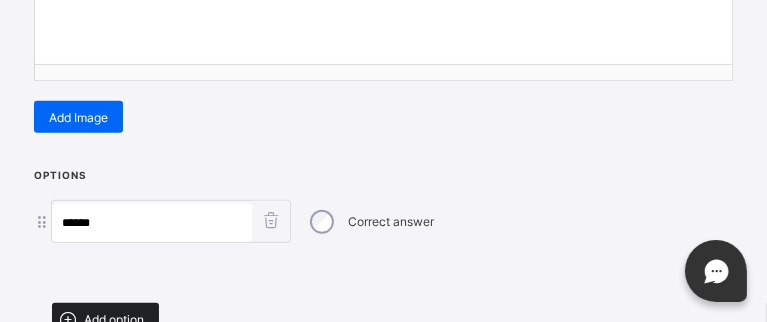 type on "*****" 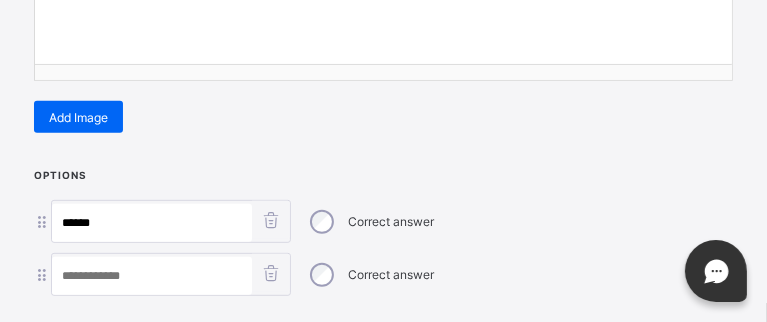 scroll, scrollTop: 688, scrollLeft: 0, axis: vertical 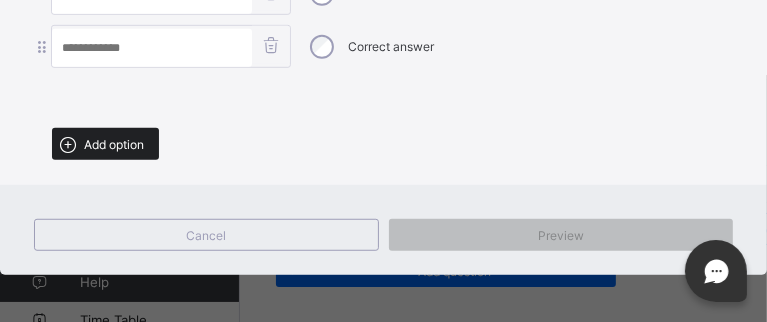 click on "Add option" at bounding box center (114, 144) 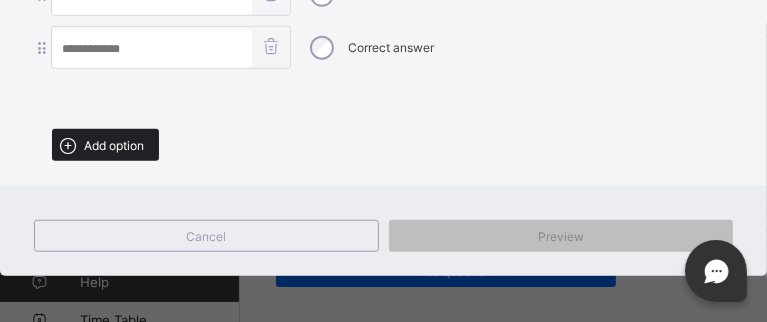 click on "Add option" at bounding box center [114, 145] 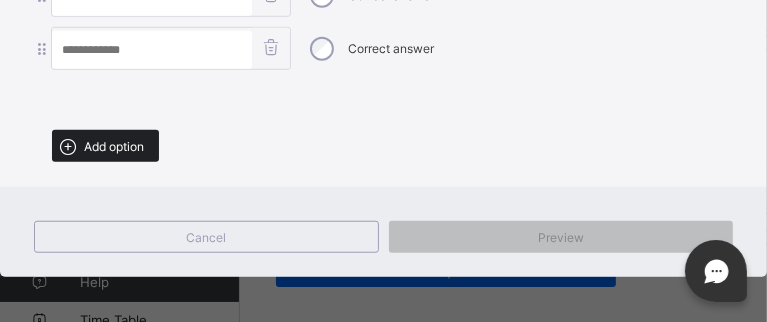 click on "Add option" at bounding box center (114, 146) 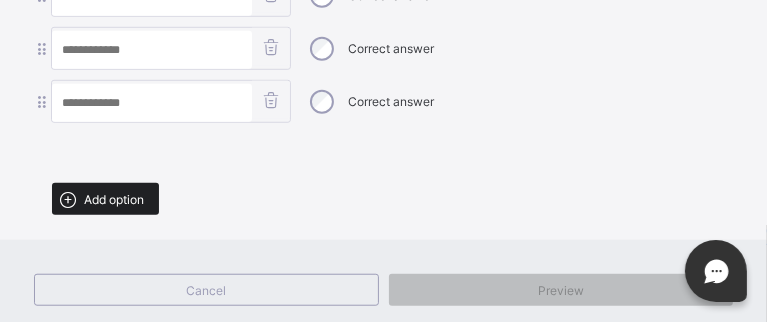 scroll, scrollTop: 844, scrollLeft: 0, axis: vertical 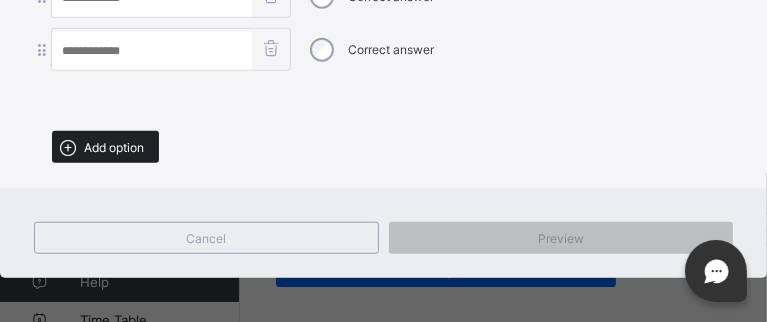click on "Add option" at bounding box center [114, 147] 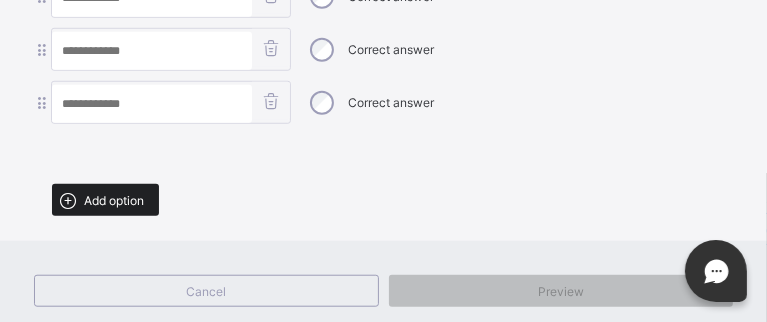 scroll, scrollTop: 896, scrollLeft: 0, axis: vertical 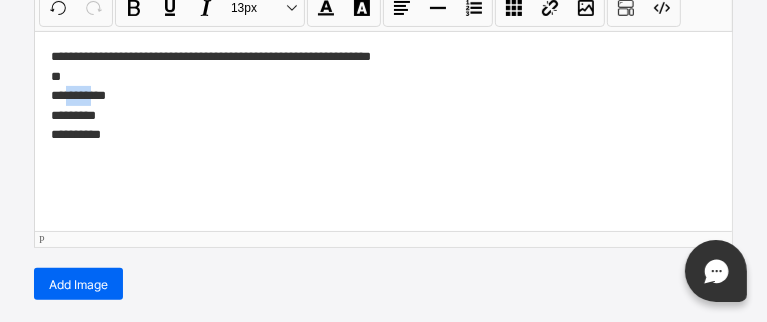 drag, startPoint x: 94, startPoint y: 89, endPoint x: 68, endPoint y: 89, distance: 26 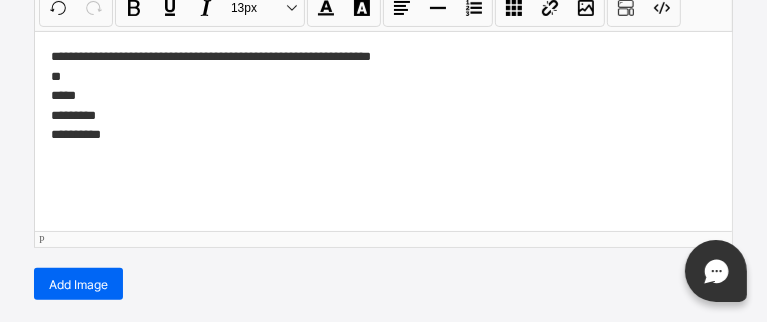 scroll, scrollTop: 437, scrollLeft: 0, axis: vertical 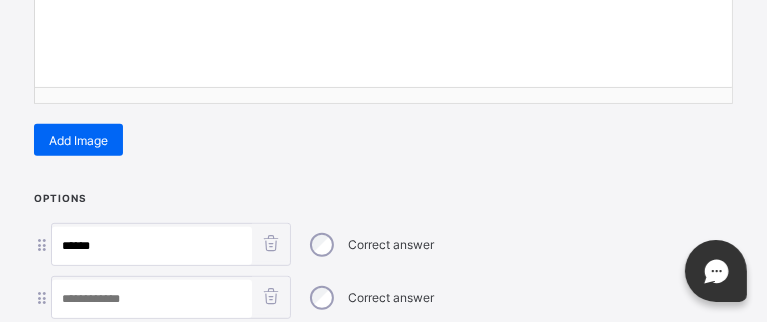 click at bounding box center [152, 299] 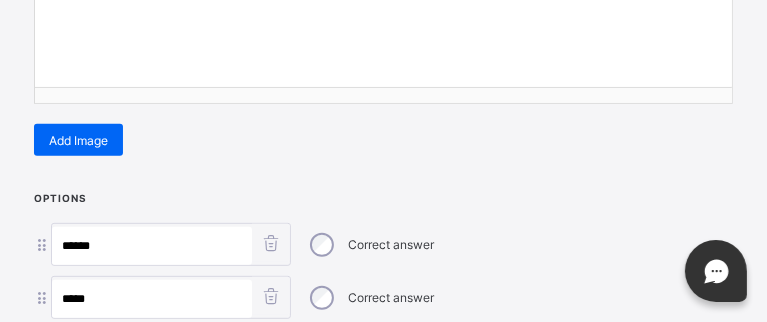 type on "*****" 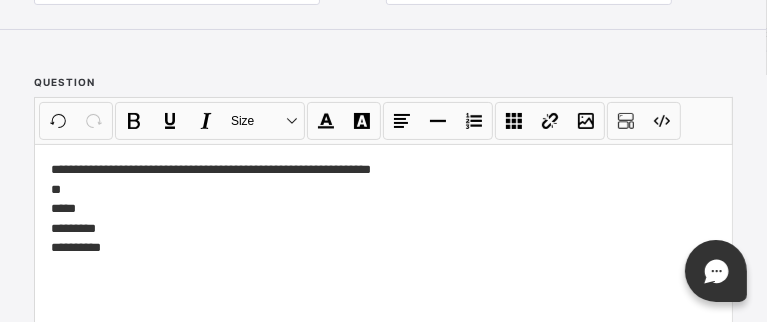 scroll, scrollTop: 156, scrollLeft: 0, axis: vertical 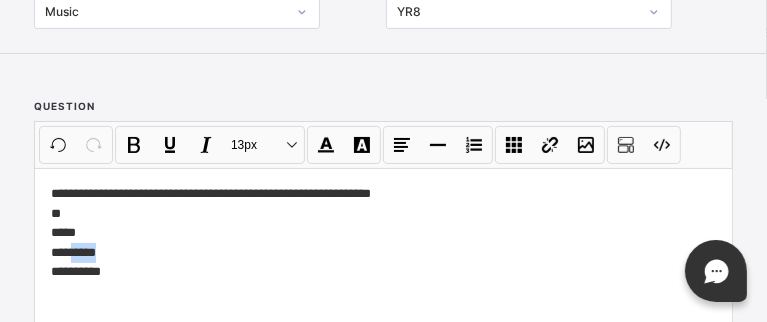 drag, startPoint x: 99, startPoint y: 254, endPoint x: 69, endPoint y: 257, distance: 30.149628 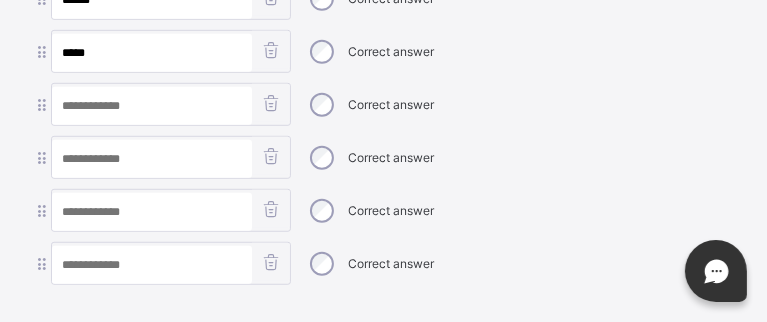 scroll, scrollTop: 718, scrollLeft: 0, axis: vertical 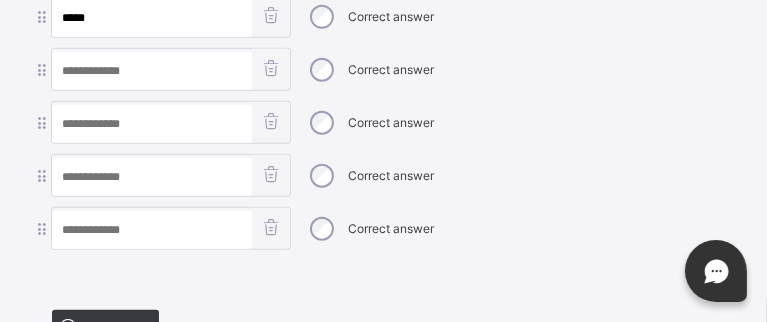 click at bounding box center [152, 71] 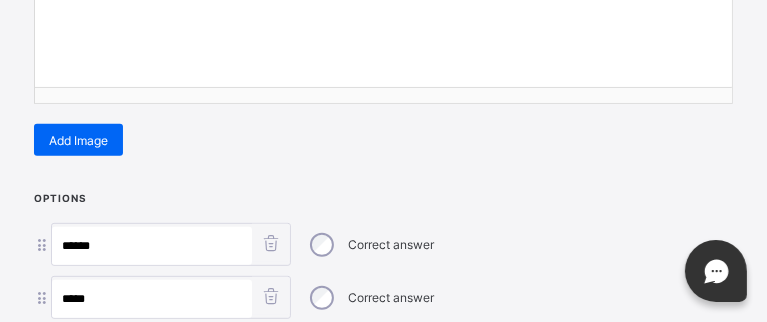 scroll, scrollTop: 156, scrollLeft: 0, axis: vertical 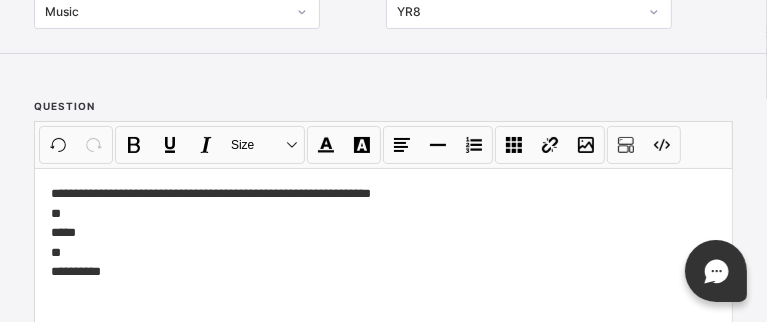 type on "******" 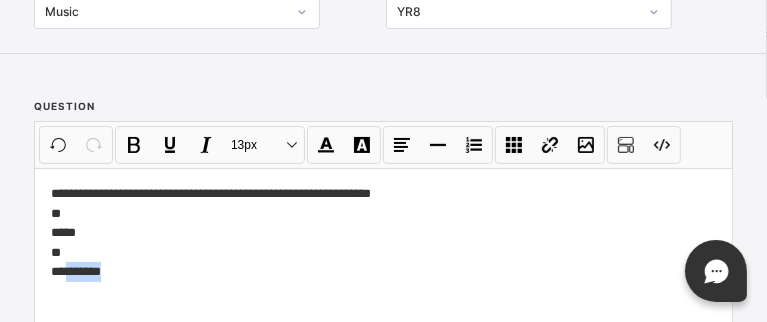 drag, startPoint x: 124, startPoint y: 275, endPoint x: 67, endPoint y: 275, distance: 57 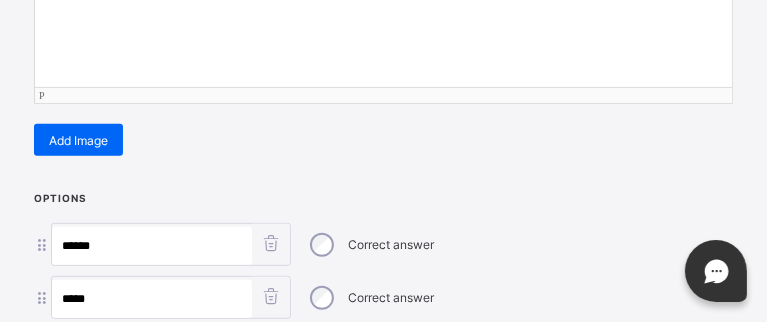 scroll, scrollTop: 718, scrollLeft: 0, axis: vertical 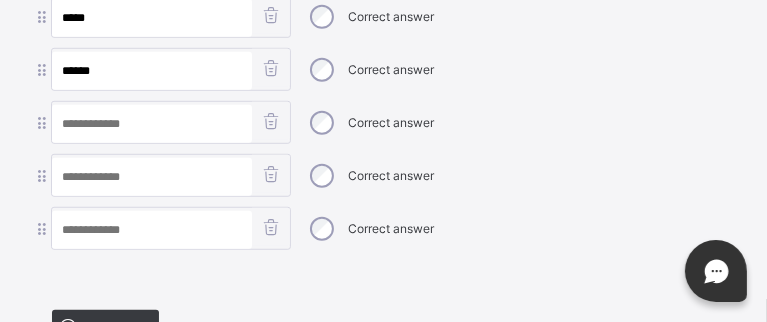 click at bounding box center (152, 124) 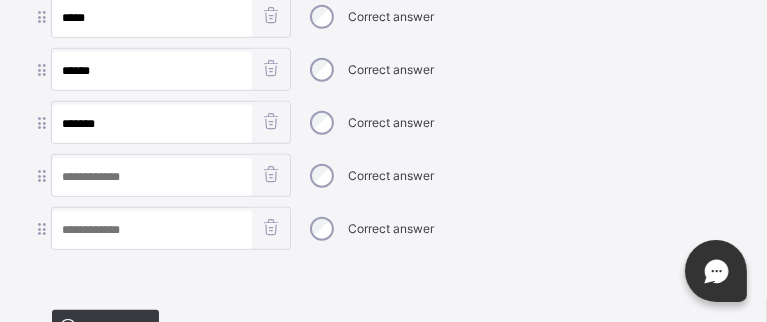 type on "*******" 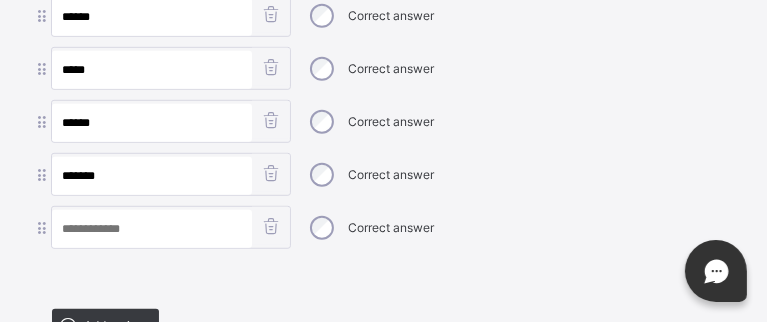 click at bounding box center (270, 226) 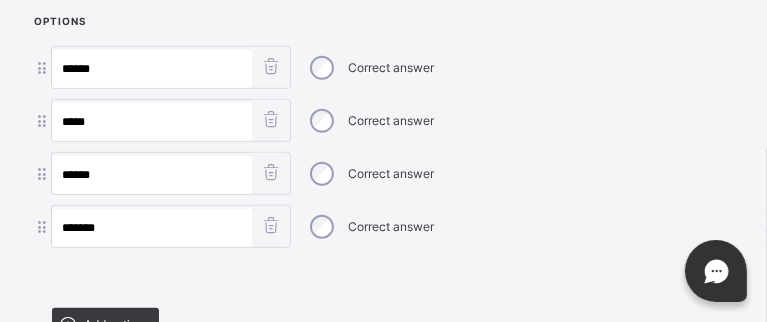 scroll, scrollTop: 792, scrollLeft: 0, axis: vertical 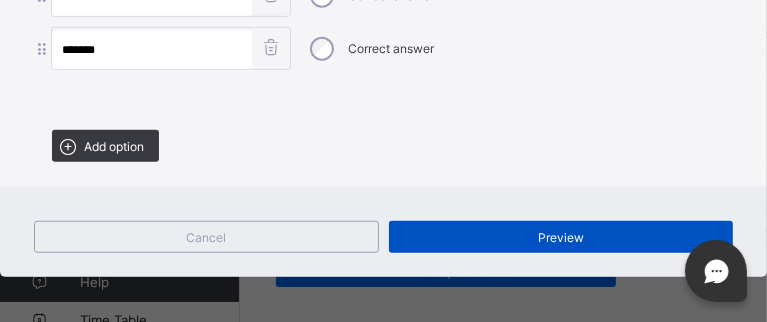 click on "Preview" at bounding box center (561, 237) 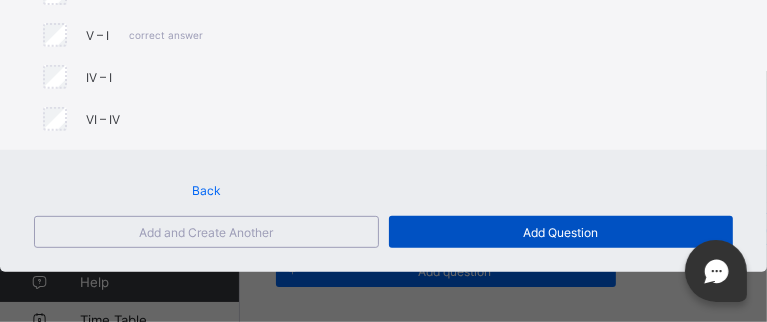 scroll, scrollTop: 439, scrollLeft: 0, axis: vertical 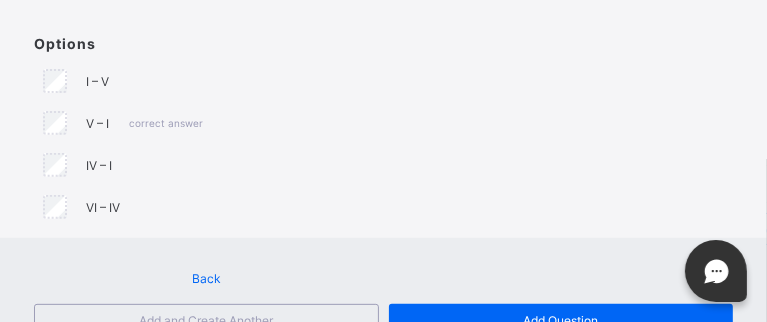click on "Back" at bounding box center [206, 278] 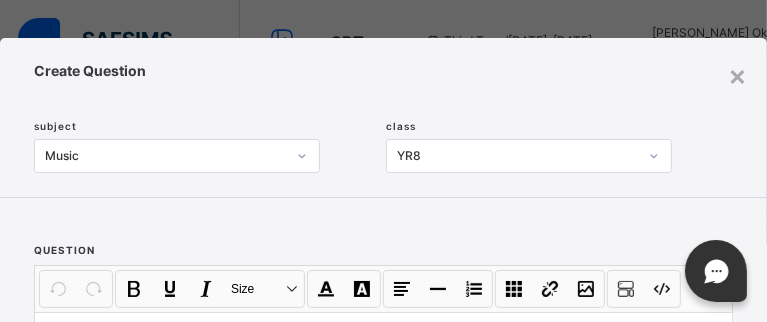 scroll, scrollTop: 292, scrollLeft: 0, axis: vertical 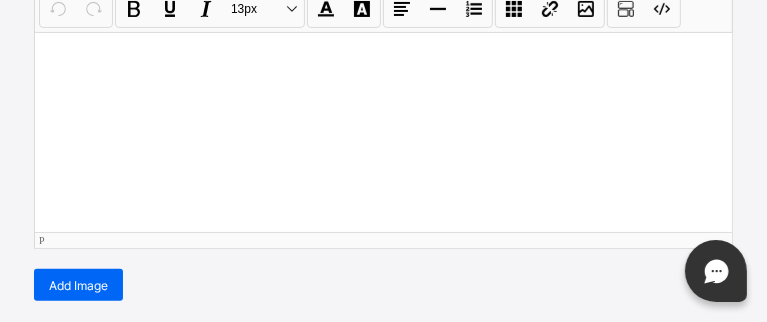 click at bounding box center [383, 132] 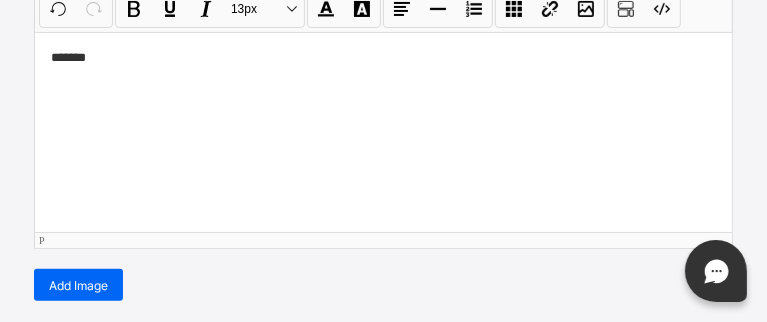 type 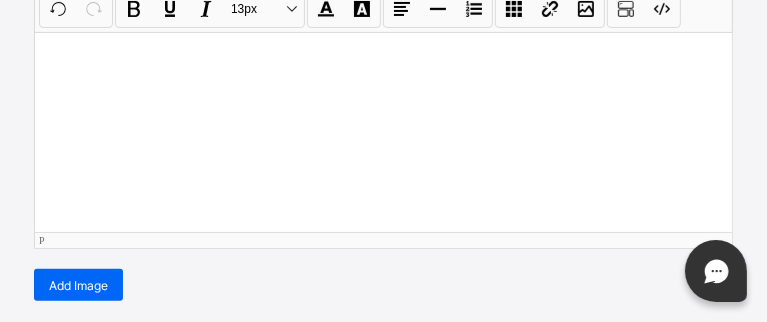 click at bounding box center [383, 132] 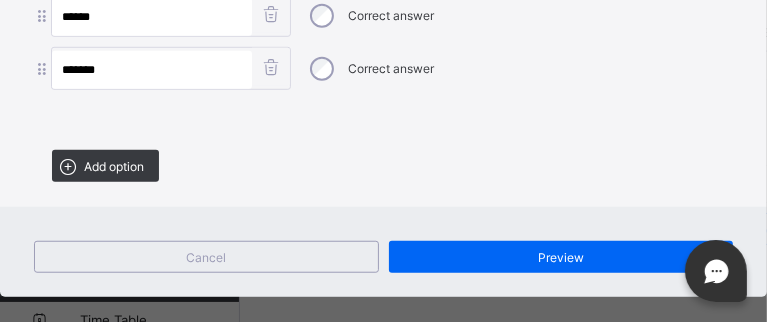 scroll, scrollTop: 792, scrollLeft: 0, axis: vertical 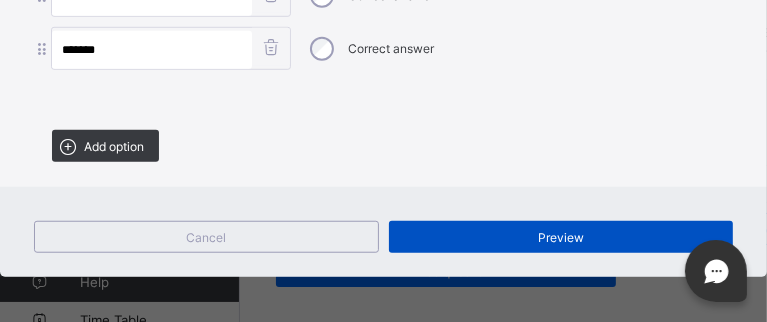 click on "Preview" at bounding box center (561, 237) 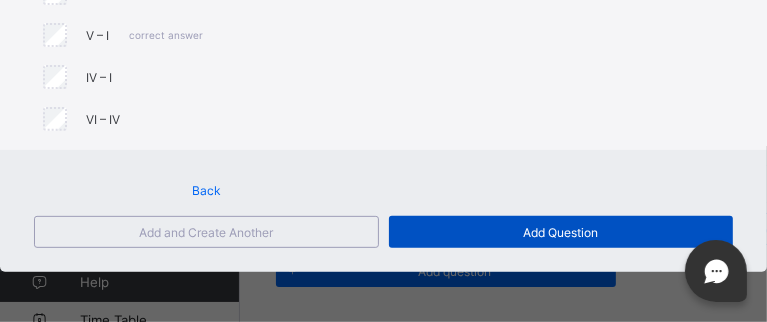 scroll, scrollTop: 363, scrollLeft: 0, axis: vertical 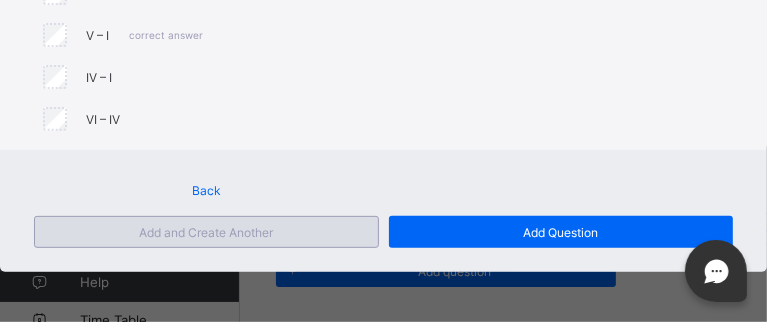 click on "Add and Create Another" at bounding box center [206, 232] 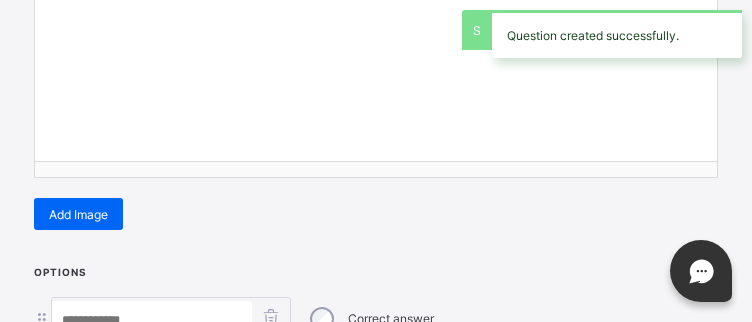 scroll, scrollTop: 636, scrollLeft: 0, axis: vertical 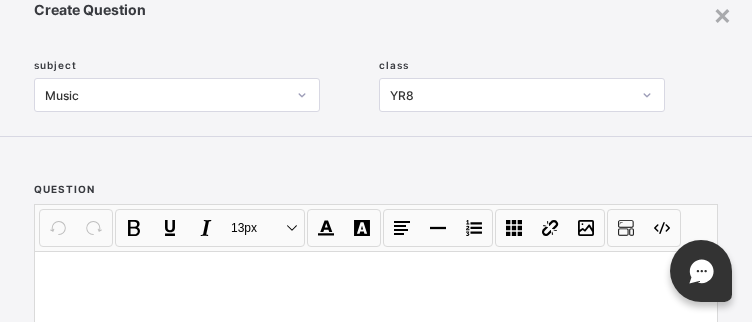 click at bounding box center [376, 351] 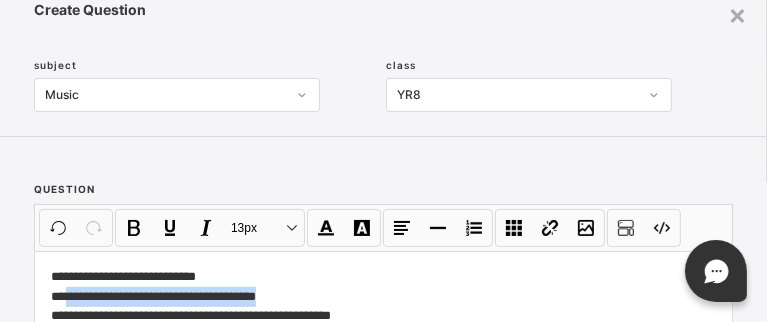 drag, startPoint x: 284, startPoint y: 288, endPoint x: 67, endPoint y: 294, distance: 217.08293 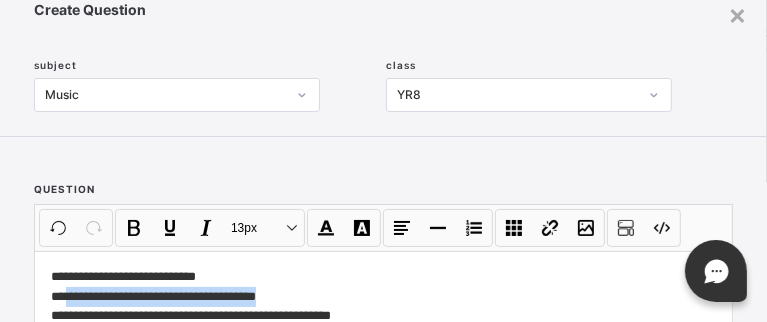 type 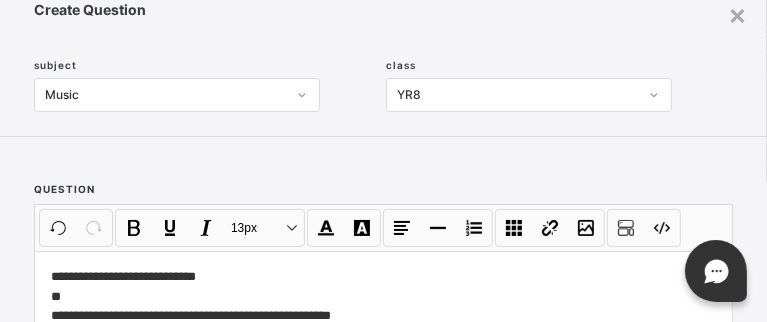 scroll, scrollTop: 354, scrollLeft: 0, axis: vertical 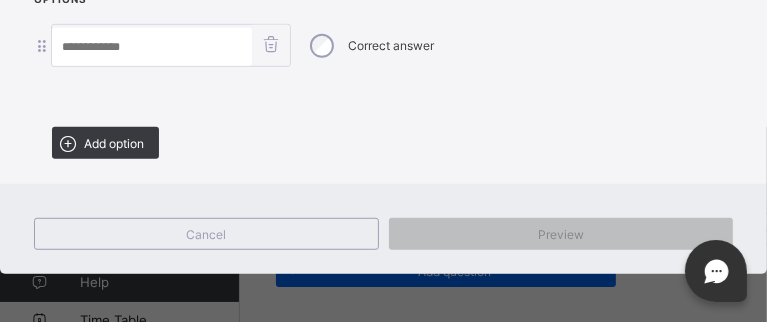 click at bounding box center [152, 47] 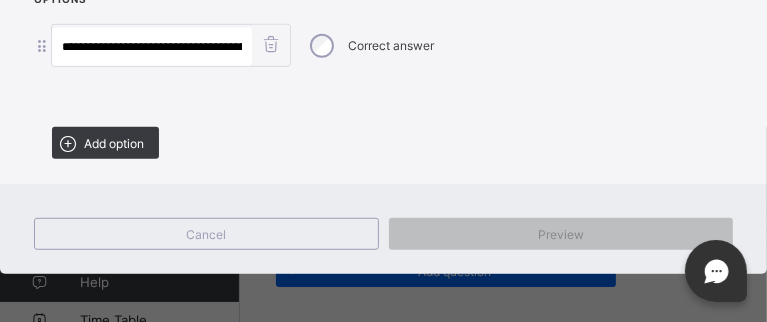 scroll, scrollTop: 0, scrollLeft: 27, axis: horizontal 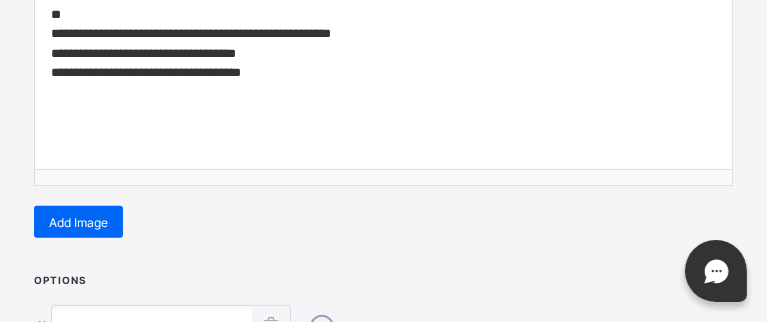 type on "**********" 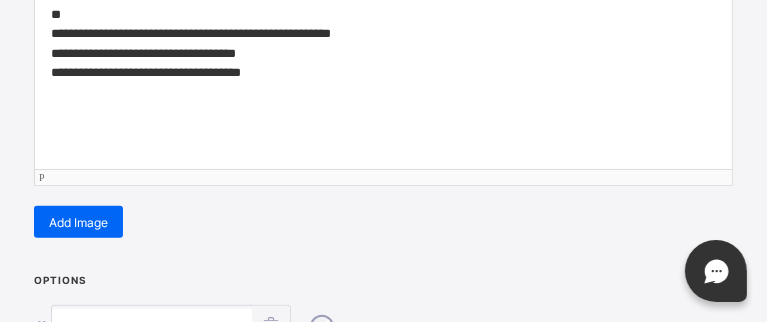 scroll, scrollTop: 0, scrollLeft: 0, axis: both 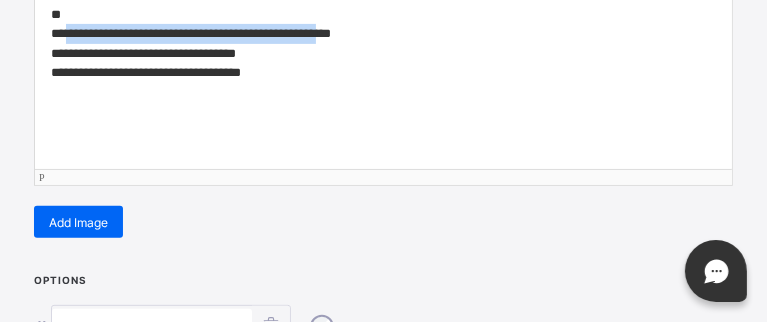 drag, startPoint x: 332, startPoint y: 28, endPoint x: 66, endPoint y: 38, distance: 266.1879 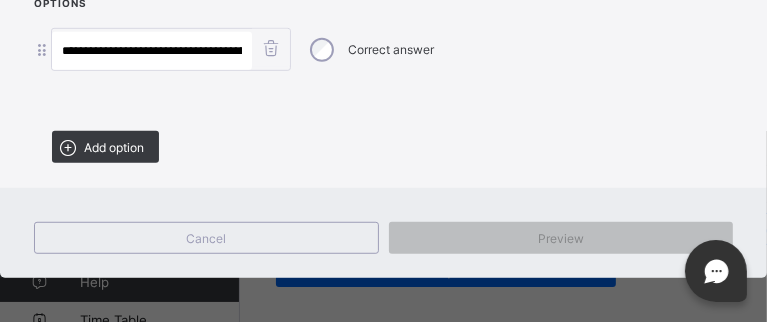 scroll, scrollTop: 636, scrollLeft: 0, axis: vertical 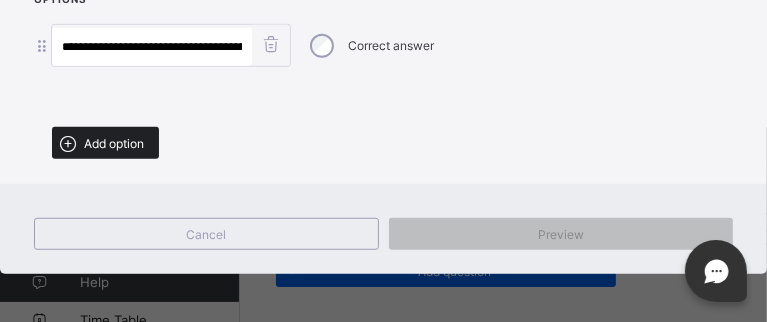 click on "Add option" at bounding box center [105, 143] 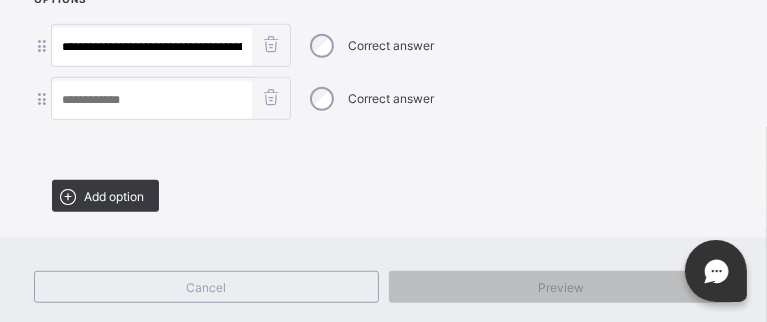 click at bounding box center (152, 100) 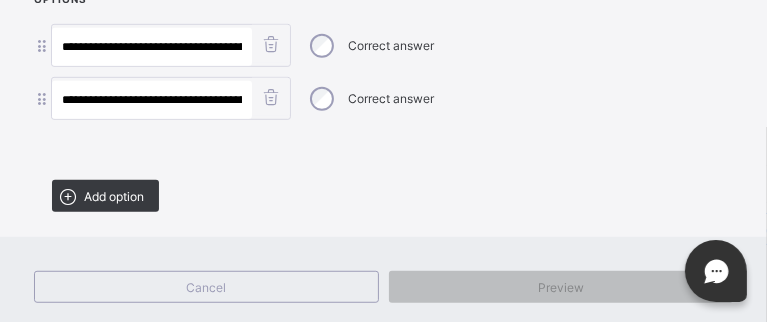 scroll, scrollTop: 0, scrollLeft: 98, axis: horizontal 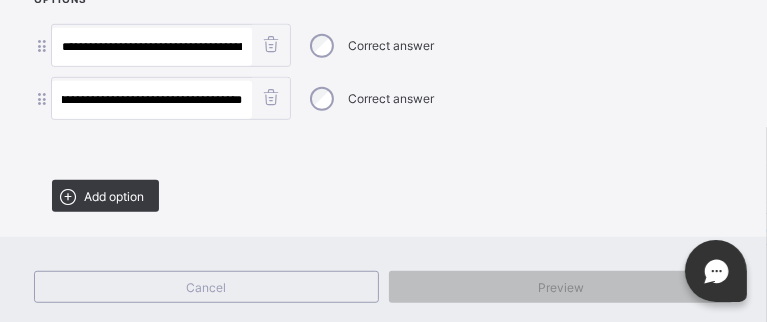 type on "**********" 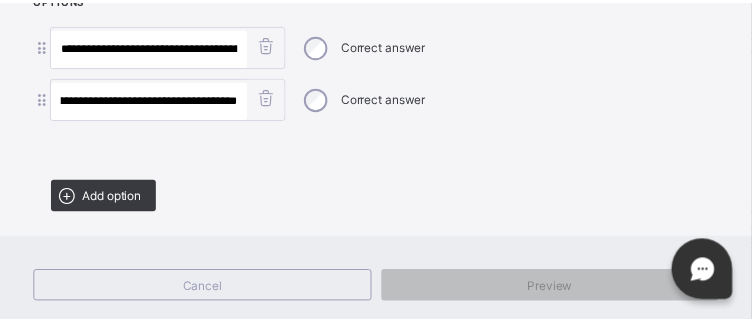 scroll, scrollTop: 0, scrollLeft: 0, axis: both 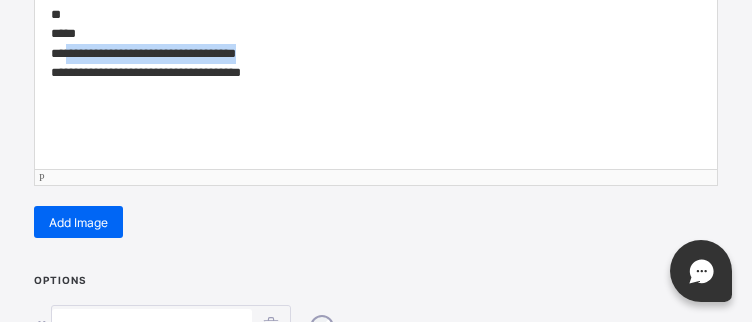 drag, startPoint x: 265, startPoint y: 54, endPoint x: 71, endPoint y: 50, distance: 194.04123 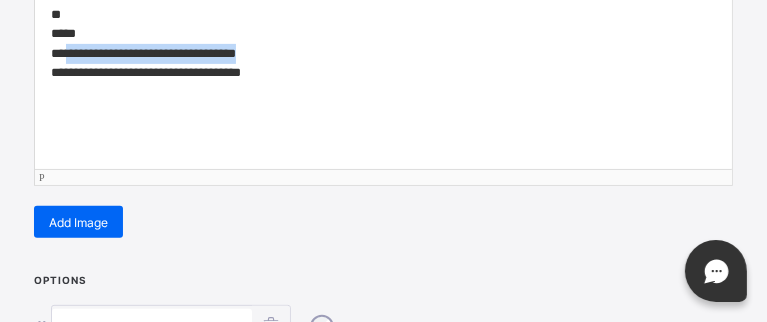 drag, startPoint x: 258, startPoint y: 53, endPoint x: 67, endPoint y: 53, distance: 191 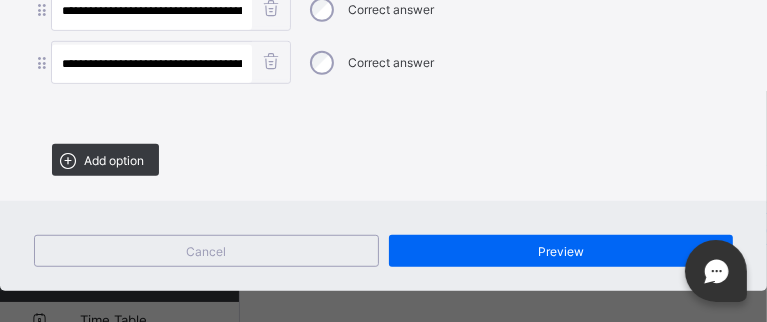 scroll, scrollTop: 688, scrollLeft: 0, axis: vertical 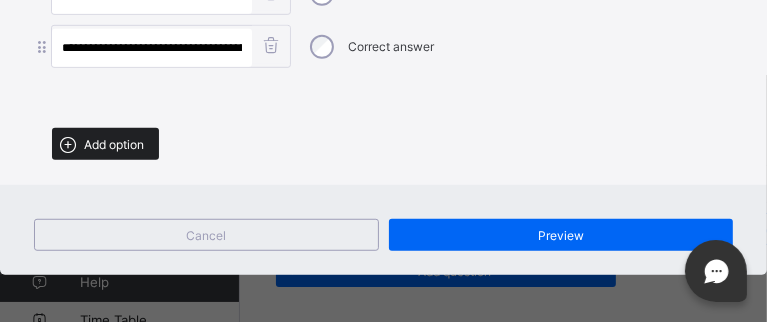 click on "Add option" at bounding box center [114, 144] 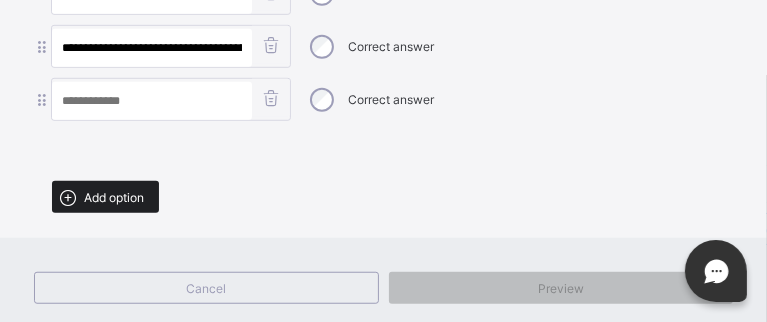 scroll, scrollTop: 740, scrollLeft: 0, axis: vertical 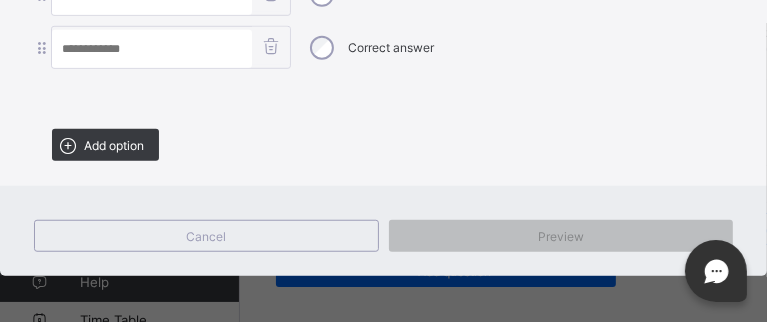 click at bounding box center [152, 49] 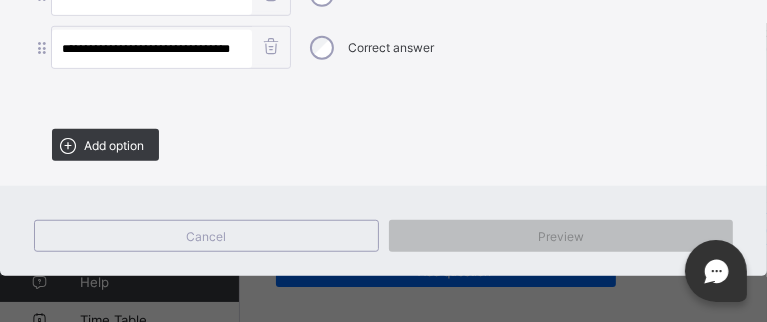 scroll, scrollTop: 0, scrollLeft: 4, axis: horizontal 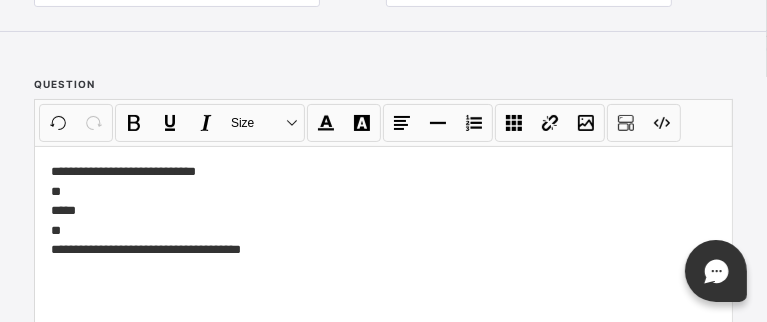 type on "**********" 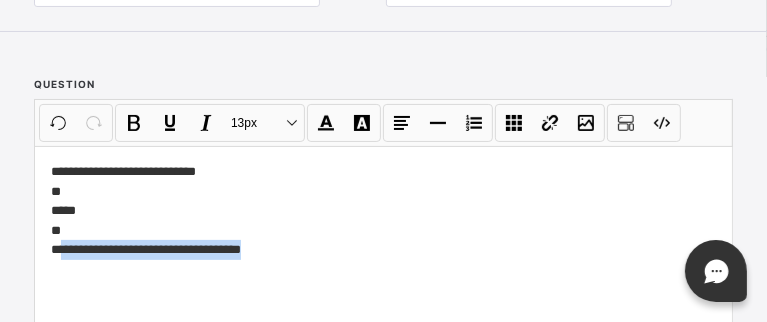 drag, startPoint x: 264, startPoint y: 253, endPoint x: 62, endPoint y: 247, distance: 202.0891 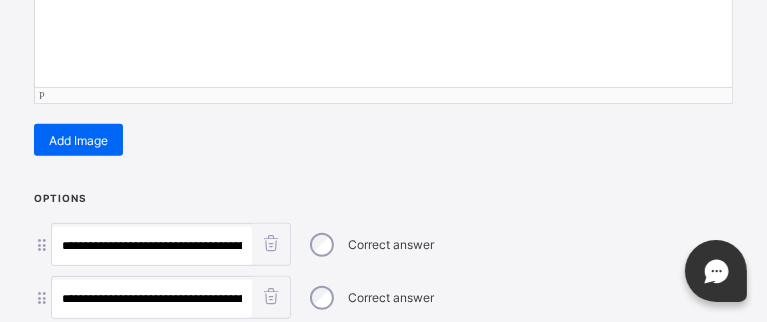scroll, scrollTop: 718, scrollLeft: 0, axis: vertical 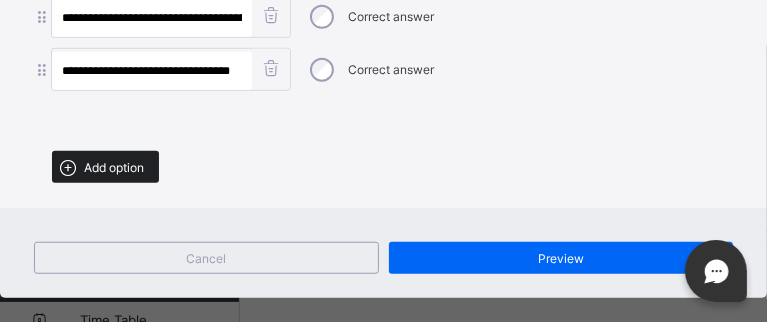 click on "Add option" at bounding box center [114, 167] 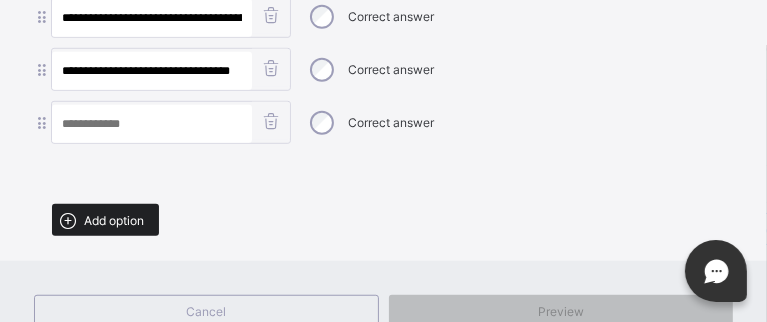 scroll, scrollTop: 770, scrollLeft: 0, axis: vertical 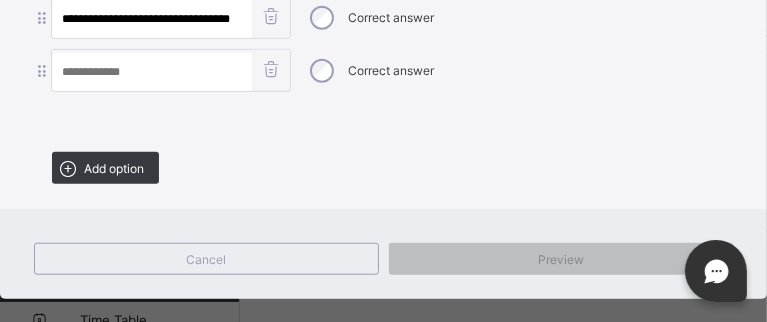 click at bounding box center [152, 72] 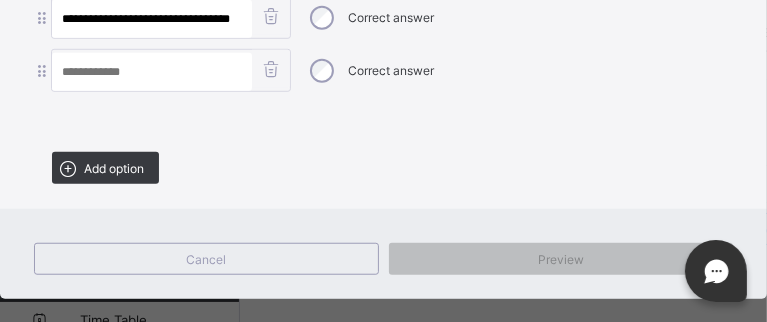 paste on "**********" 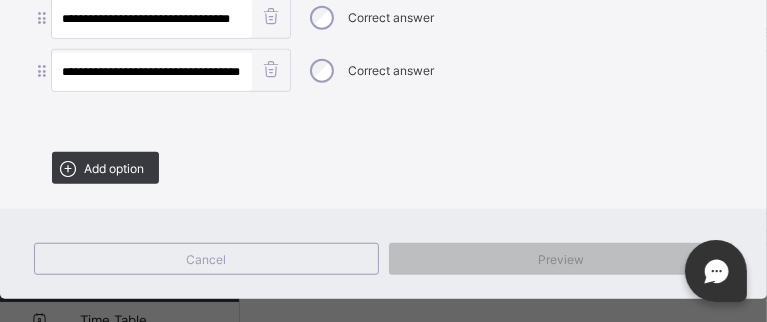 scroll, scrollTop: 0, scrollLeft: 10, axis: horizontal 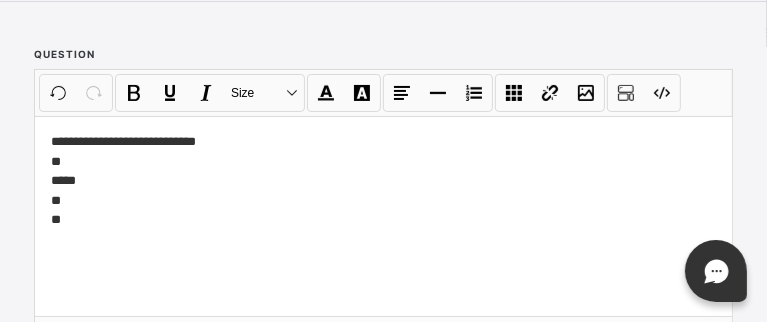 type on "**********" 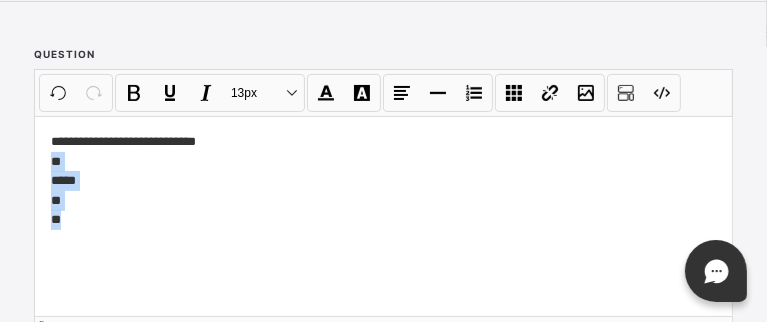 drag, startPoint x: 91, startPoint y: 216, endPoint x: 36, endPoint y: 164, distance: 75.690155 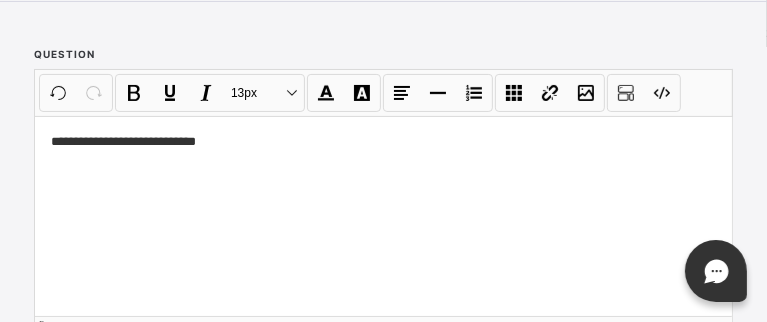 scroll, scrollTop: 490, scrollLeft: 0, axis: vertical 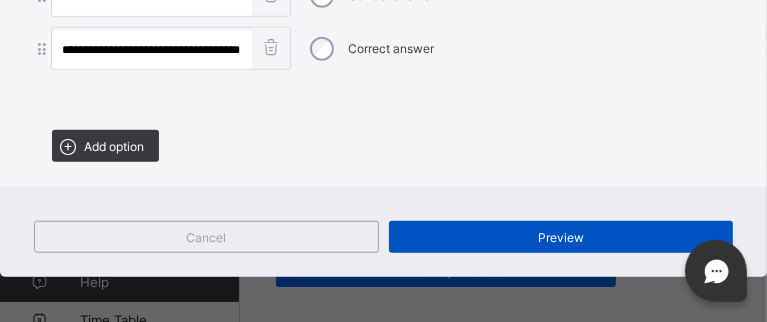 click on "Preview" at bounding box center (561, 237) 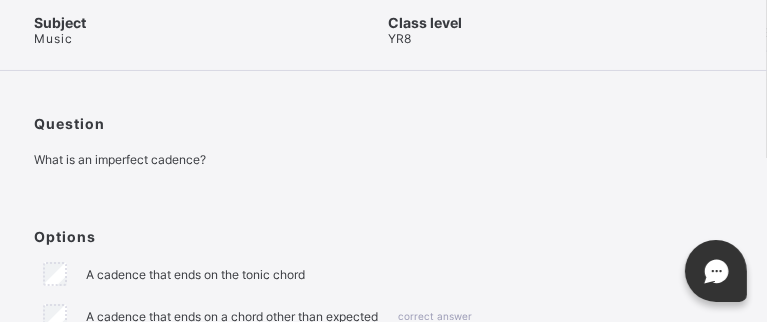 scroll, scrollTop: 378, scrollLeft: 0, axis: vertical 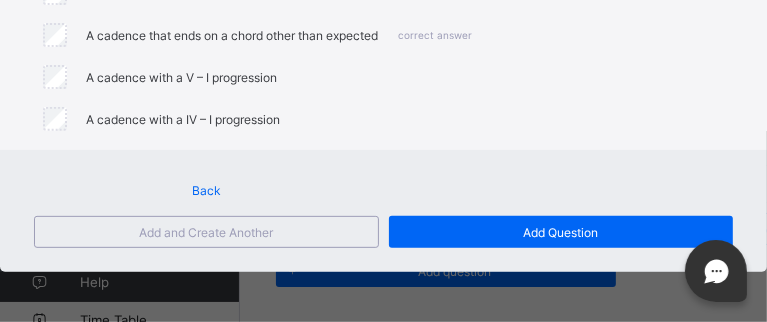 click on "A cadence with a IV – I progression" at bounding box center [383, 119] 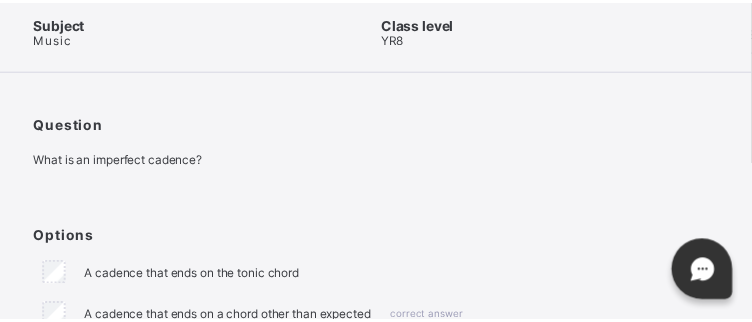 scroll, scrollTop: 378, scrollLeft: 0, axis: vertical 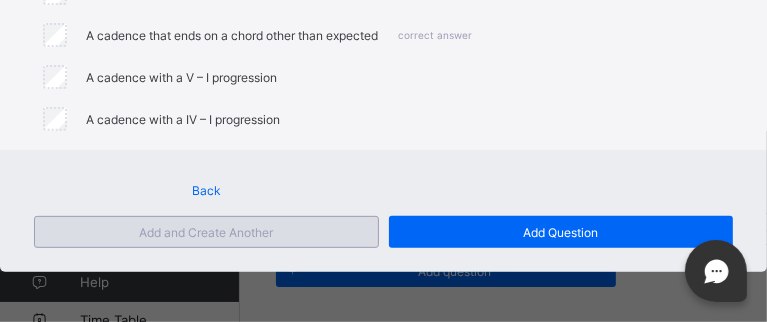 click on "Add and Create Another" at bounding box center [206, 232] 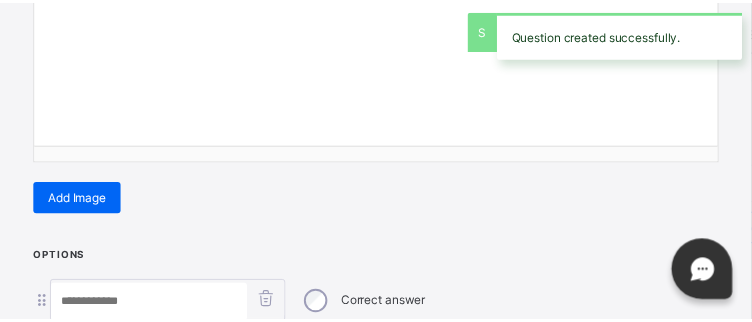 scroll, scrollTop: 636, scrollLeft: 0, axis: vertical 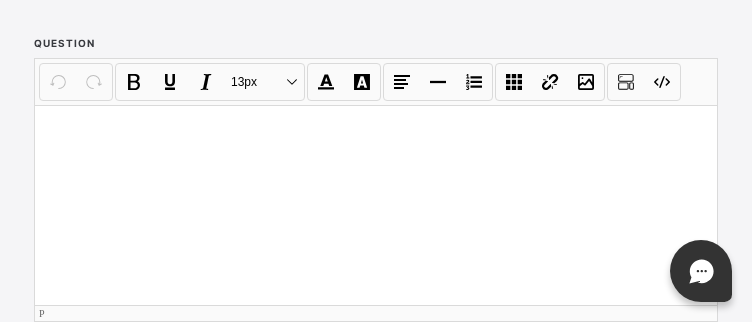 click at bounding box center (376, 205) 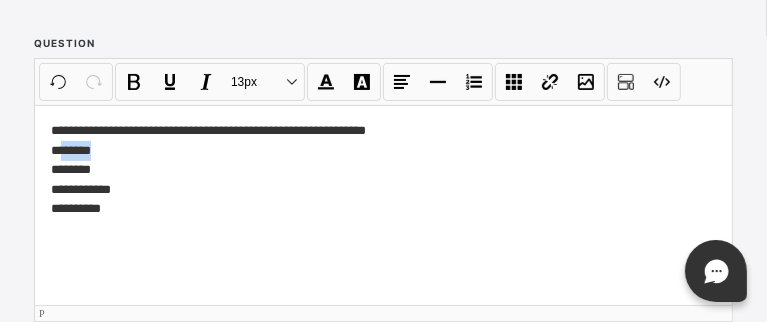 drag, startPoint x: 109, startPoint y: 153, endPoint x: 63, endPoint y: 148, distance: 46.270943 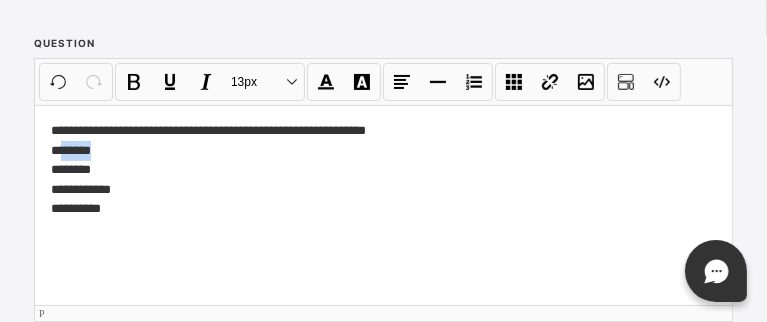 type 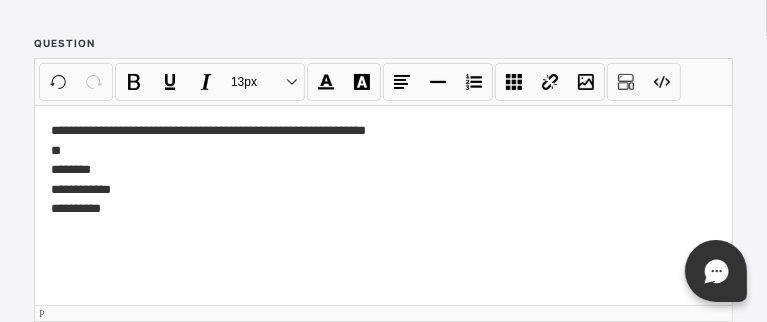 scroll, scrollTop: 437, scrollLeft: 0, axis: vertical 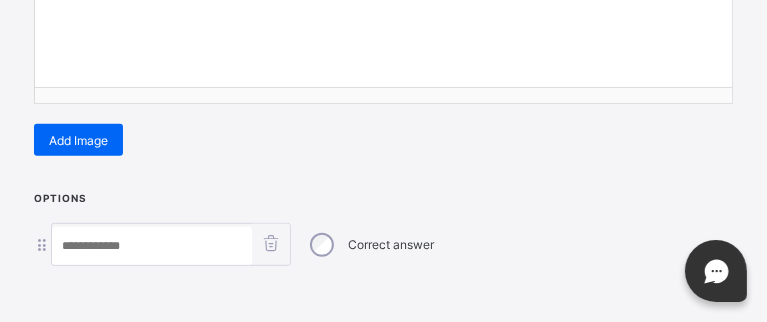 click at bounding box center (152, 246) 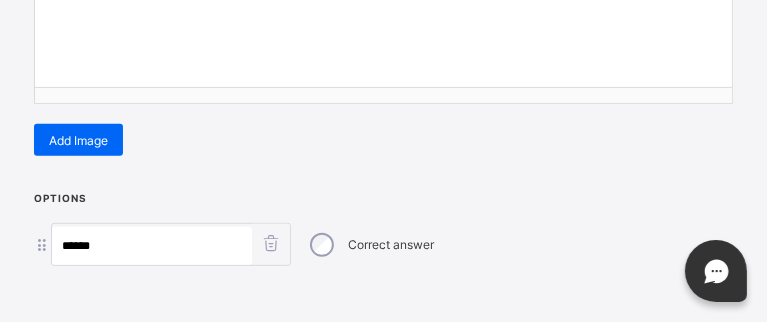 type on "*****" 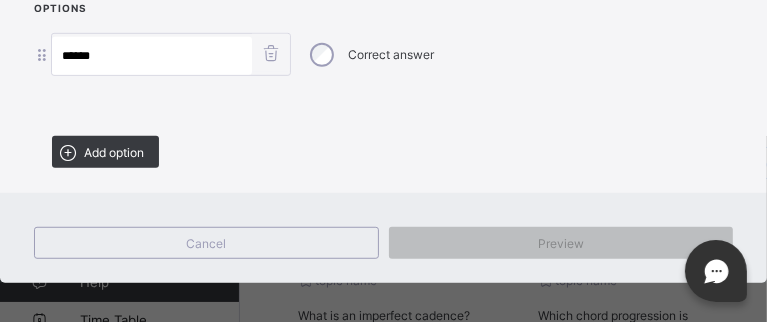 scroll, scrollTop: 636, scrollLeft: 0, axis: vertical 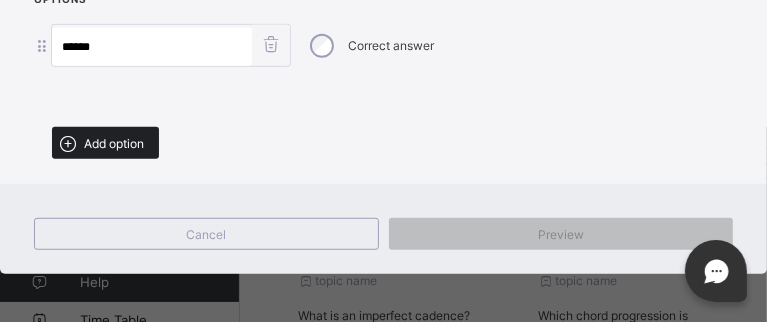 click on "Add option" at bounding box center [114, 143] 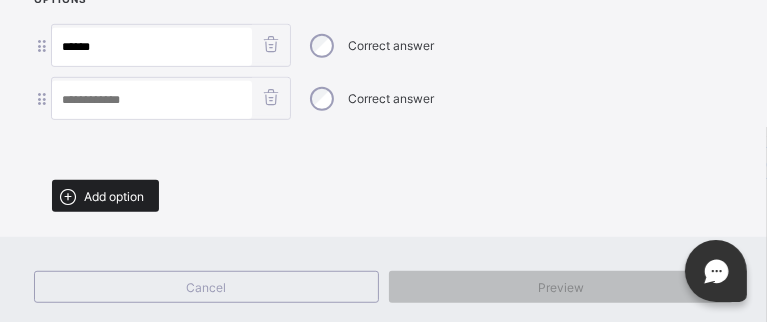 click on "Add option" at bounding box center [114, 196] 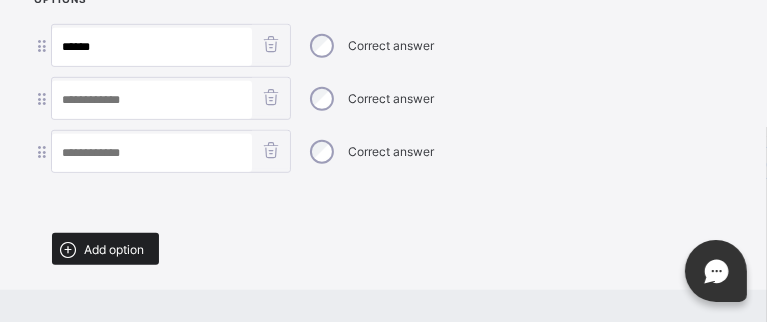 click on "Add option" at bounding box center (114, 249) 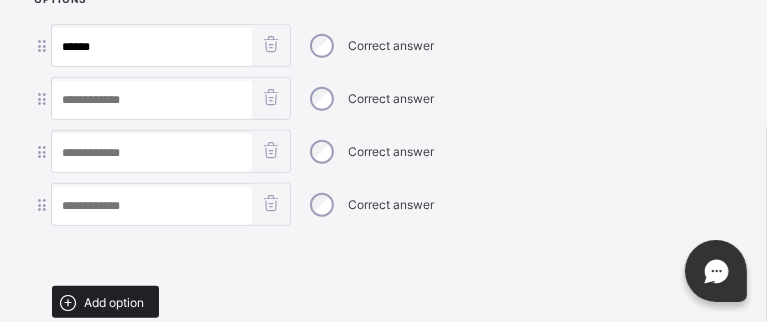 scroll, scrollTop: 355, scrollLeft: 0, axis: vertical 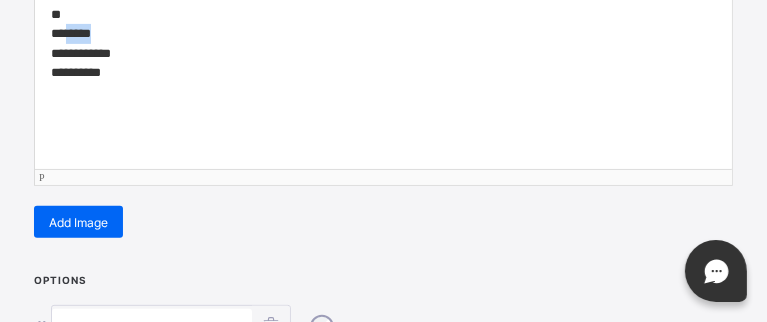 drag, startPoint x: 100, startPoint y: 32, endPoint x: 66, endPoint y: 34, distance: 34.058773 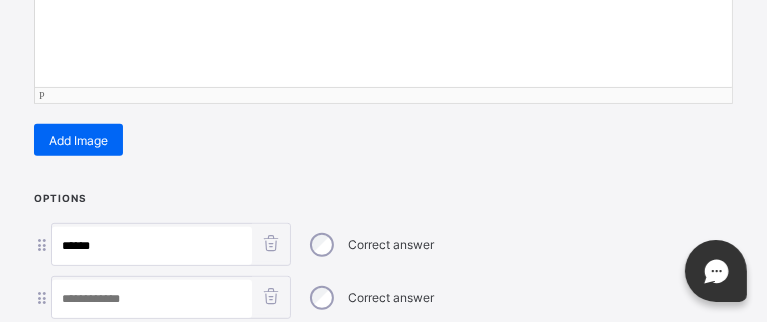 scroll, scrollTop: 718, scrollLeft: 0, axis: vertical 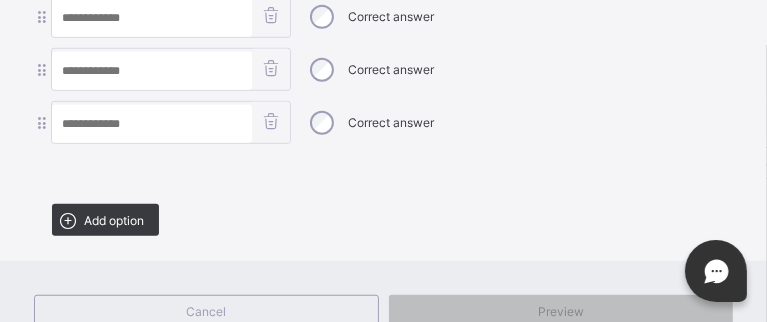 click at bounding box center [152, 18] 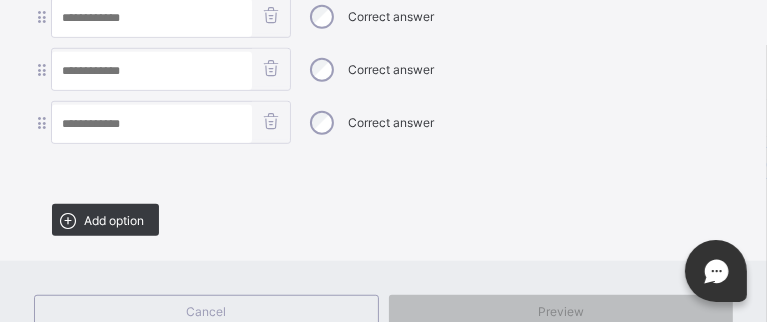 paste on "*****" 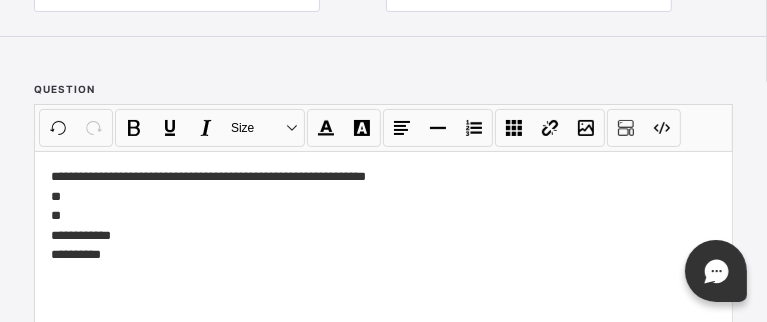 scroll, scrollTop: 156, scrollLeft: 0, axis: vertical 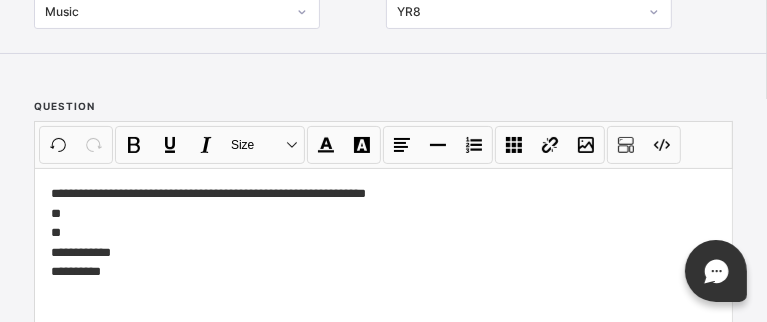 type on "*****" 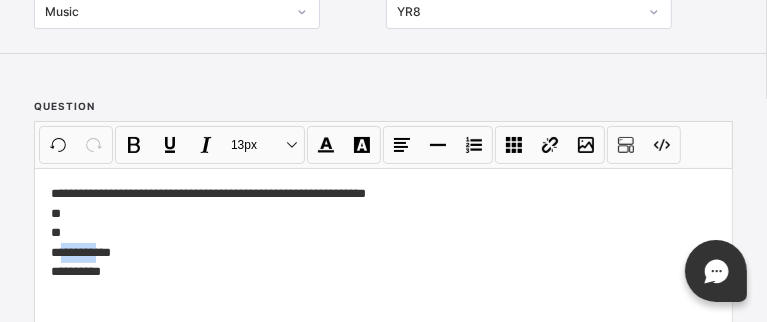 drag, startPoint x: 96, startPoint y: 249, endPoint x: 63, endPoint y: 249, distance: 33 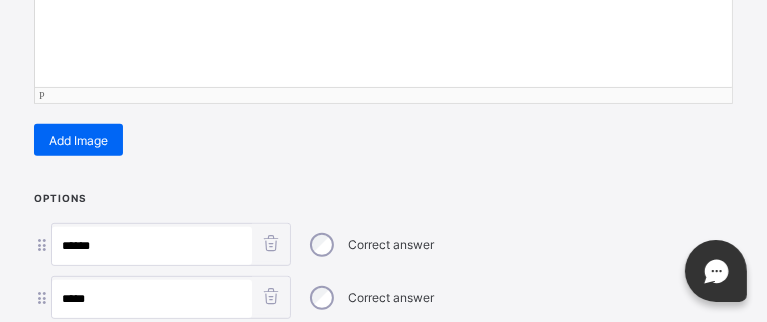 scroll, scrollTop: 718, scrollLeft: 0, axis: vertical 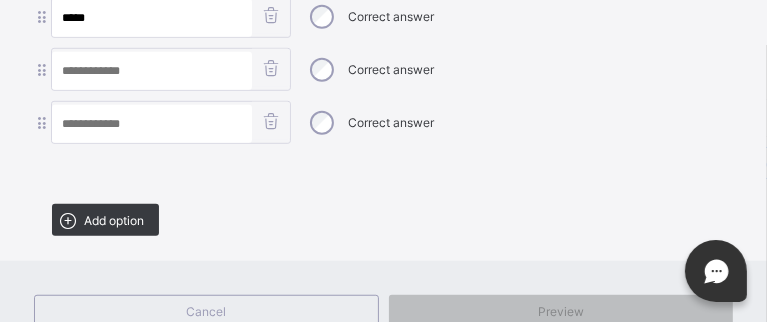 click at bounding box center [152, 71] 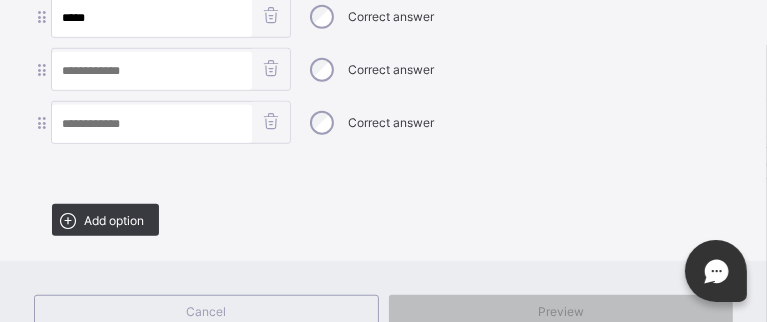 paste on "******" 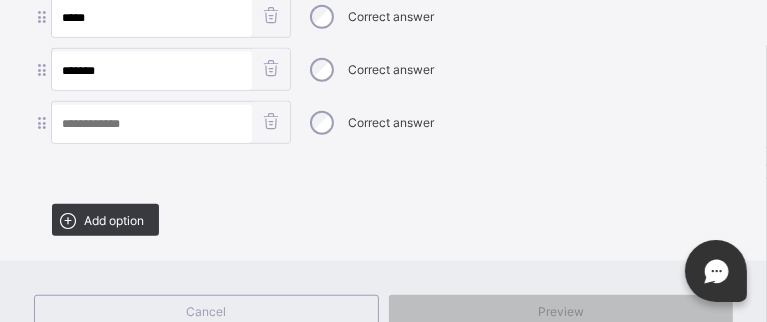 type on "******" 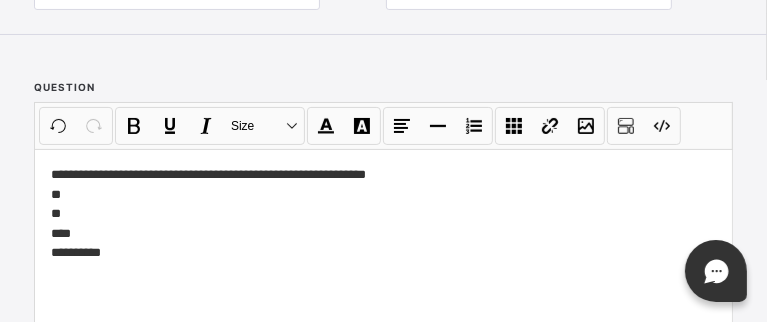 scroll, scrollTop: 156, scrollLeft: 0, axis: vertical 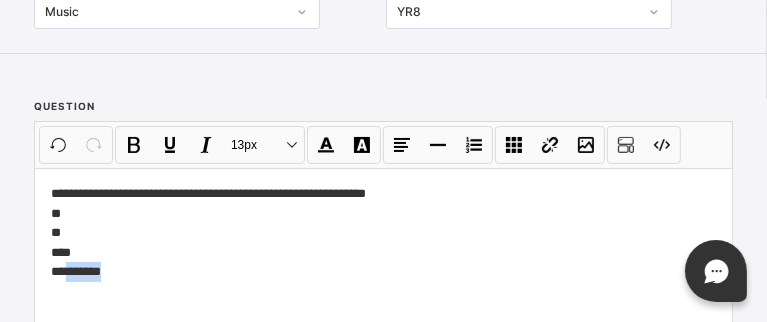 drag, startPoint x: 116, startPoint y: 272, endPoint x: 68, endPoint y: 268, distance: 48.166378 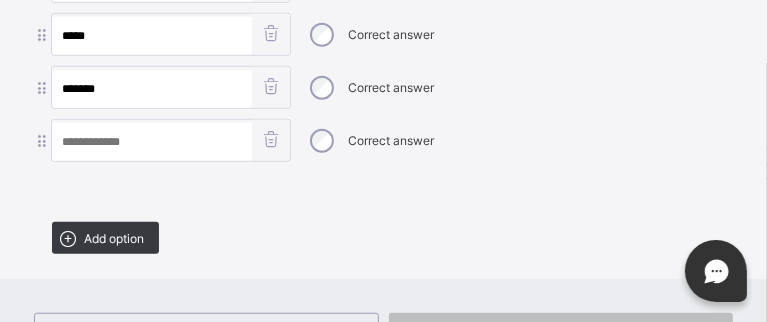 scroll, scrollTop: 718, scrollLeft: 0, axis: vertical 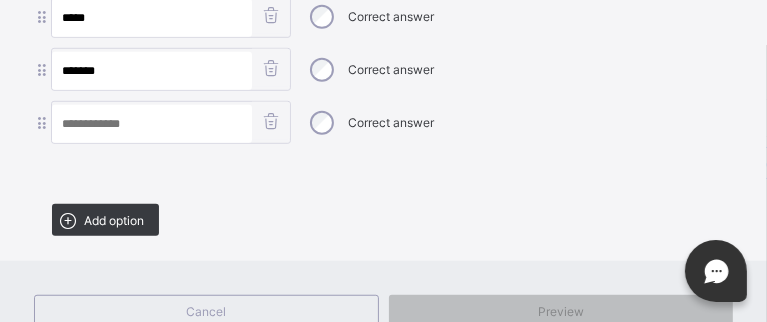 click at bounding box center [152, 124] 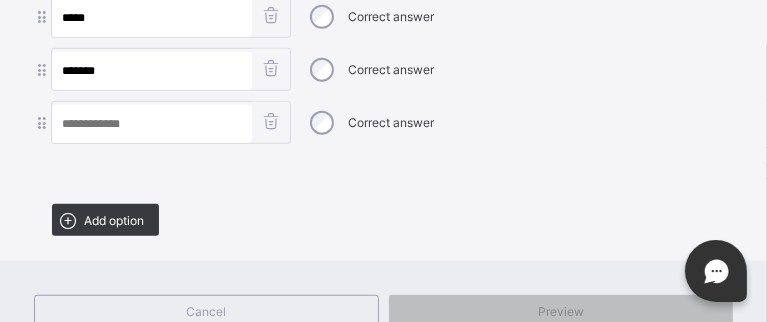 paste on "*******" 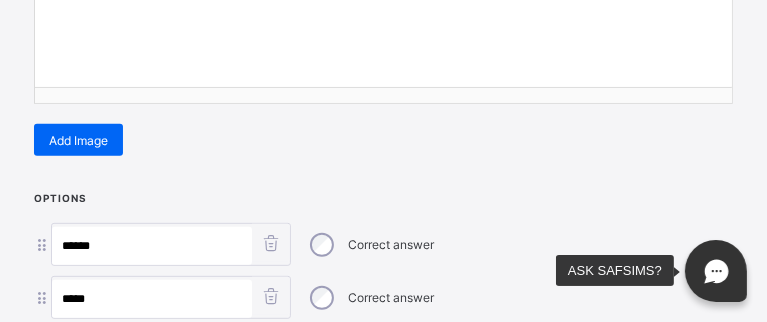 scroll, scrollTop: 156, scrollLeft: 0, axis: vertical 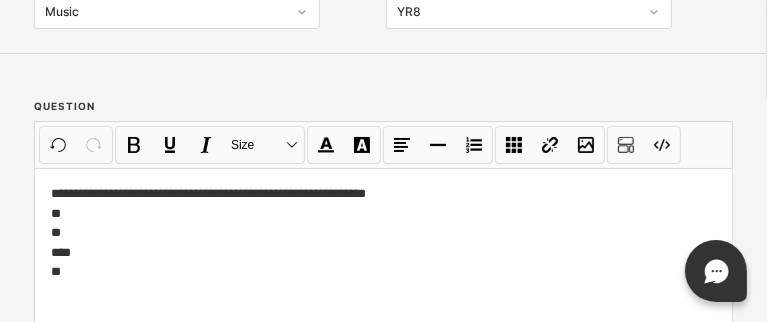 type on "*******" 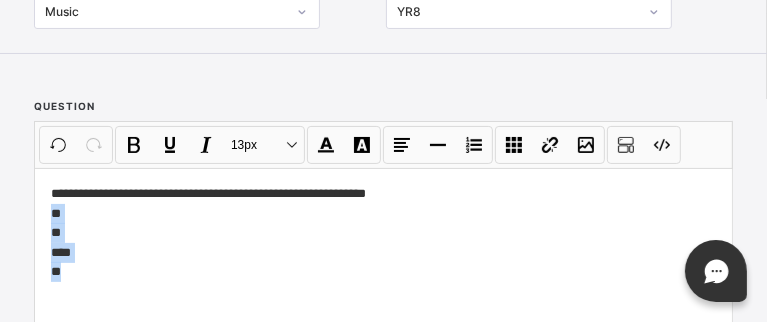 drag, startPoint x: 88, startPoint y: 277, endPoint x: 45, endPoint y: 216, distance: 74.63243 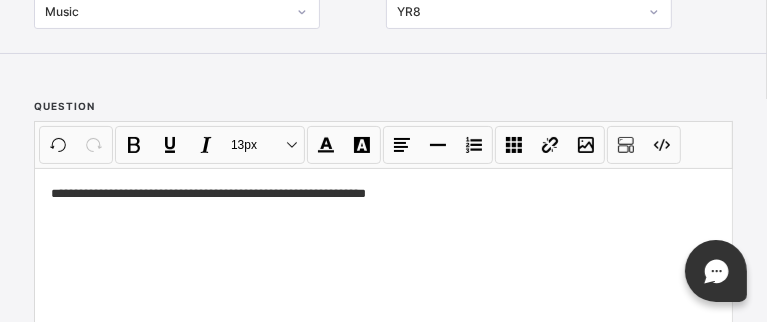 click on "**********" at bounding box center (383, 268) 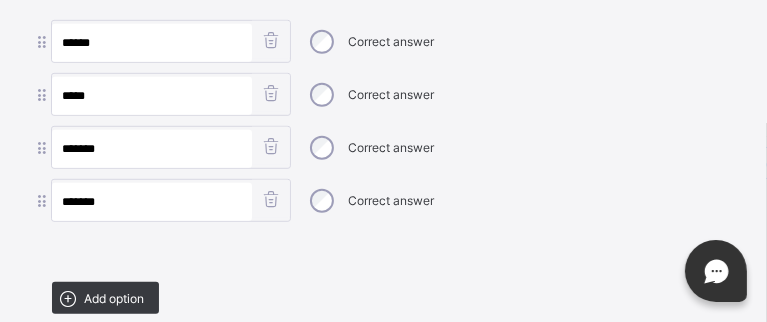 scroll, scrollTop: 792, scrollLeft: 0, axis: vertical 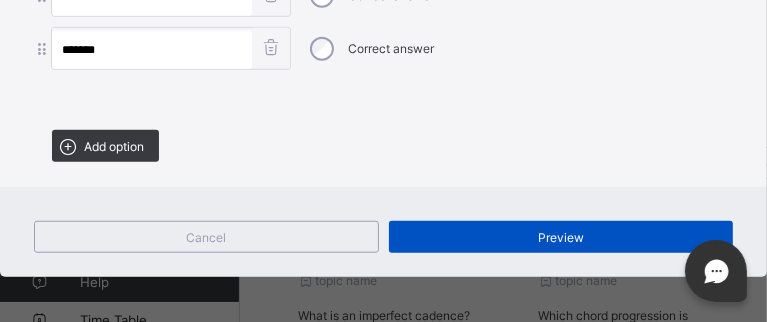 click on "Preview" at bounding box center [561, 237] 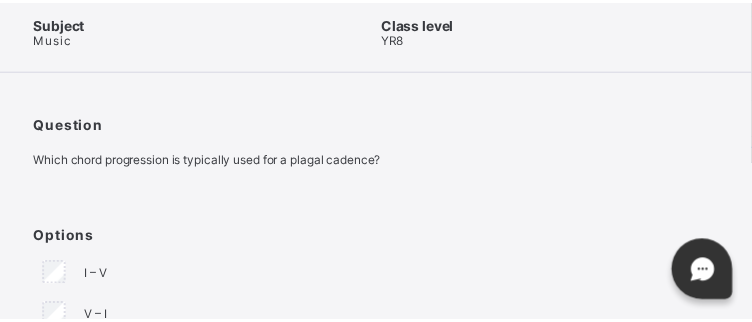 scroll, scrollTop: 378, scrollLeft: 0, axis: vertical 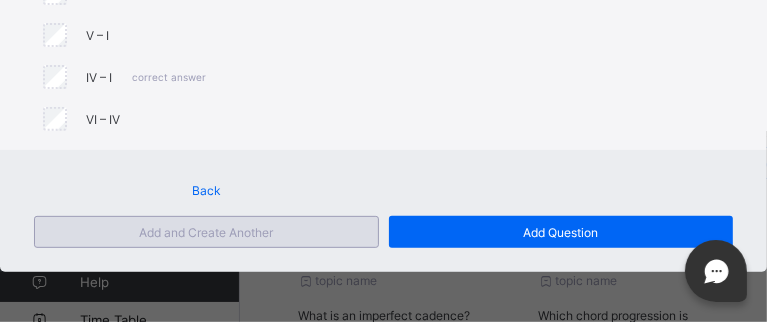 click on "Add and Create Another" at bounding box center (206, 232) 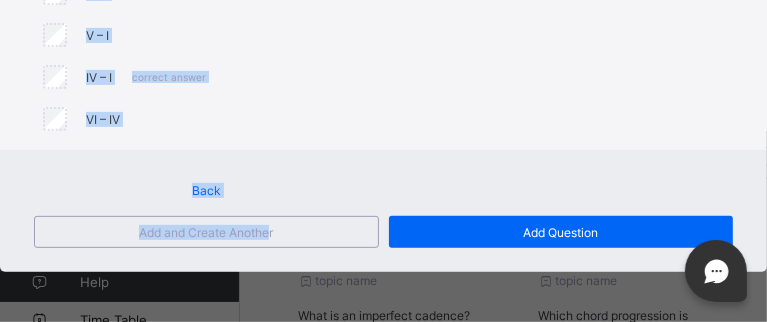 drag, startPoint x: 266, startPoint y: 231, endPoint x: 74, endPoint y: 652, distance: 462.7148 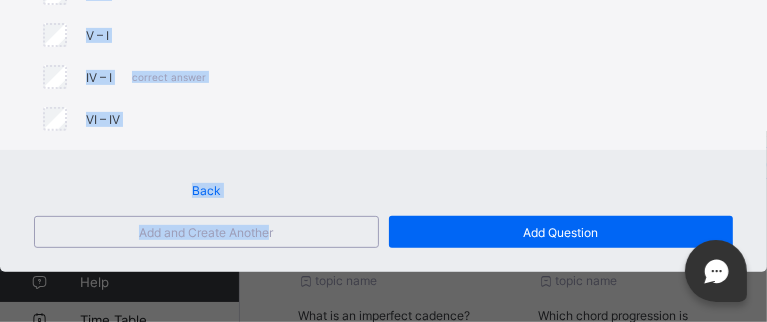 click on "CBT   Third Term  /  [DATE]-[DATE]   [PERSON_NAME] [EMAIL_ADDRESS][DOMAIN_NAME] Student Classes Broadsheet CBT Lesson Plan Time Table Assessment Format   Help Onboarding Great job! You have finished setting up all essential configurations. Our wizard which has lots of in-built templates will continue to guide you through with the academic configurations. Academic Configuration Steps Continue × Idle Mode Due to inactivity you would be logged out to the system in the next   15mins , click the "Resume" button to keep working or the "Log me out" button to log out of the system. Log me out Resume CBT  / Music YR8 131 questions Bulk upload question Add question  topic name What is an imperfect cadence? [PERSON_NAME] [DATE] 8:42 AM  topic name Which chord progression is typically used for a perfect cadence? [PERSON_NAME] [DATE] 8:37 AM  topic name  What type of cadence provides a sense of finality? [PERSON_NAME] [DATE] 8:34 AM  topic name What does a rest indicate in musical notation? 1 2 3" at bounding box center (383, 752) 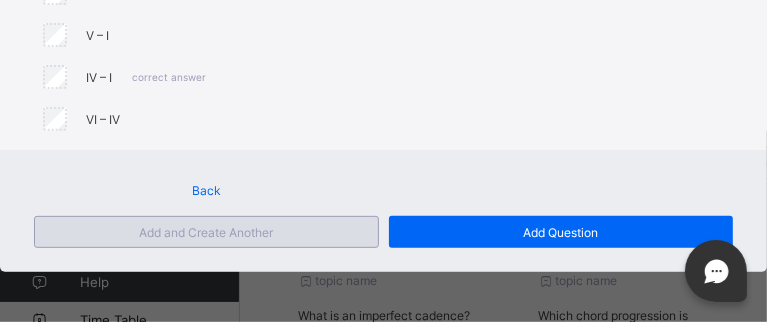 click on "Add and Create Another" at bounding box center (206, 232) 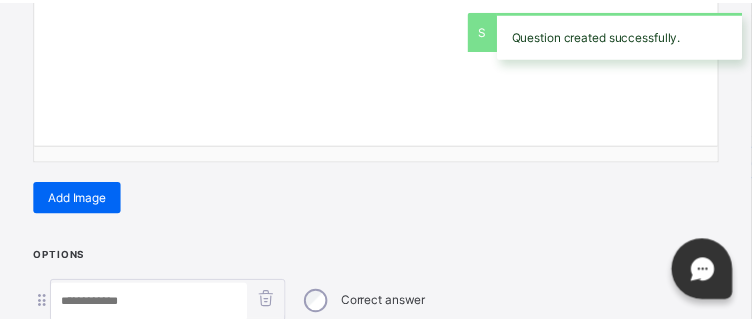 scroll, scrollTop: 636, scrollLeft: 0, axis: vertical 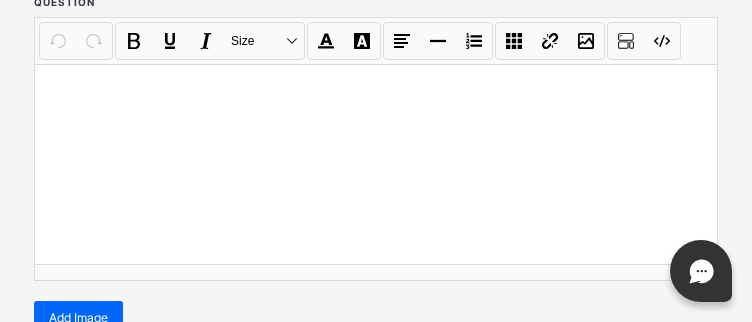 click at bounding box center [376, 164] 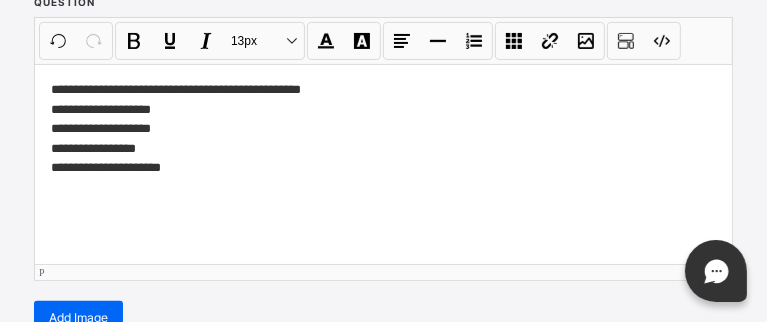 click on "**********" at bounding box center [379, 129] 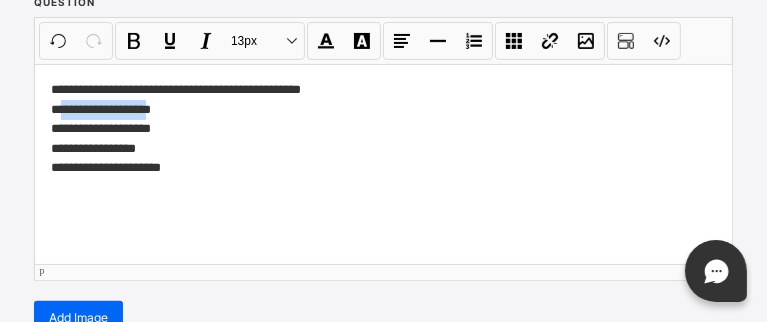 drag, startPoint x: 153, startPoint y: 104, endPoint x: 64, endPoint y: 101, distance: 89.050545 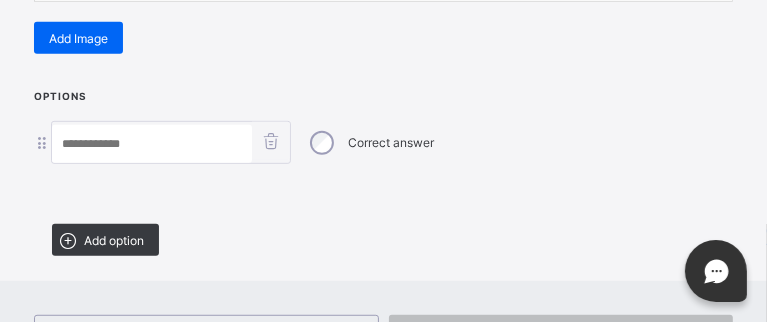 scroll, scrollTop: 540, scrollLeft: 0, axis: vertical 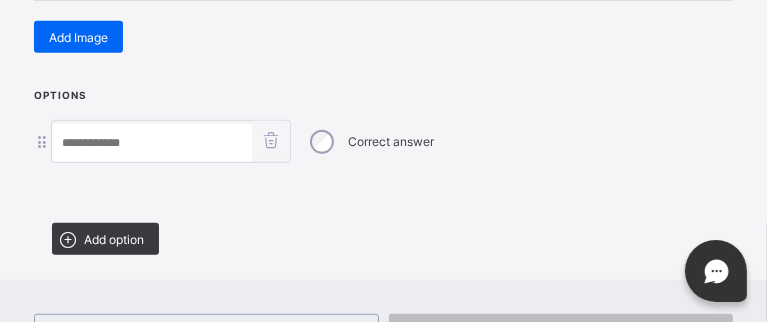 click at bounding box center (152, 143) 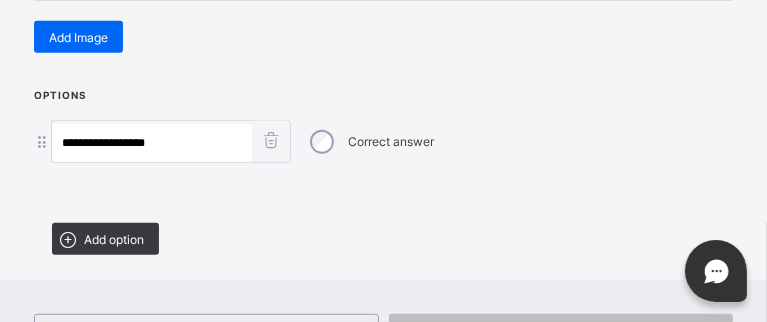 type on "**********" 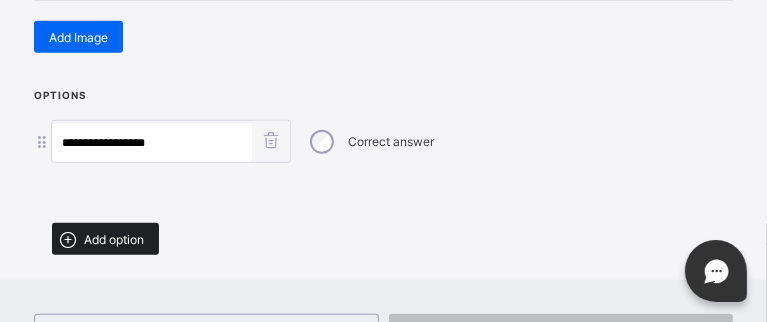 click on "Add option" at bounding box center (114, 239) 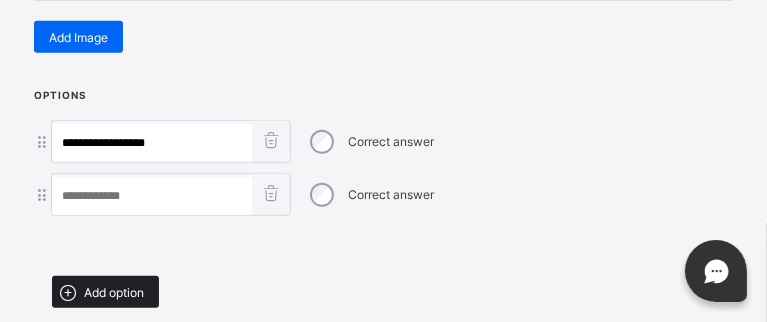 click on "Add option" at bounding box center [114, 292] 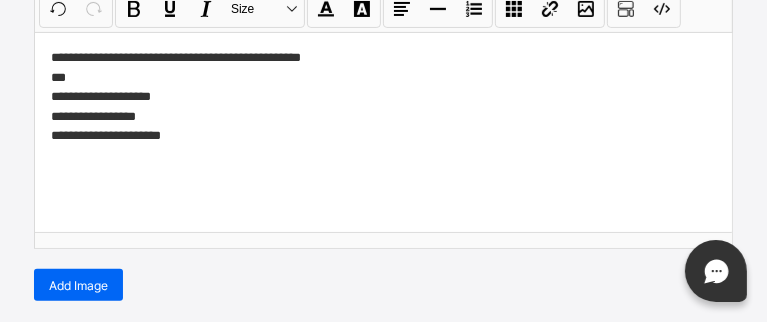 scroll, scrollTop: 260, scrollLeft: 0, axis: vertical 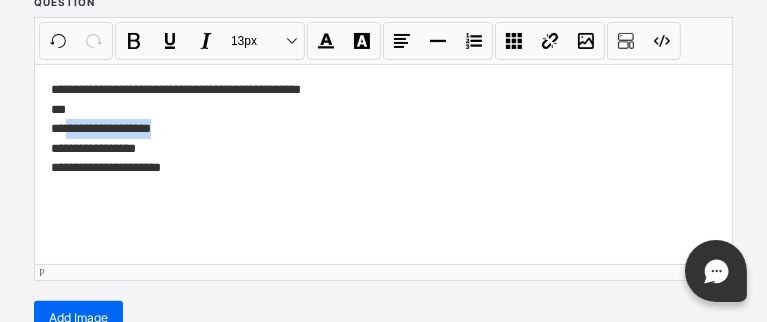 drag, startPoint x: 167, startPoint y: 128, endPoint x: 66, endPoint y: 125, distance: 101.04455 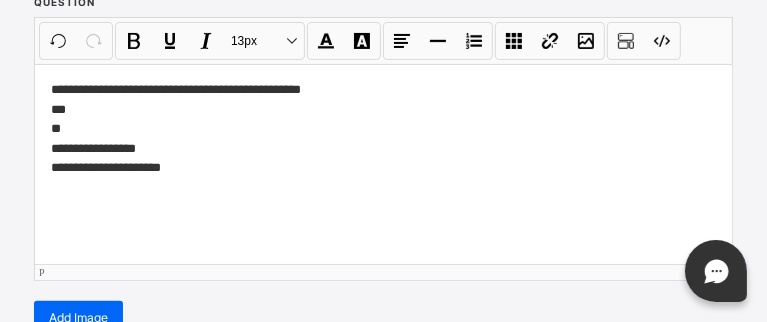 scroll, scrollTop: 418, scrollLeft: 0, axis: vertical 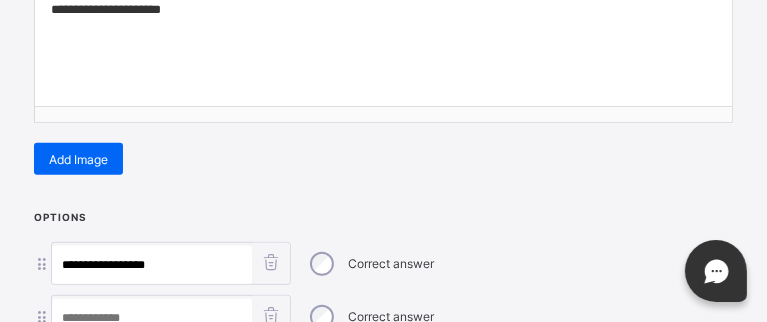 click at bounding box center [152, 318] 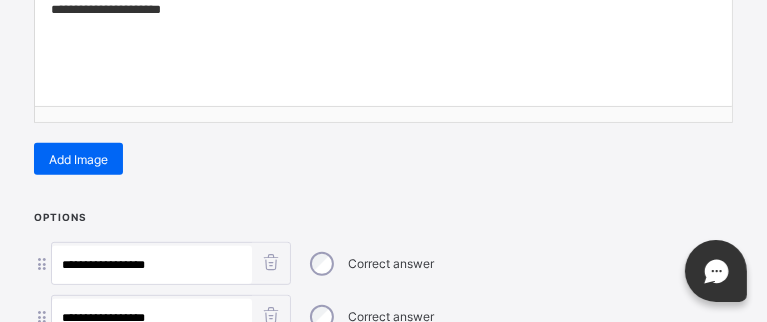 scroll, scrollTop: 137, scrollLeft: 0, axis: vertical 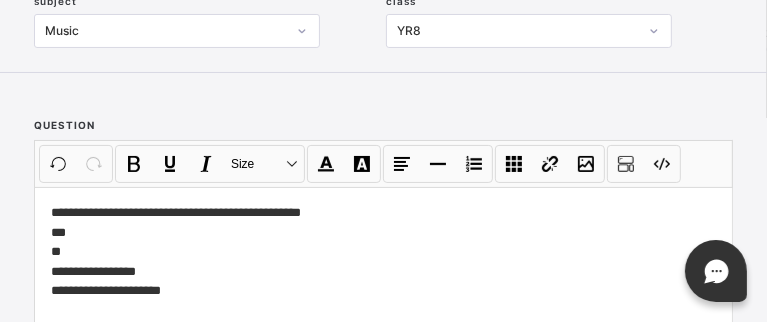 type on "**********" 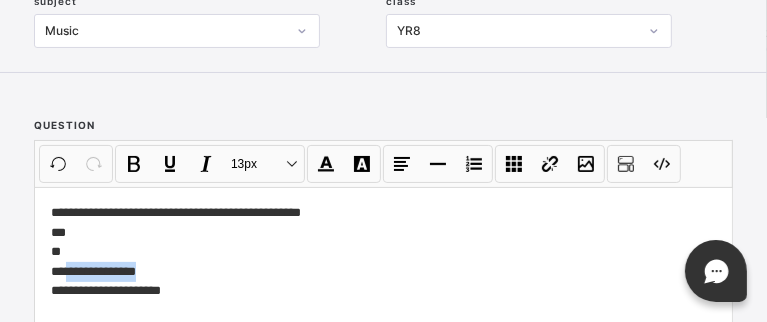drag, startPoint x: 167, startPoint y: 266, endPoint x: 65, endPoint y: 271, distance: 102.122475 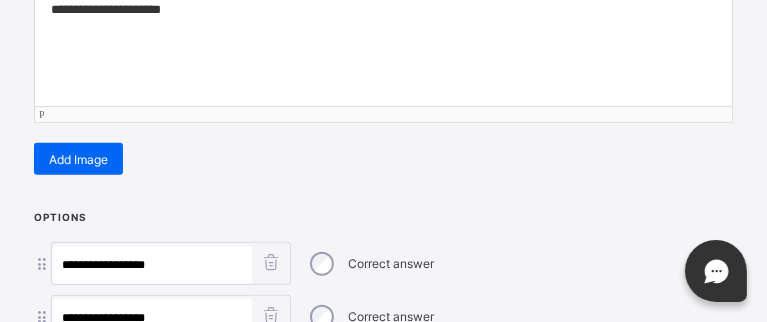 scroll, scrollTop: 699, scrollLeft: 0, axis: vertical 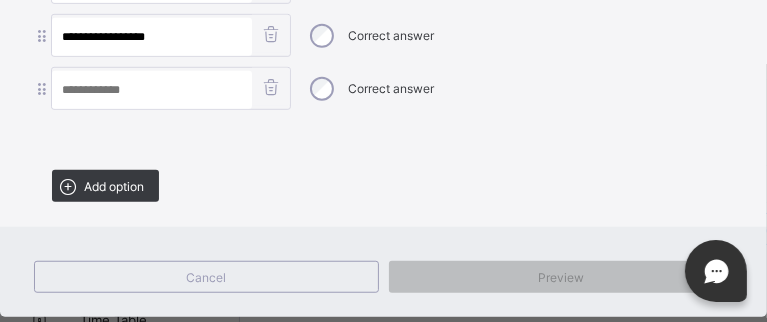 click at bounding box center [152, 90] 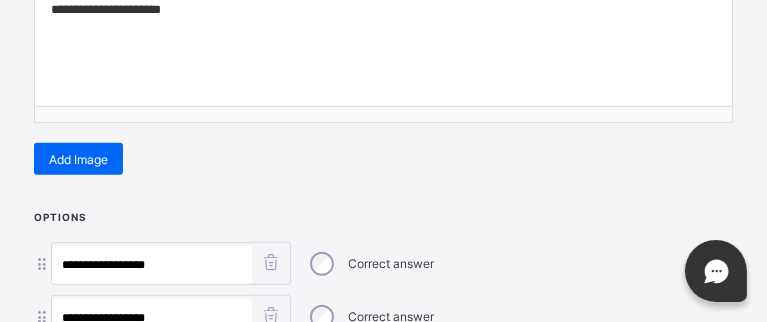 scroll, scrollTop: 137, scrollLeft: 0, axis: vertical 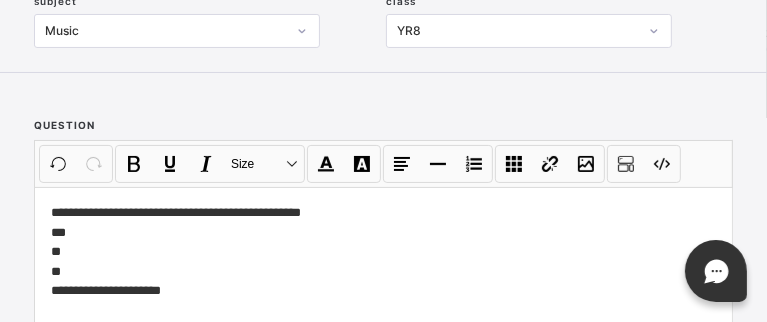 type on "**********" 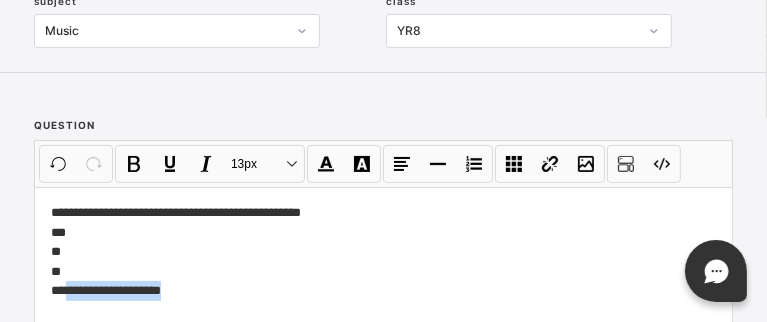 drag, startPoint x: 192, startPoint y: 290, endPoint x: 69, endPoint y: 297, distance: 123.19903 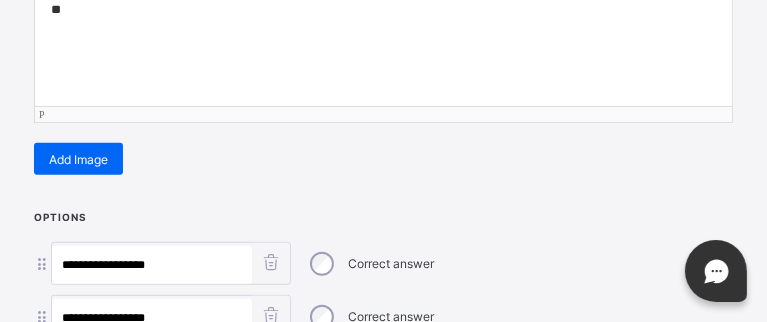 scroll, scrollTop: 699, scrollLeft: 0, axis: vertical 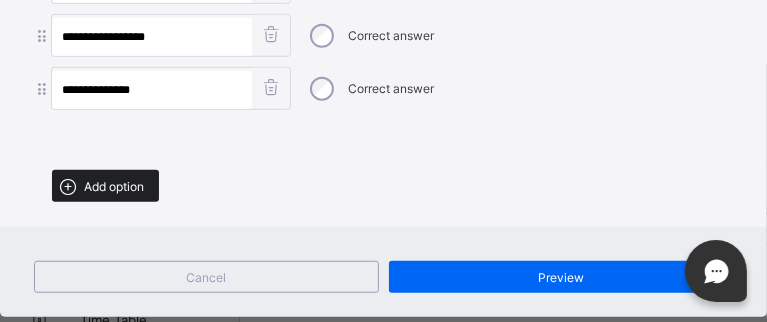 click on "Add option" at bounding box center [105, 186] 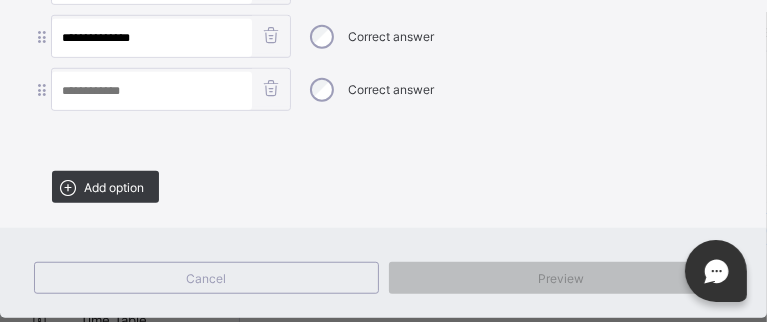click at bounding box center (152, 91) 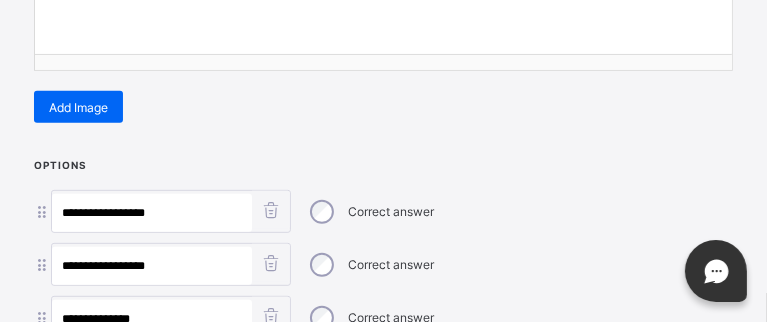 scroll, scrollTop: 189, scrollLeft: 0, axis: vertical 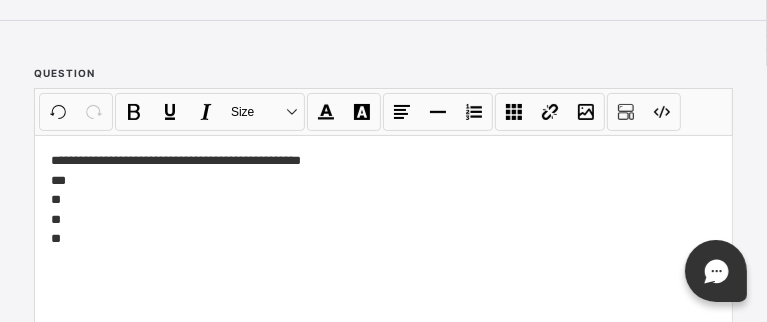 type on "**********" 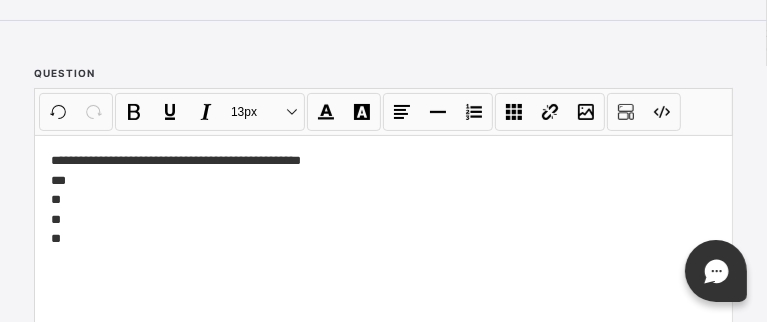 click on "**********" at bounding box center (383, 235) 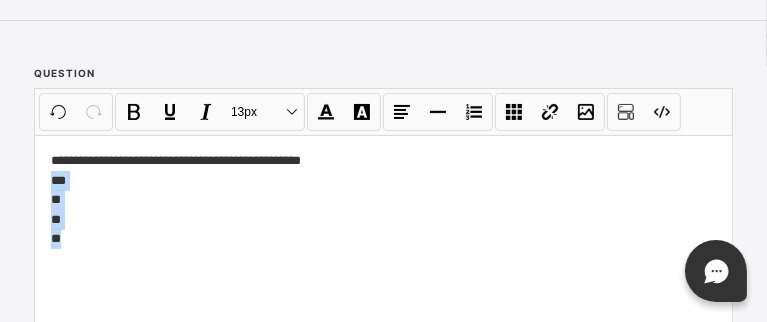 drag, startPoint x: 72, startPoint y: 249, endPoint x: 43, endPoint y: 180, distance: 74.84651 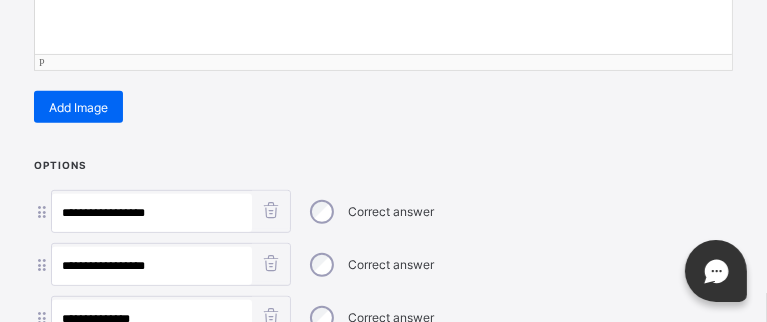 scroll, scrollTop: 751, scrollLeft: 0, axis: vertical 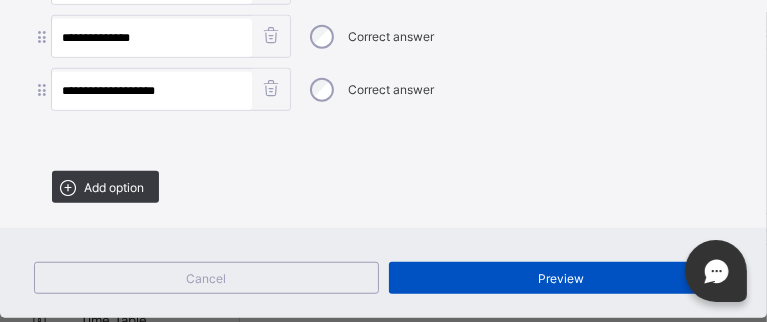 click on "Preview" at bounding box center [561, 278] 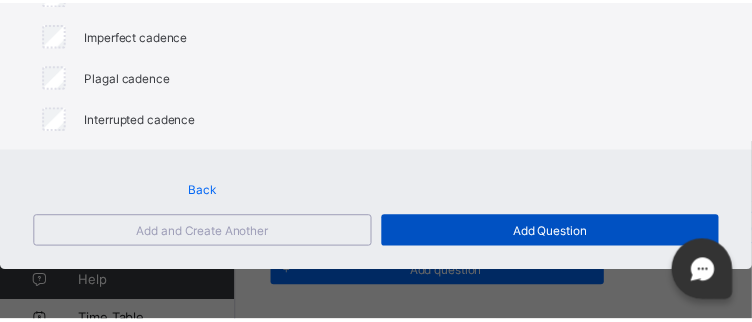 scroll, scrollTop: 378, scrollLeft: 0, axis: vertical 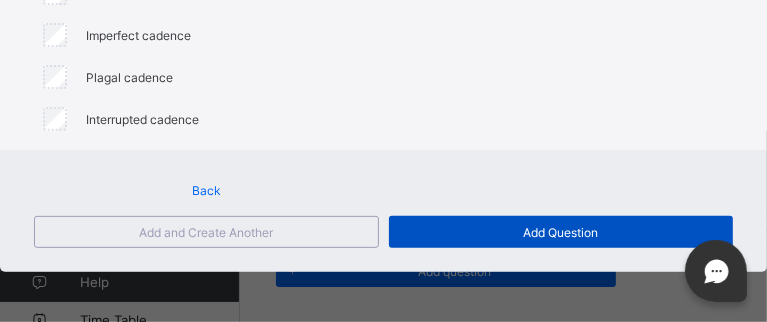 click on "Add Question" at bounding box center (561, 232) 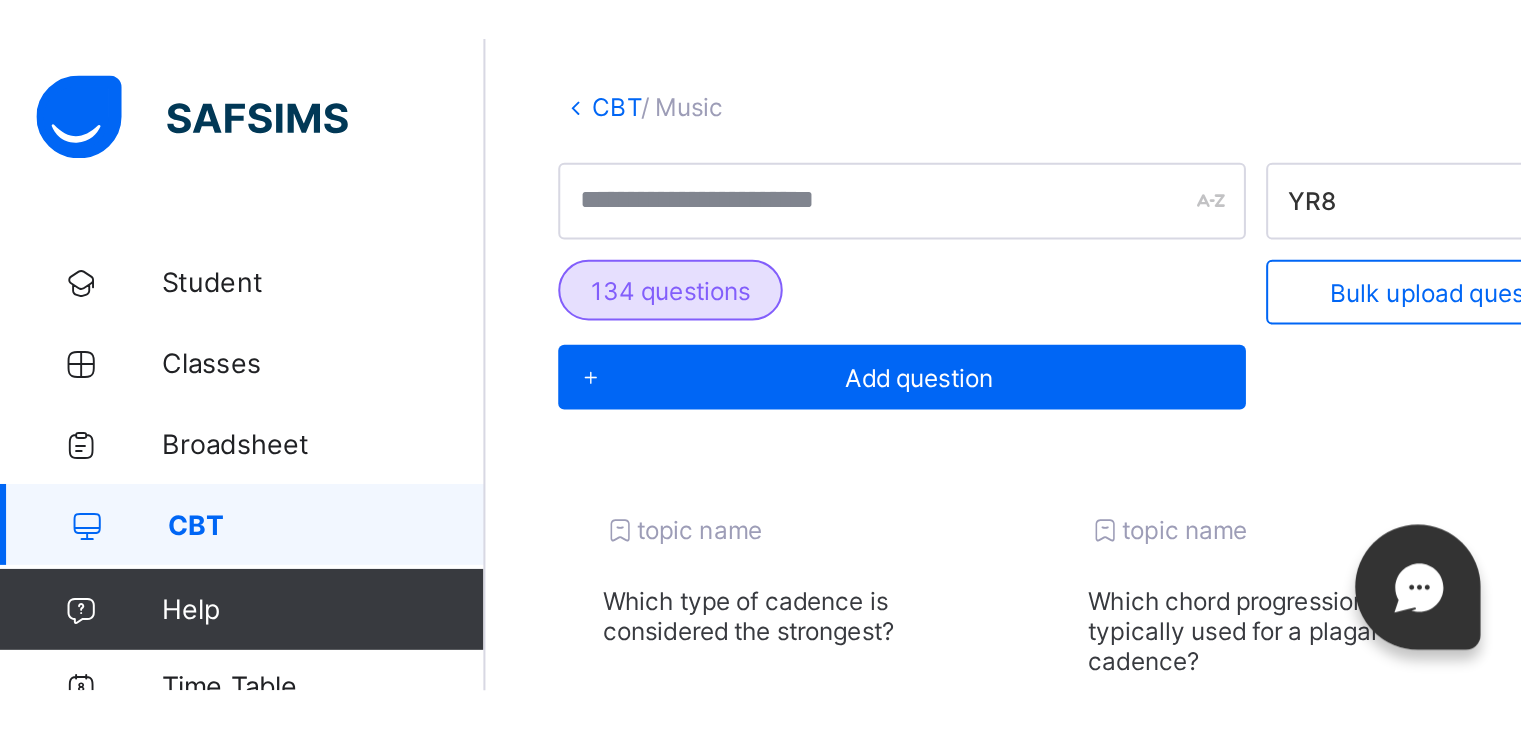 scroll, scrollTop: 90, scrollLeft: 0, axis: vertical 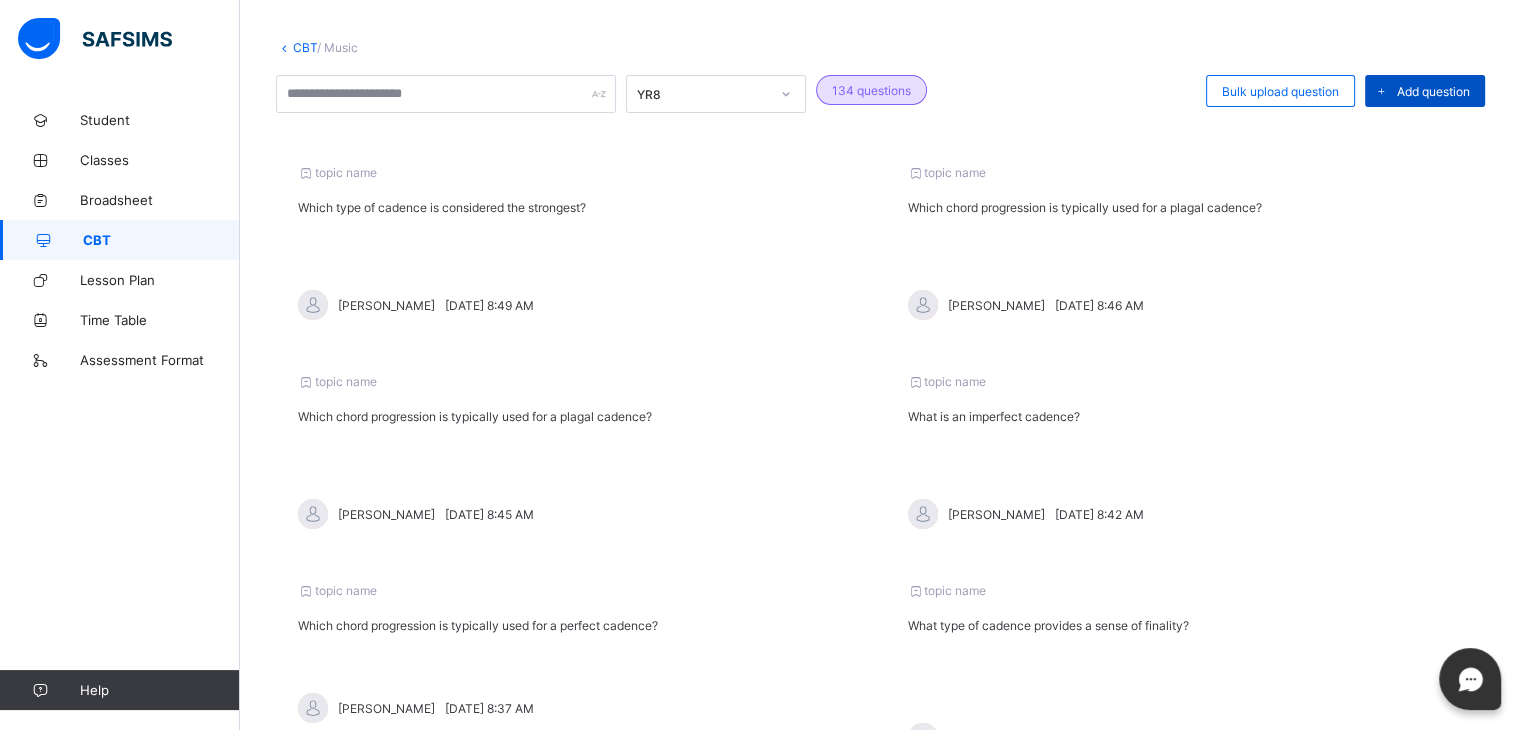 click on "Add question" at bounding box center [1425, 91] 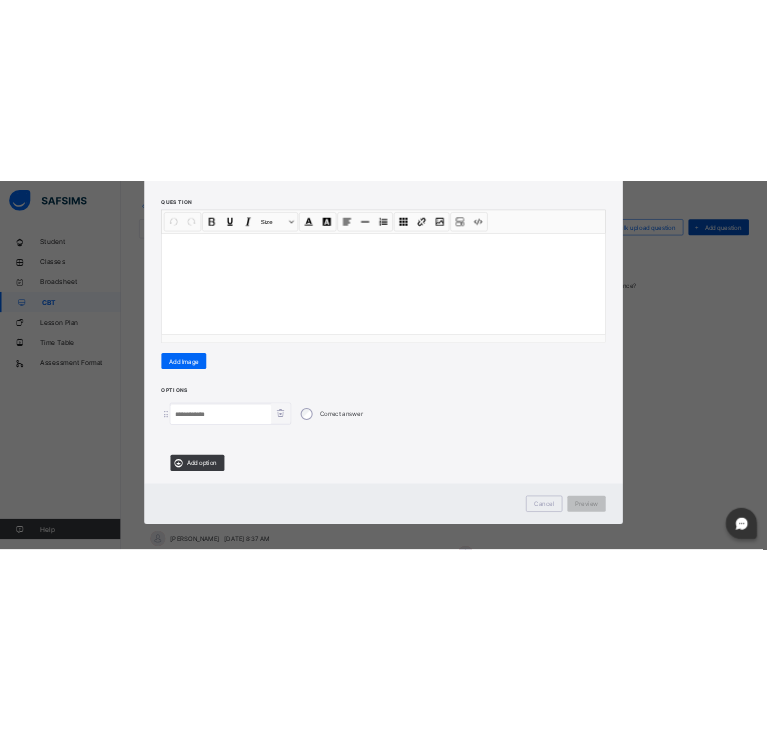 scroll, scrollTop: 217, scrollLeft: 0, axis: vertical 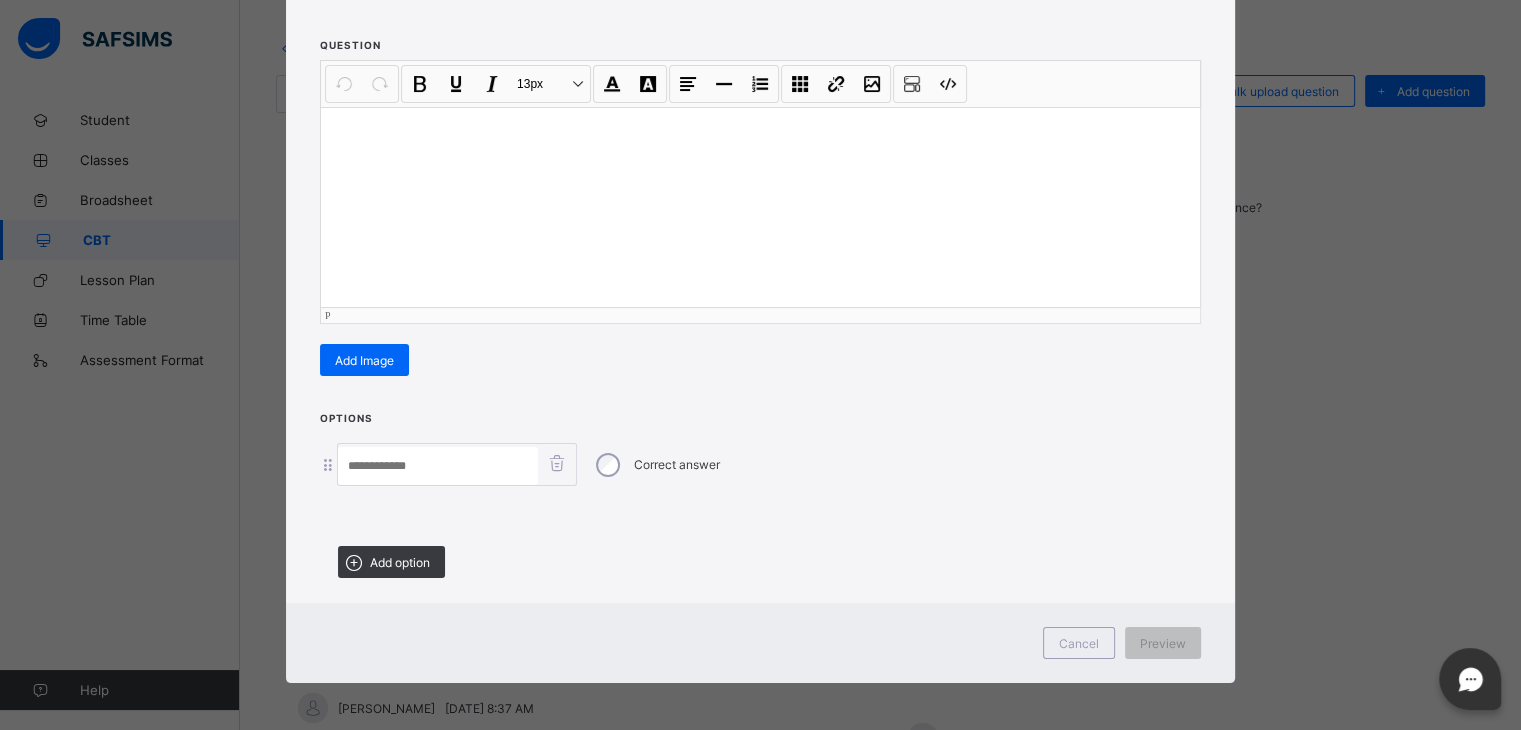 click at bounding box center (760, 207) 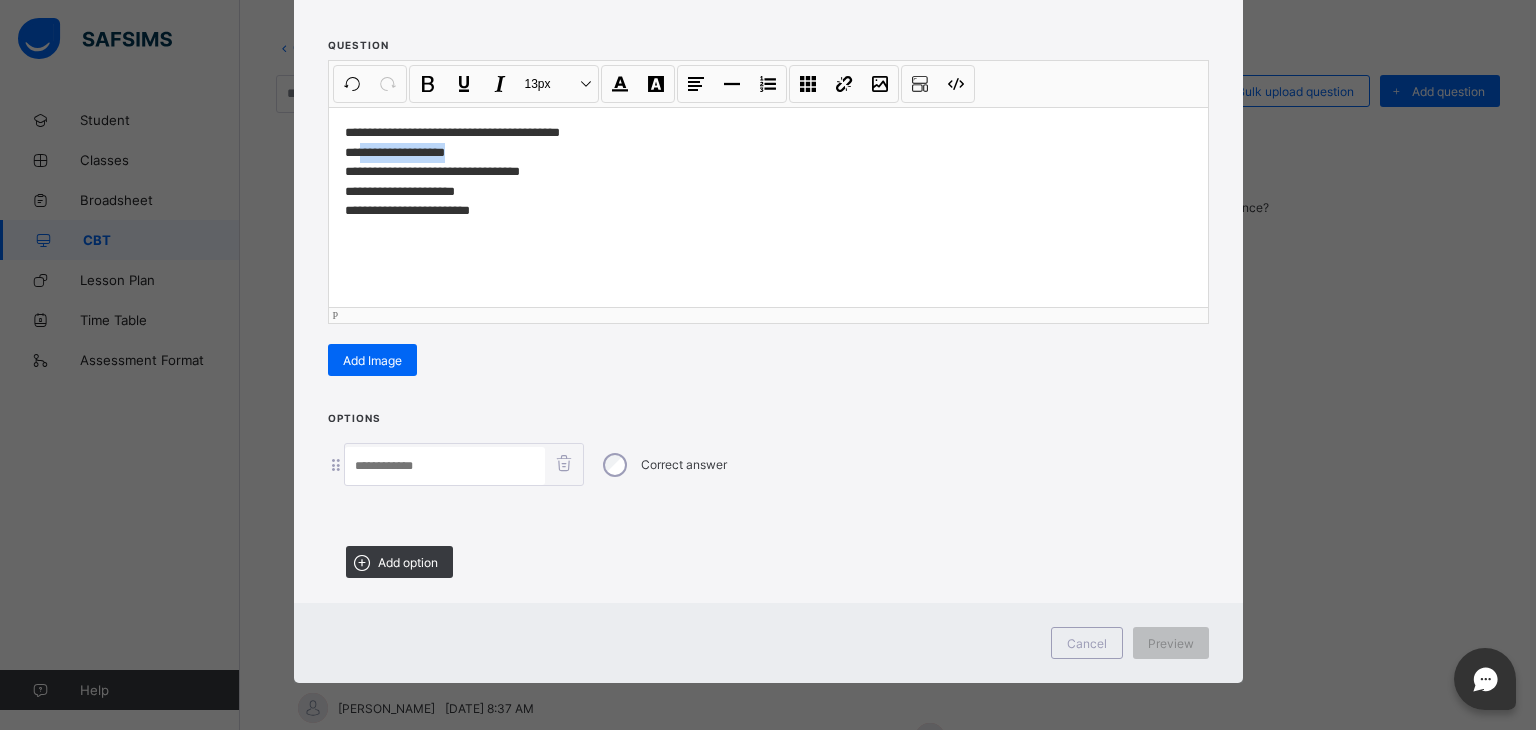 drag, startPoint x: 464, startPoint y: 144, endPoint x: 358, endPoint y: 146, distance: 106.01887 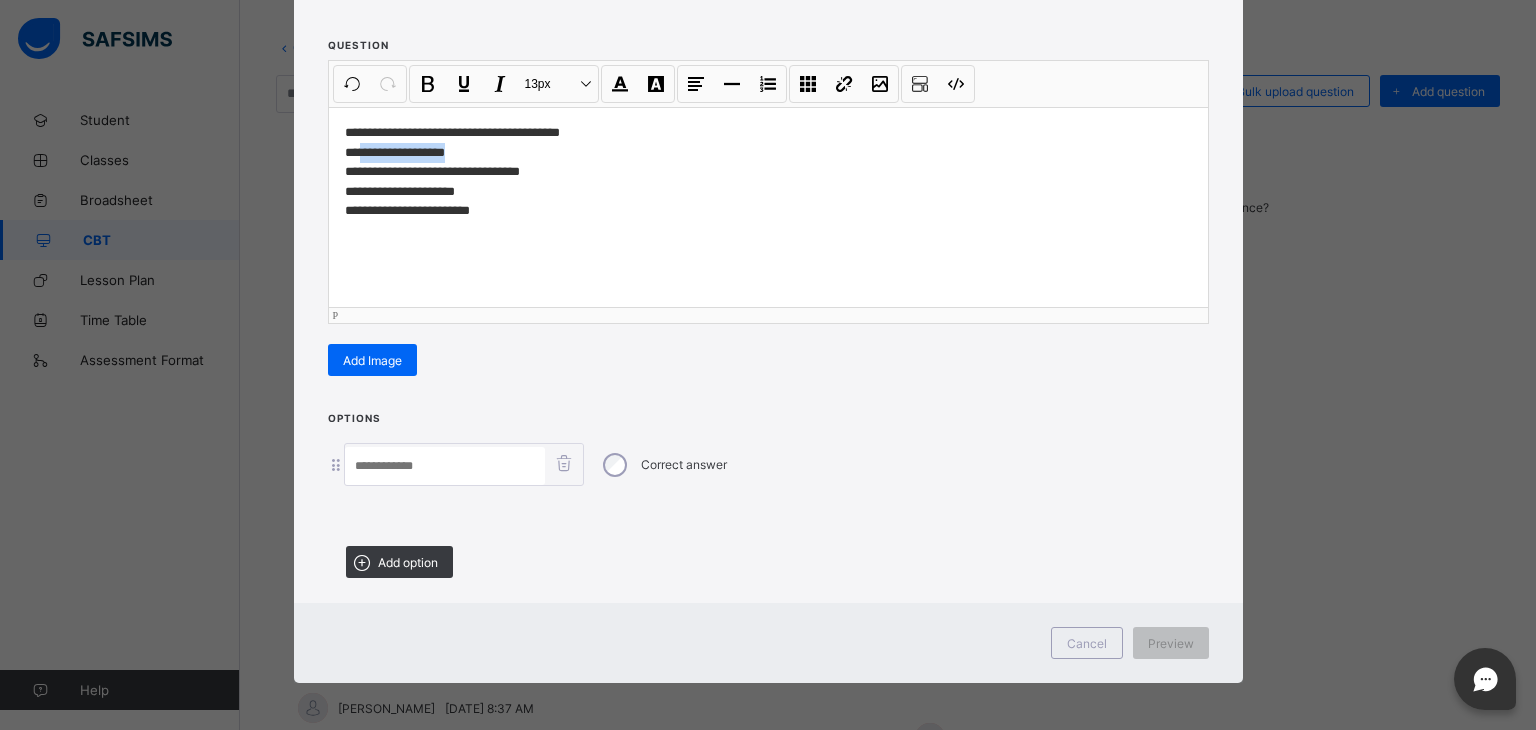 type 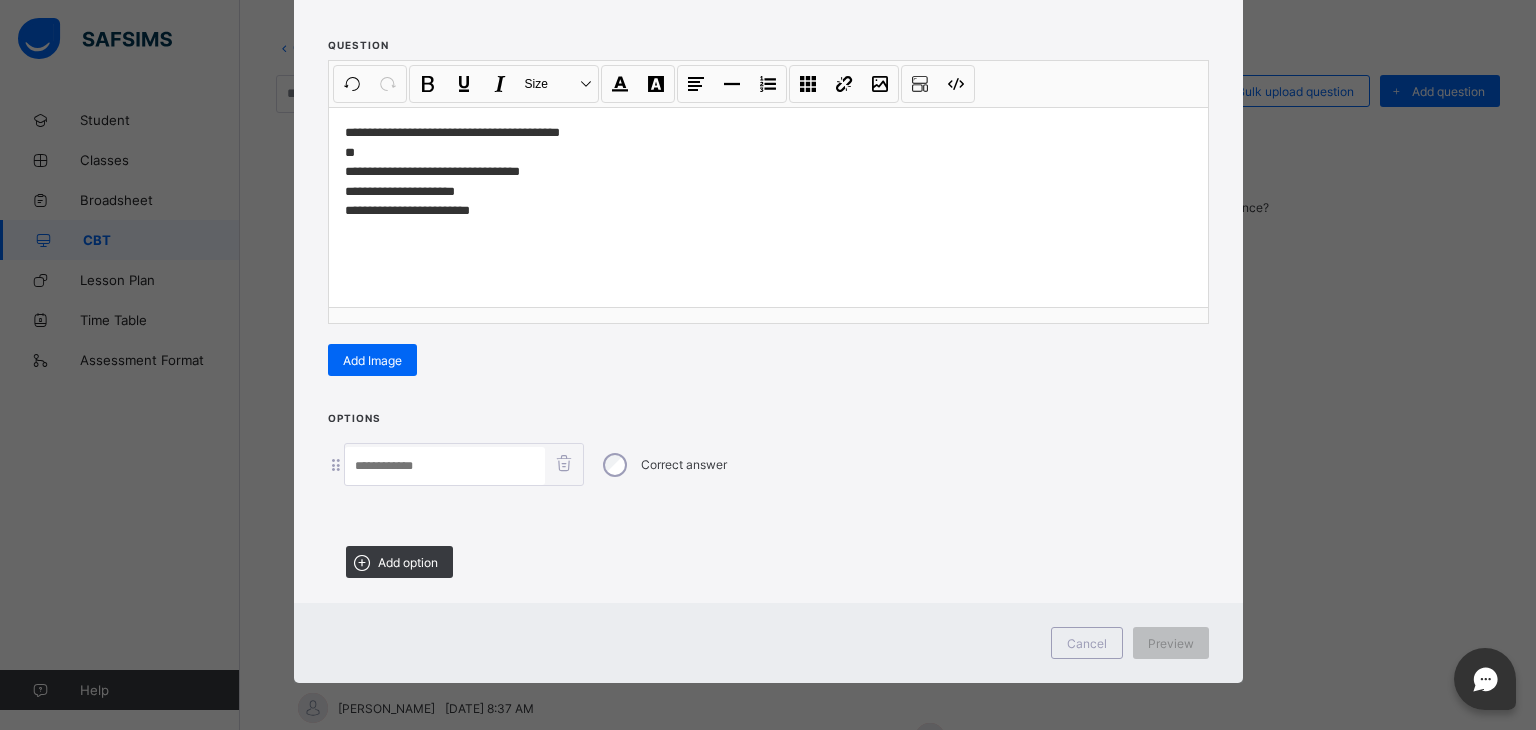 click at bounding box center [445, 466] 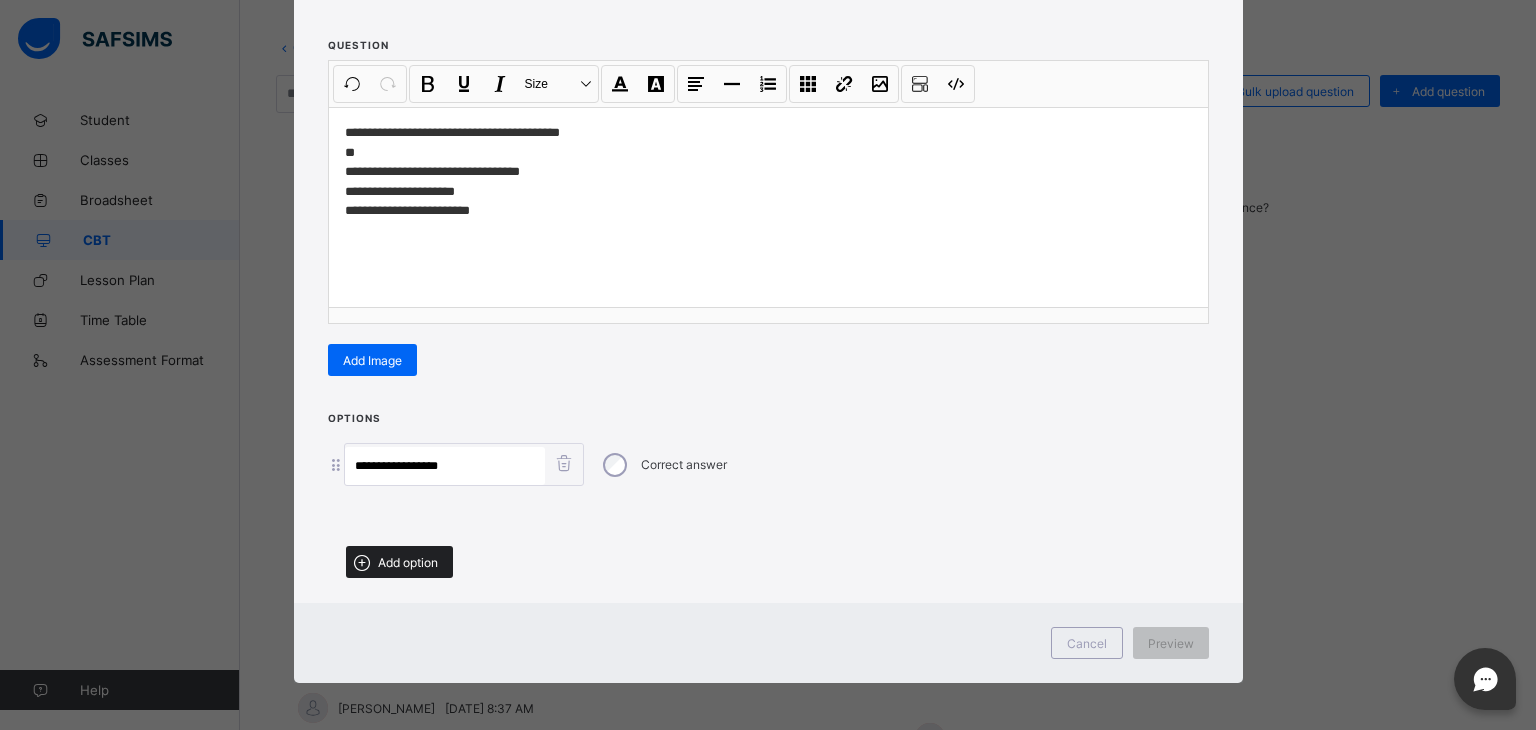 type on "**********" 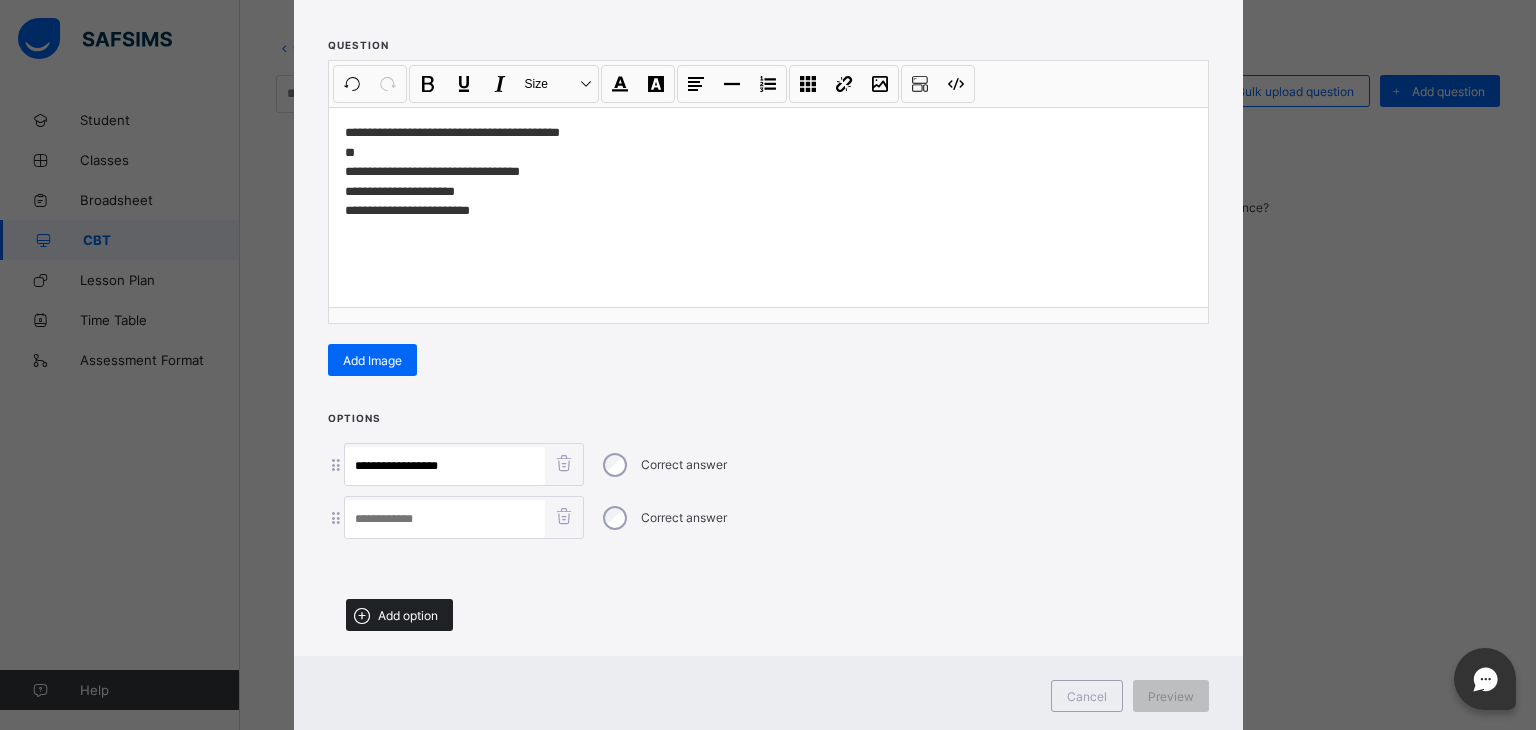 click on "Add option" at bounding box center (408, 615) 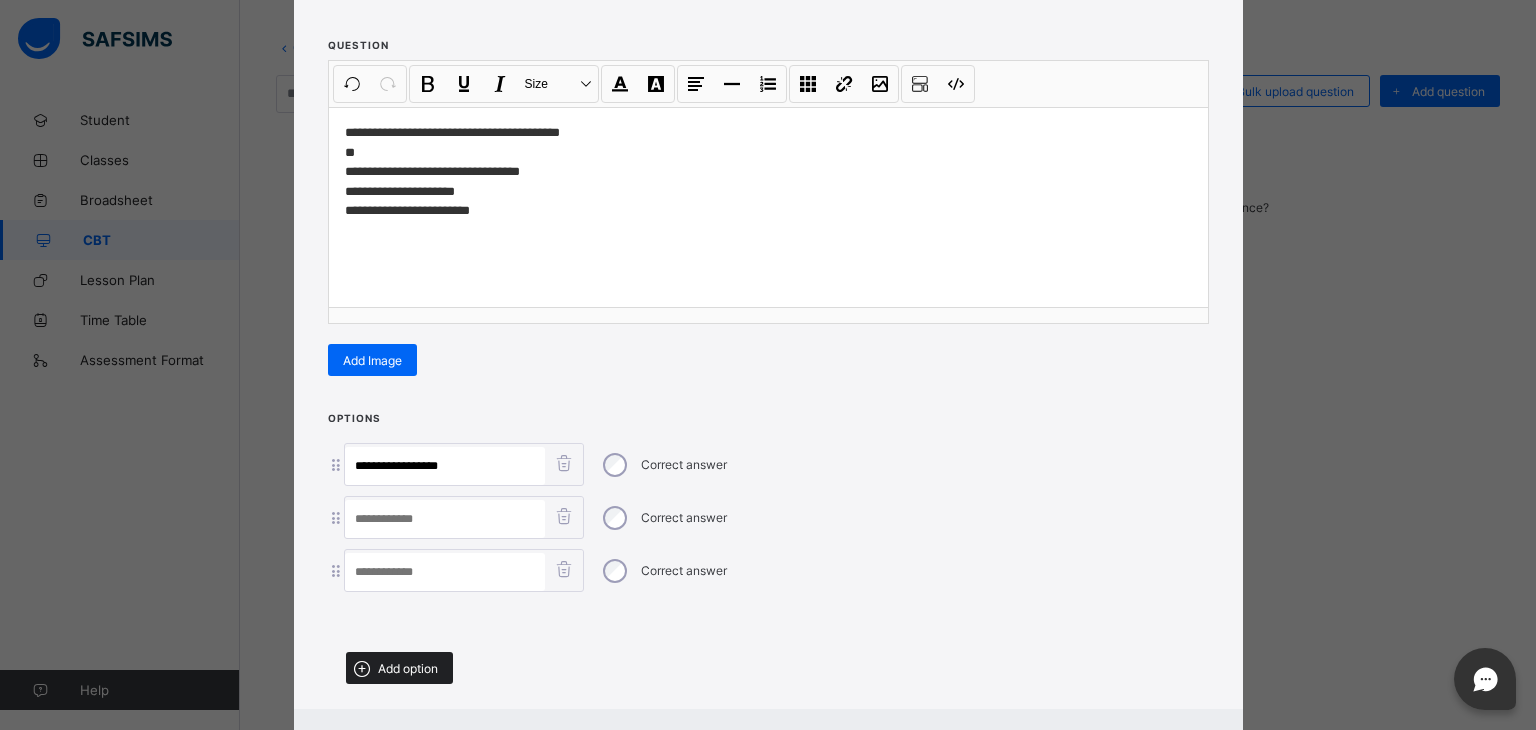 click on "Add option" at bounding box center [399, 668] 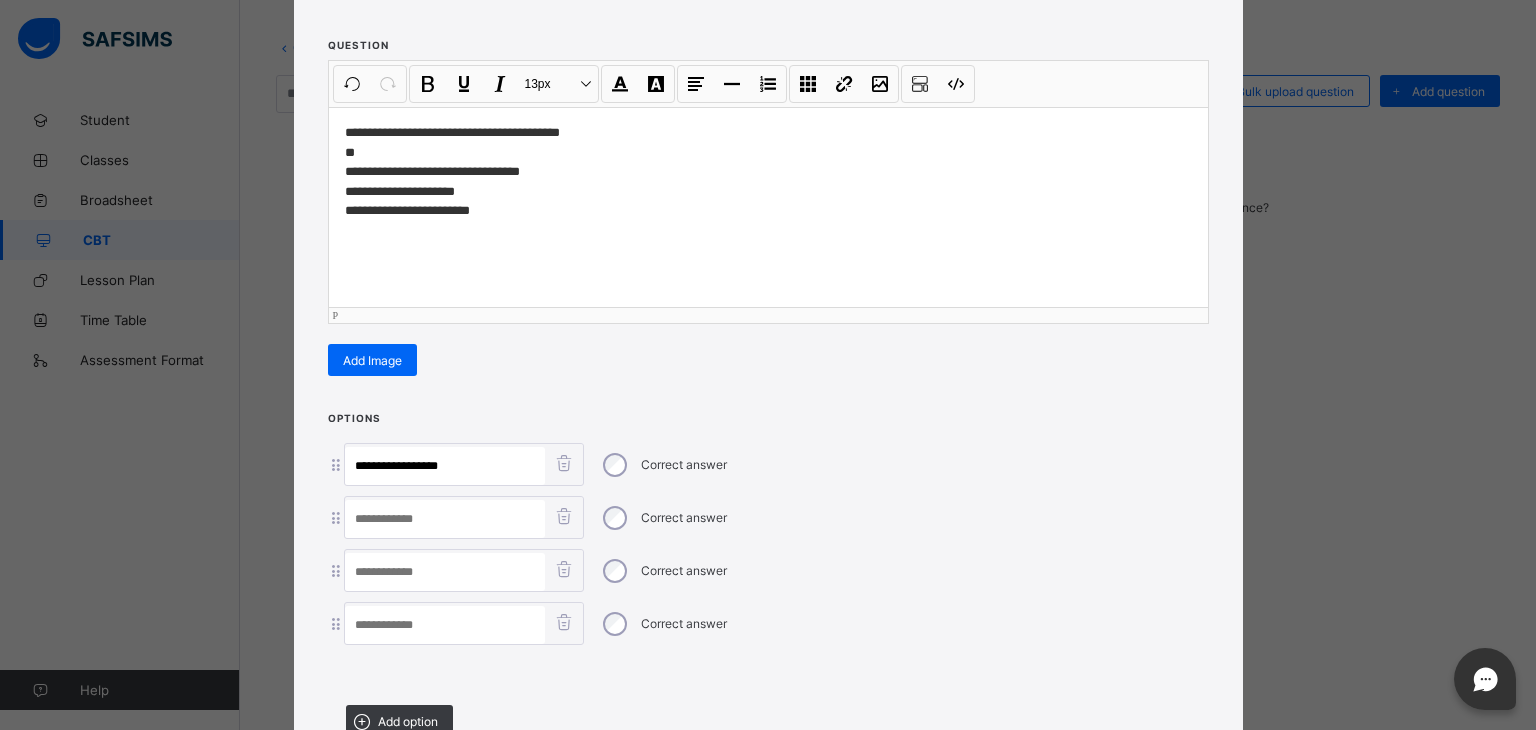 click on "**********" at bounding box center [768, 172] 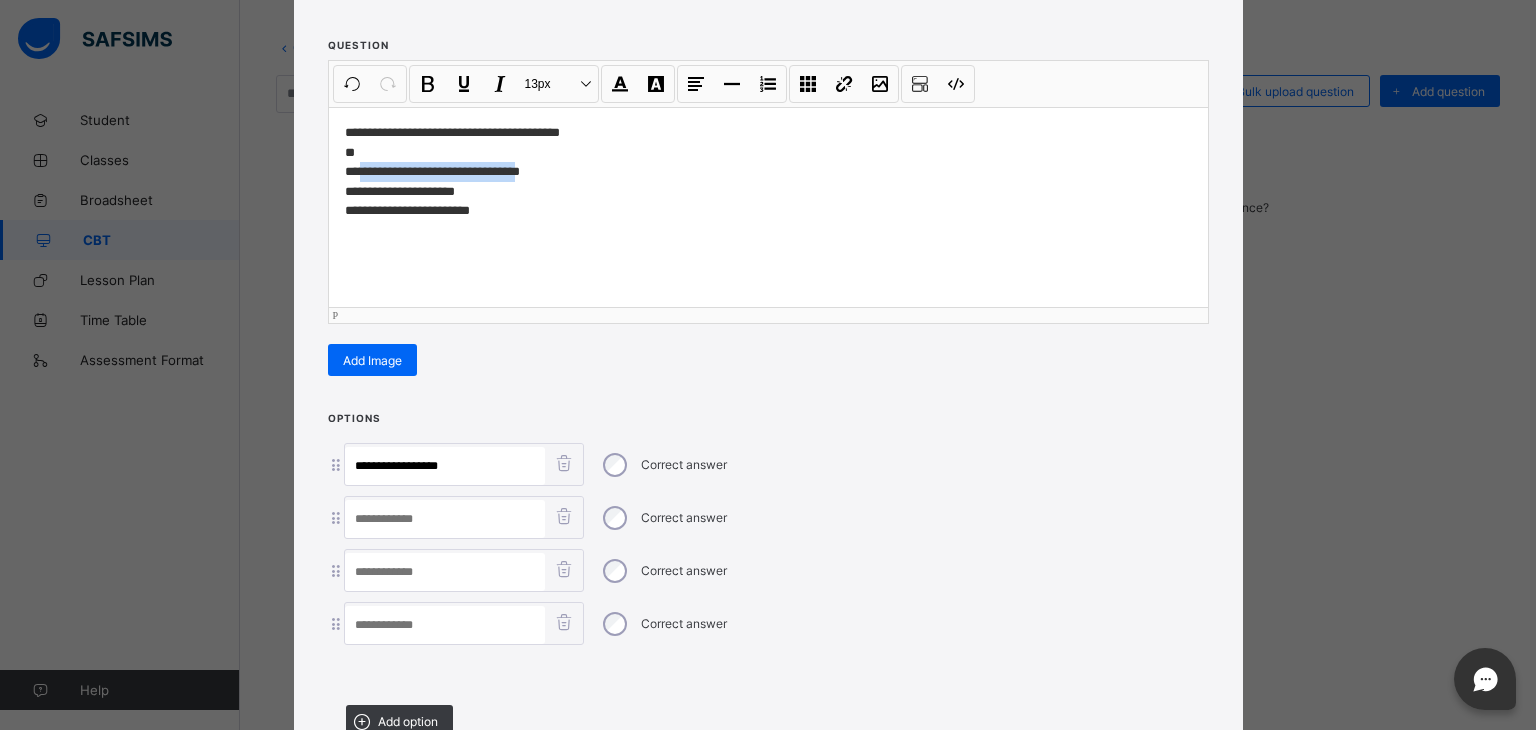 drag, startPoint x: 522, startPoint y: 169, endPoint x: 356, endPoint y: 163, distance: 166.1084 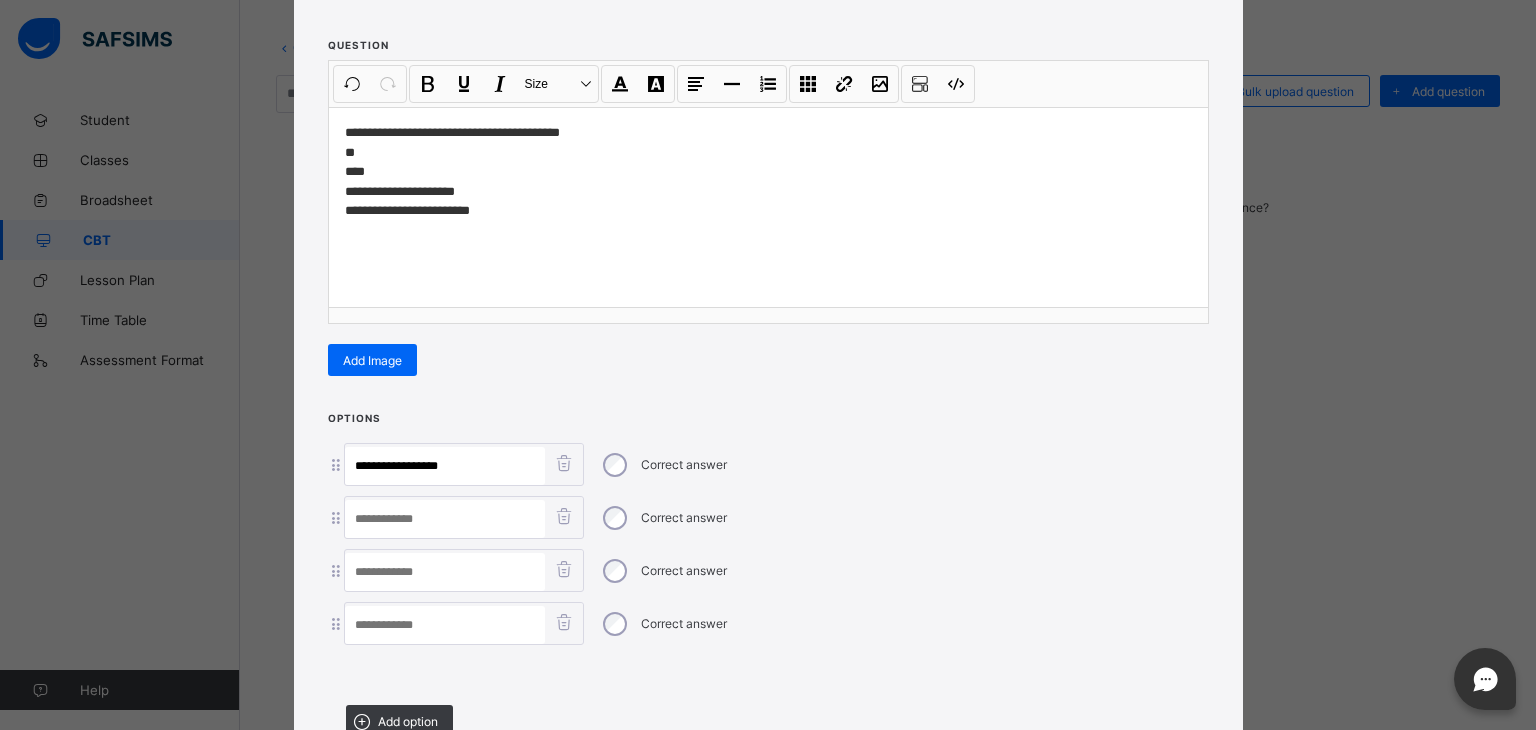 click at bounding box center (445, 519) 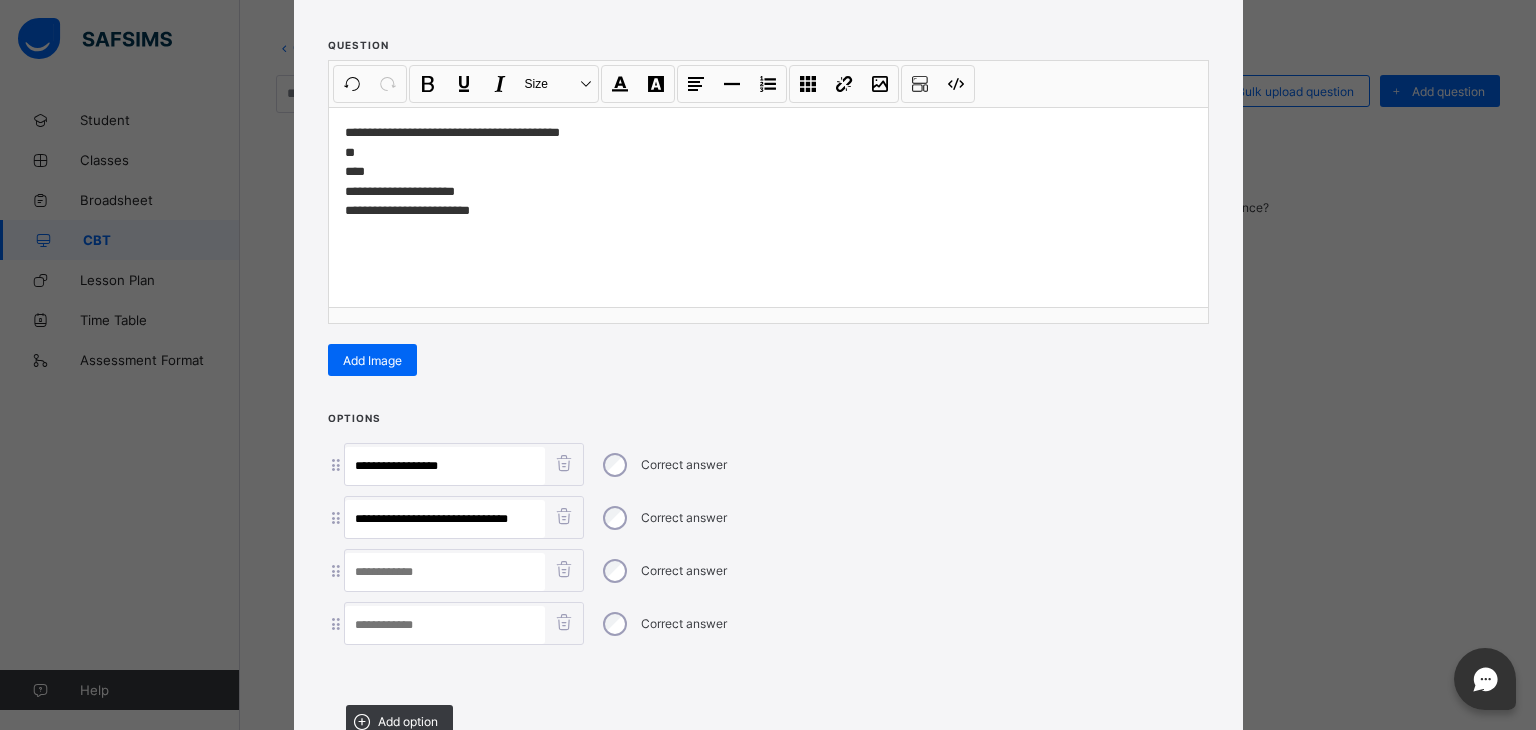 type on "**********" 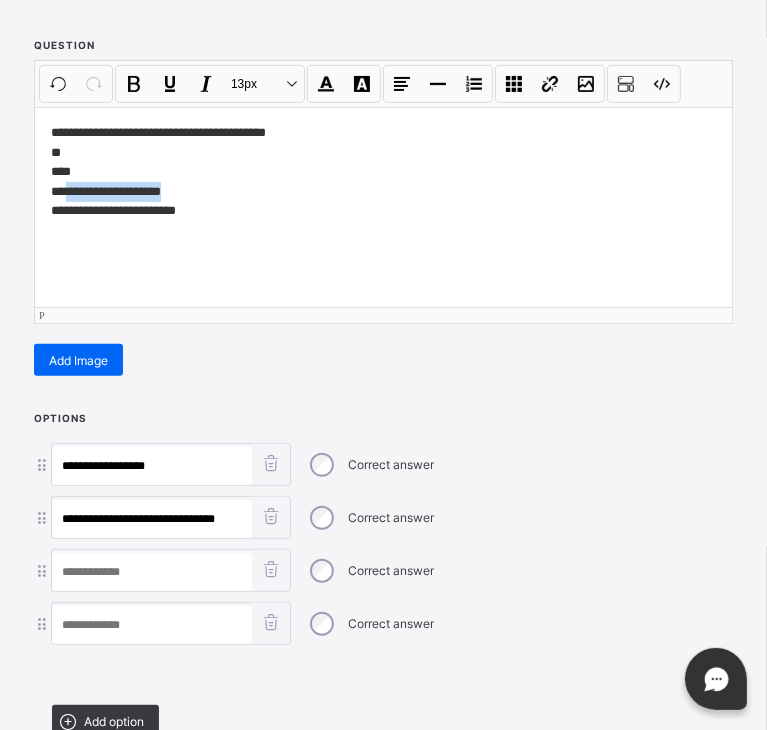 drag, startPoint x: 184, startPoint y: 189, endPoint x: 66, endPoint y: 197, distance: 118.270874 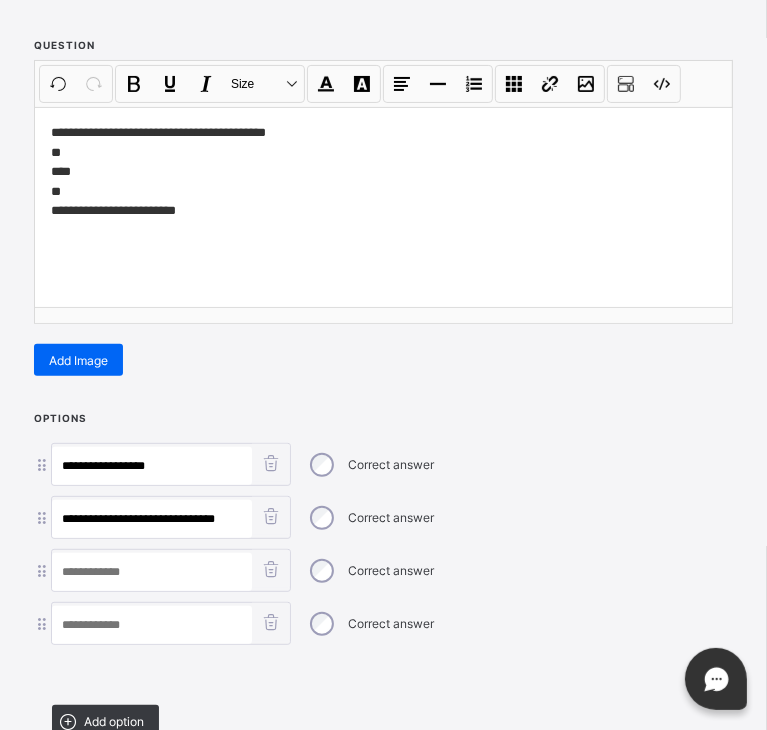 click at bounding box center [152, 572] 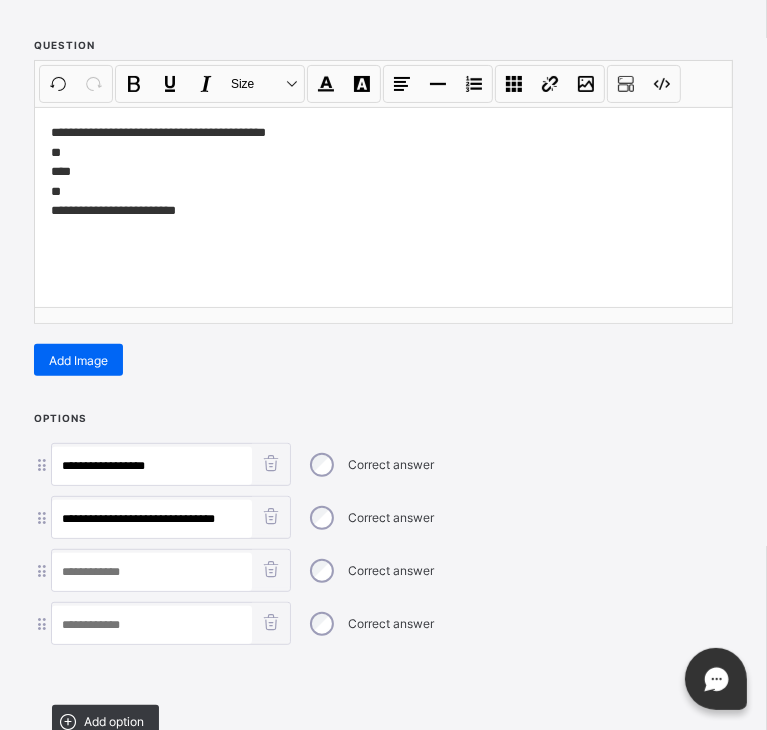 paste on "**********" 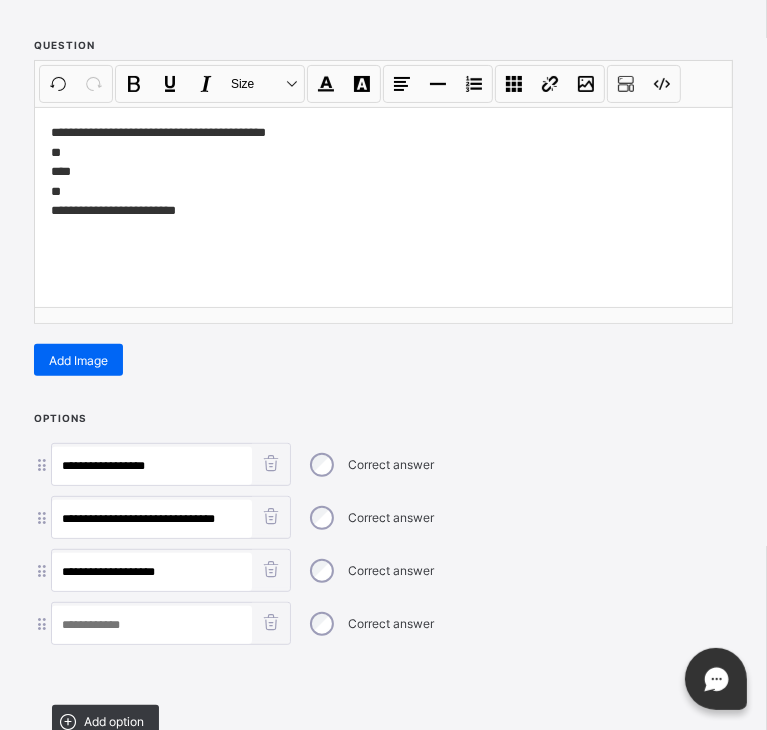 type on "**********" 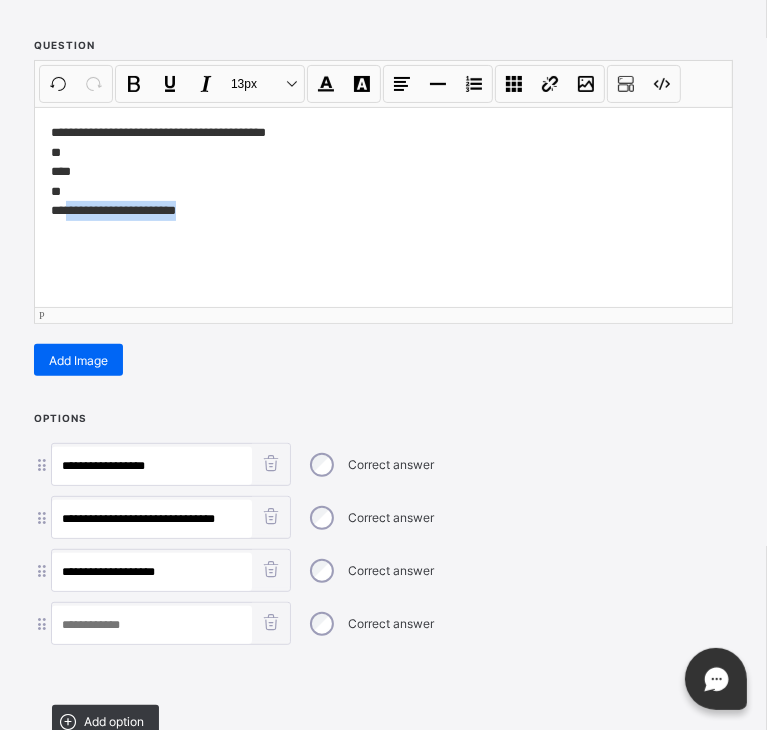 drag, startPoint x: 216, startPoint y: 204, endPoint x: 67, endPoint y: 215, distance: 149.40549 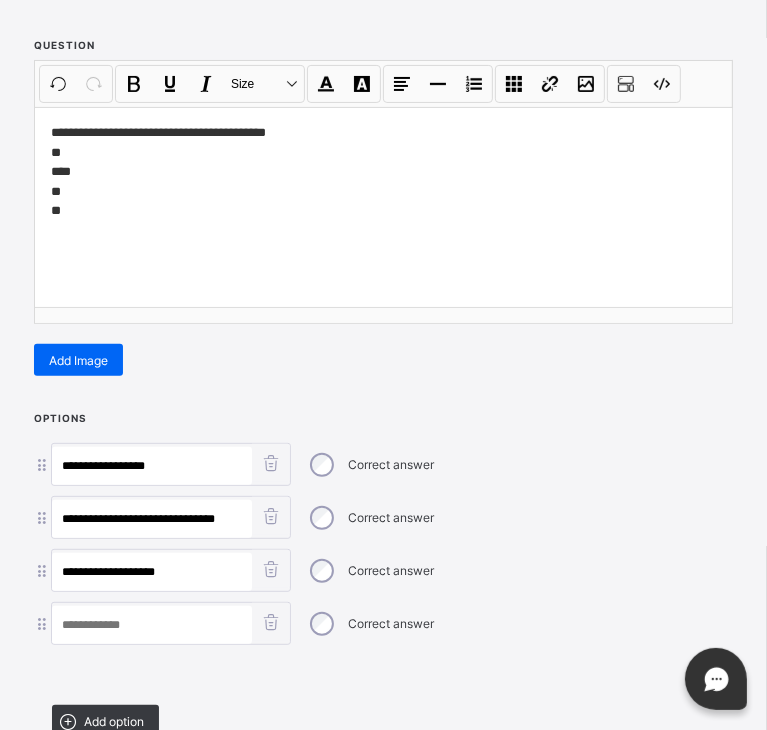 click at bounding box center [152, 625] 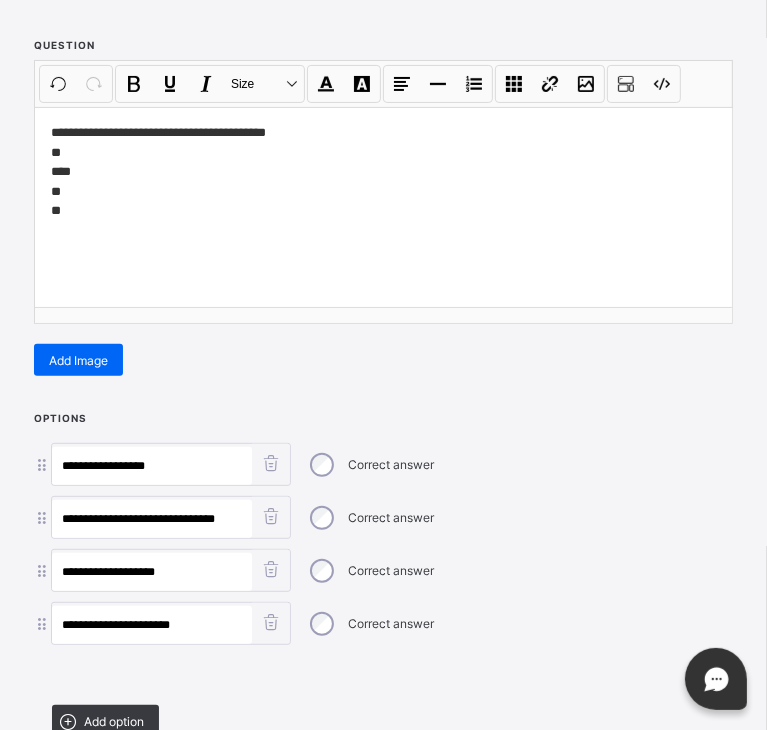 type on "**********" 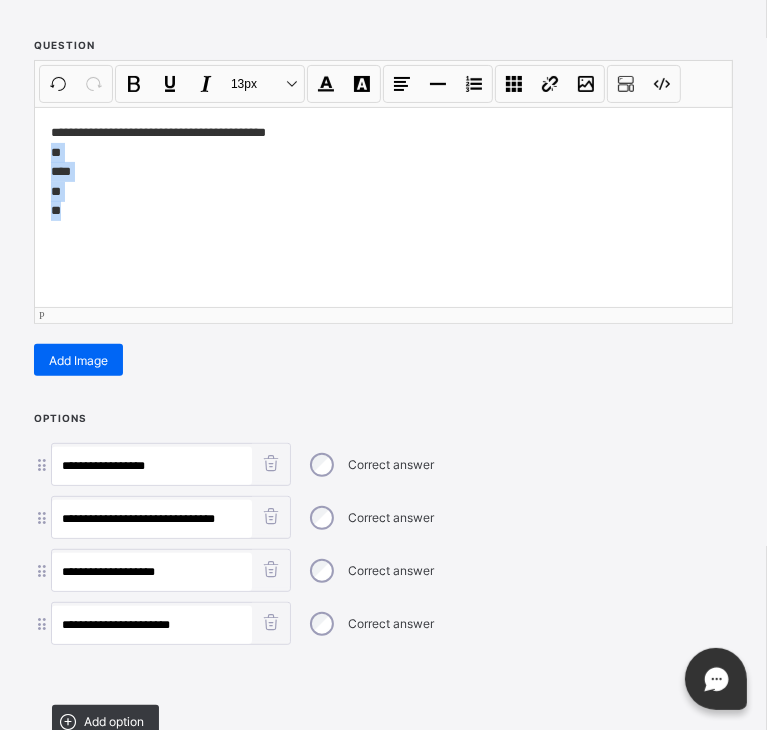 drag, startPoint x: 82, startPoint y: 234, endPoint x: 37, endPoint y: 148, distance: 97.06184 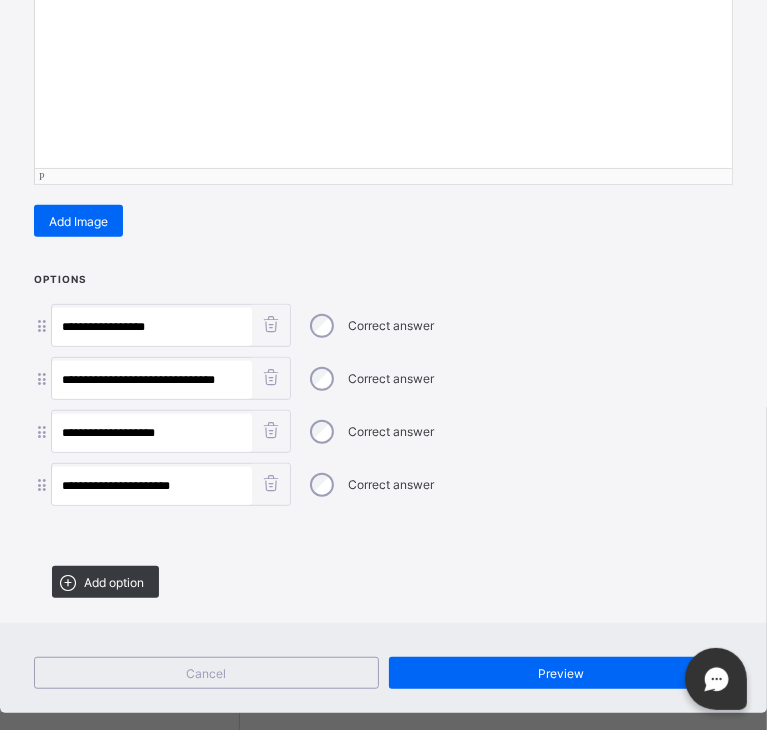 scroll, scrollTop: 364, scrollLeft: 0, axis: vertical 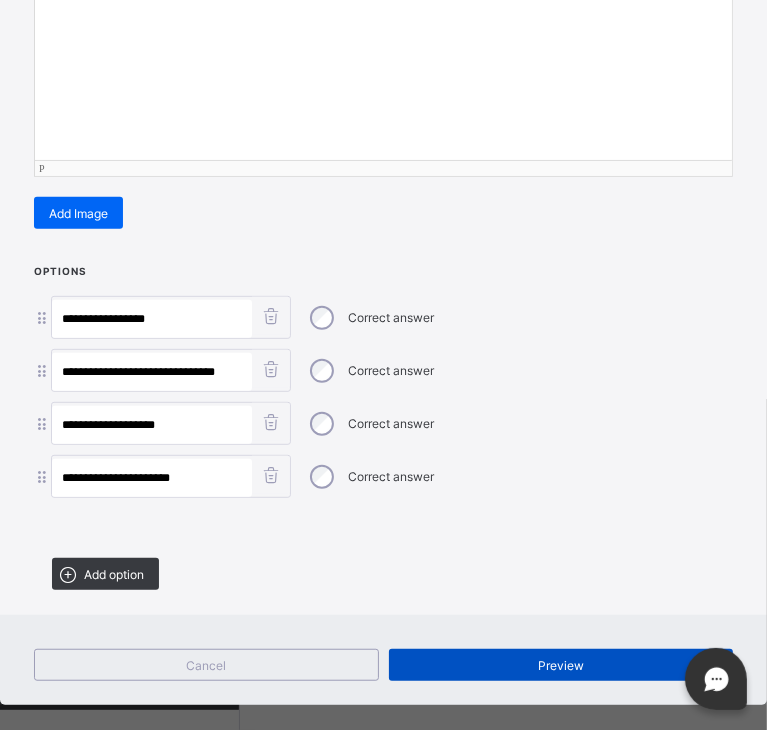 click on "Preview" at bounding box center (561, 665) 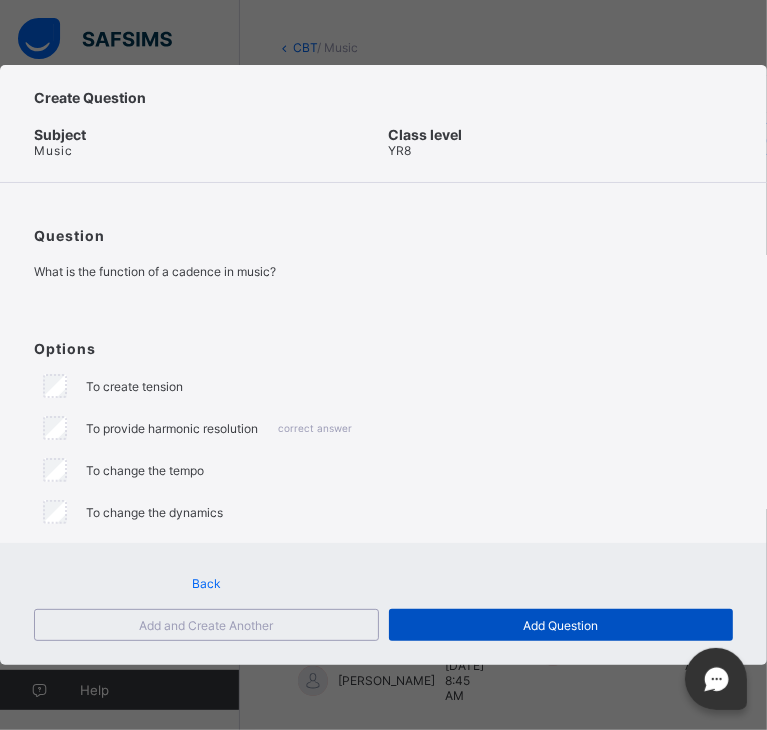 scroll, scrollTop: 0, scrollLeft: 0, axis: both 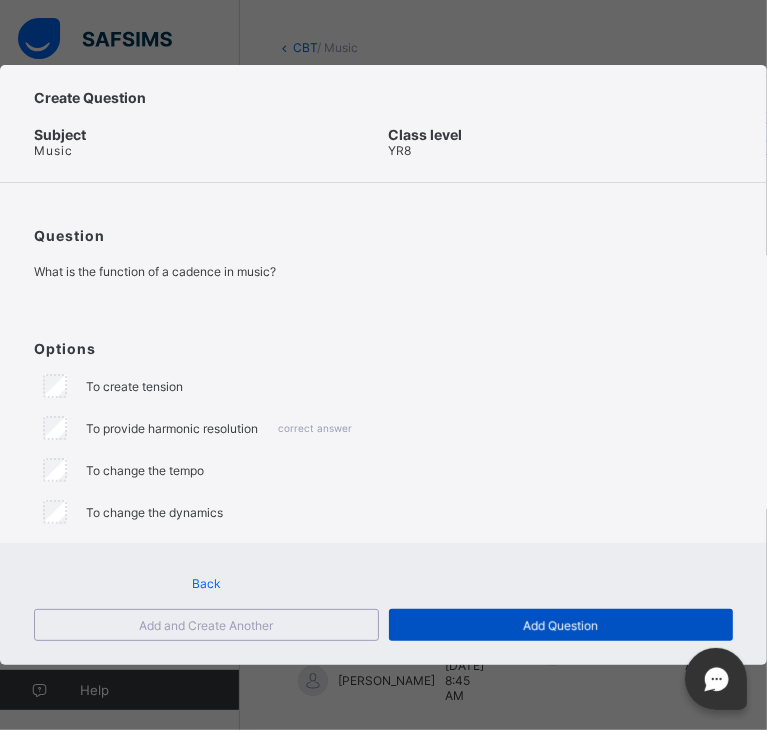 click on "Add Question" at bounding box center [560, 625] 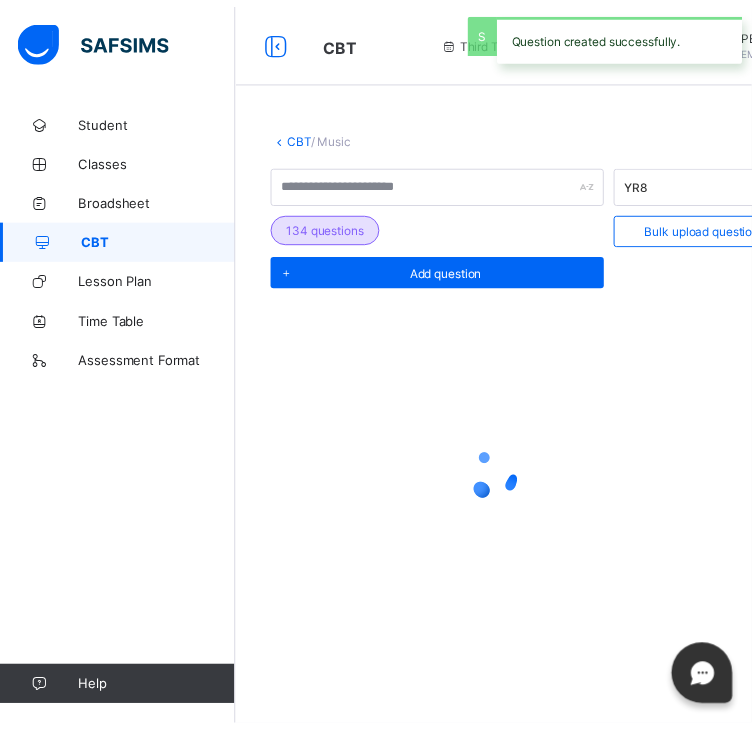scroll, scrollTop: 0, scrollLeft: 0, axis: both 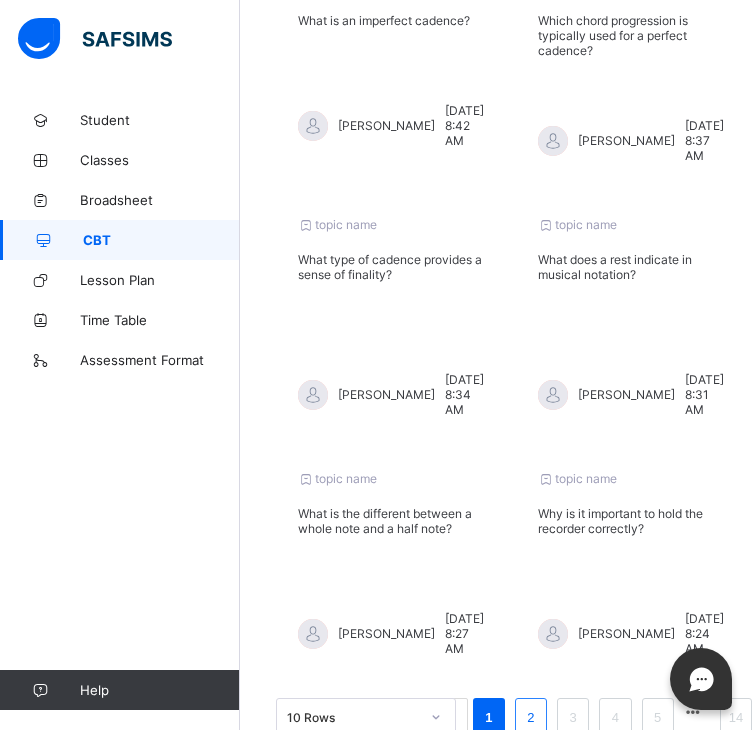 click on "2" at bounding box center [530, 718] 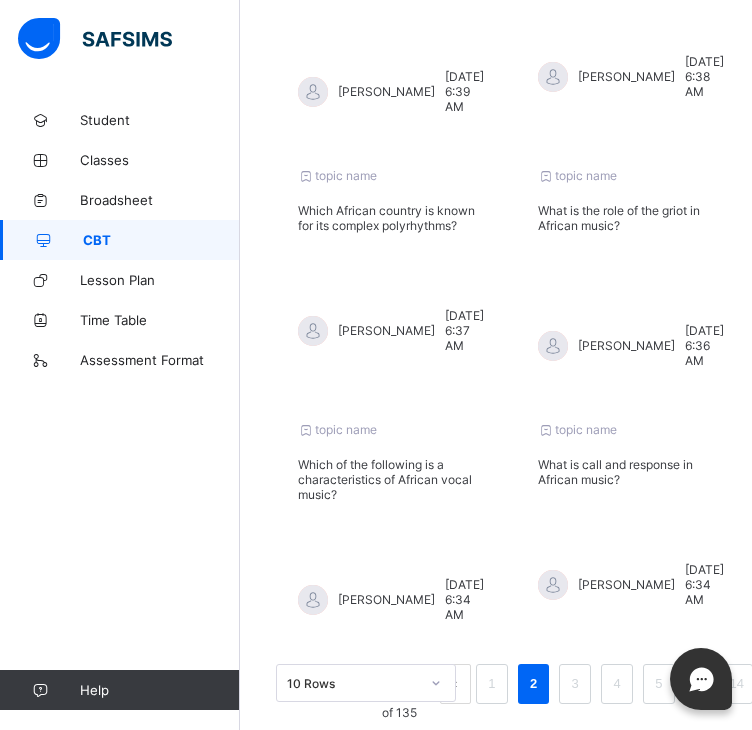 scroll, scrollTop: 915, scrollLeft: 0, axis: vertical 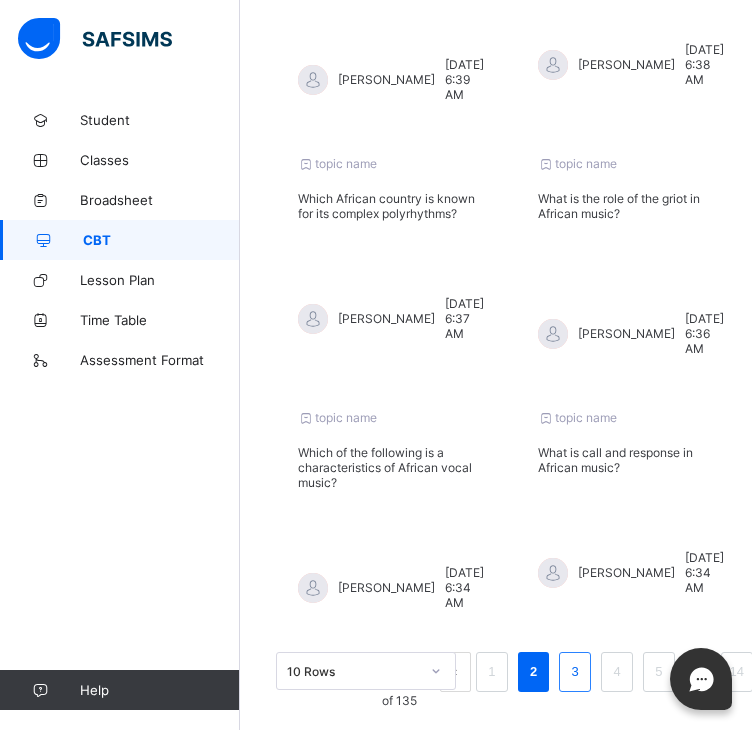 click on "3" at bounding box center [575, 672] 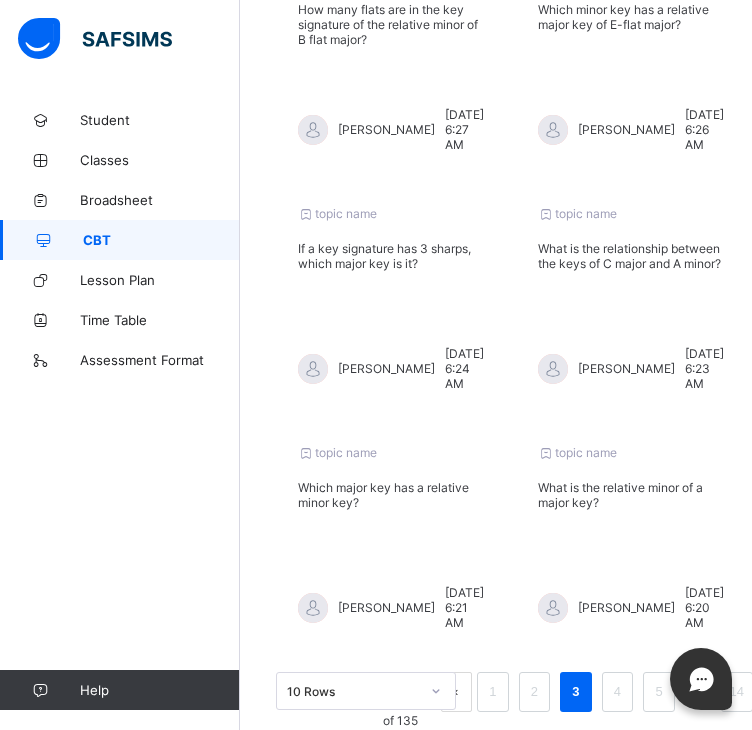 scroll, scrollTop: 869, scrollLeft: 0, axis: vertical 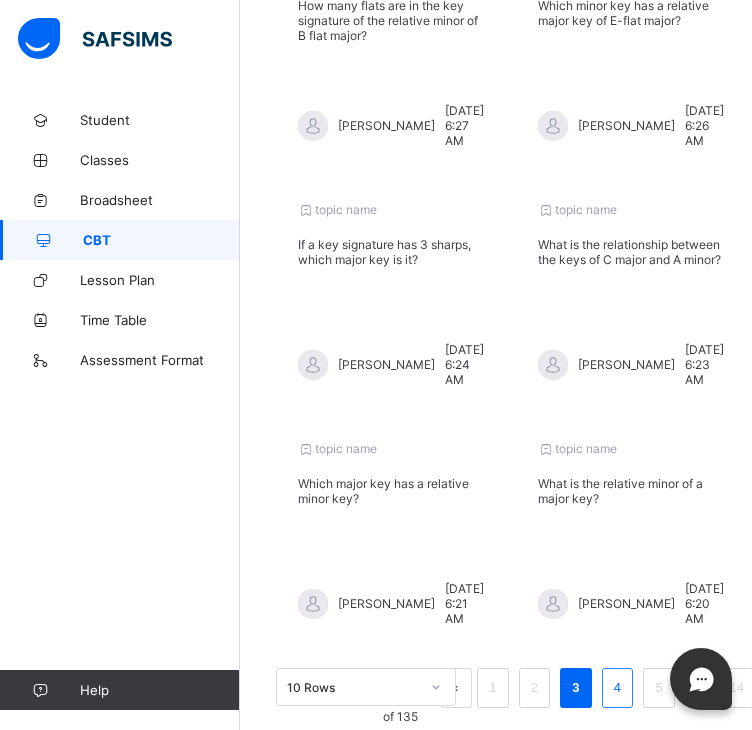 click on "4" at bounding box center [617, 688] 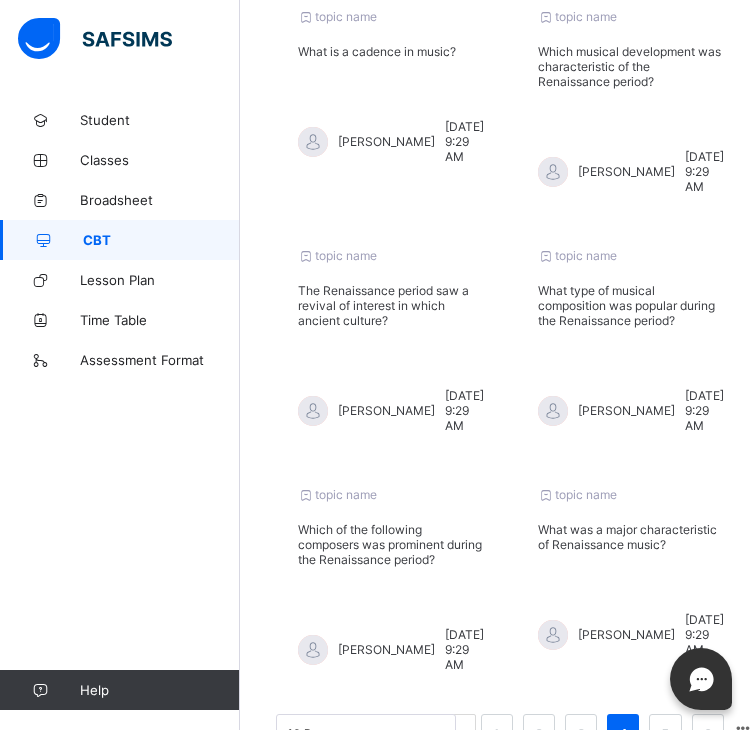 scroll, scrollTop: 824, scrollLeft: 0, axis: vertical 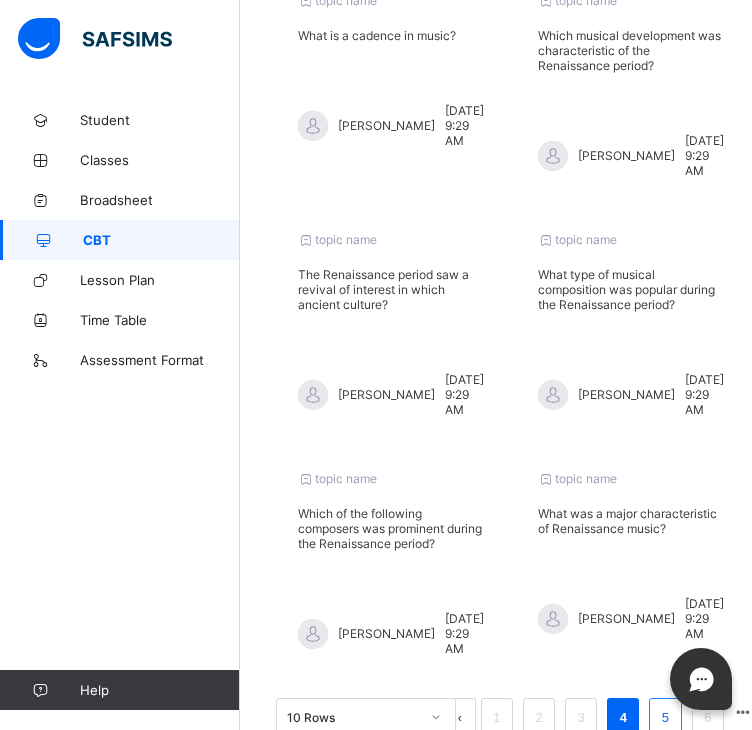 click on "5" at bounding box center (665, 718) 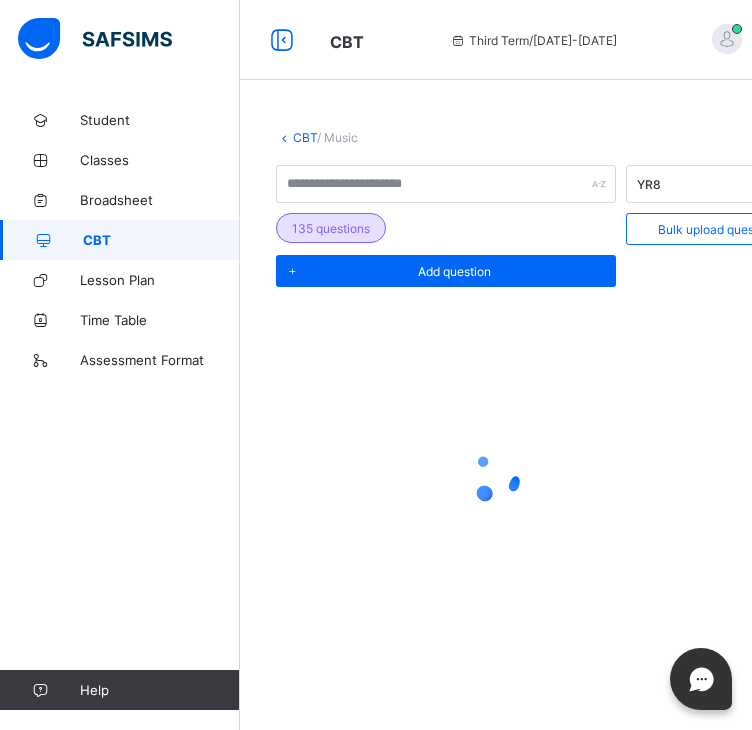 scroll, scrollTop: 0, scrollLeft: 0, axis: both 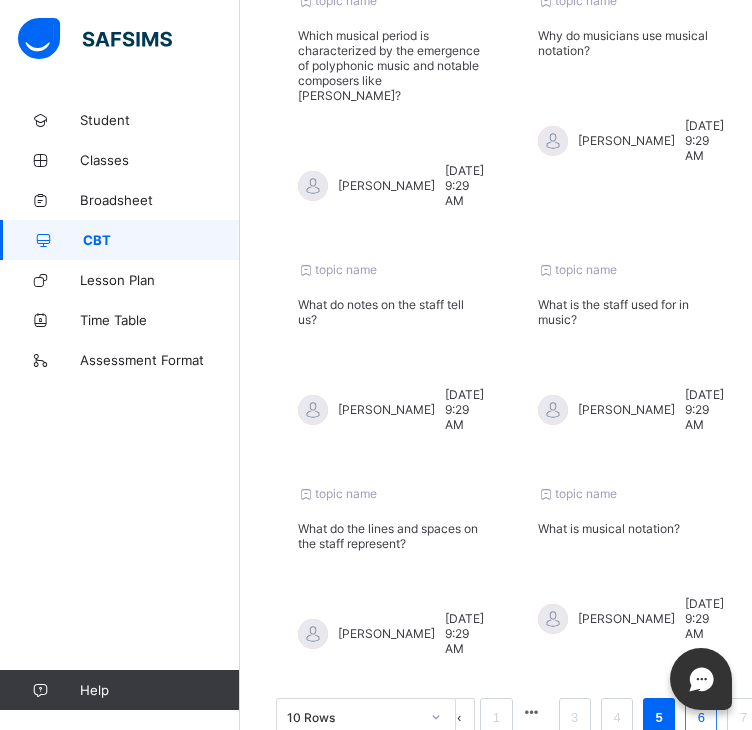 click on "6" at bounding box center (701, 718) 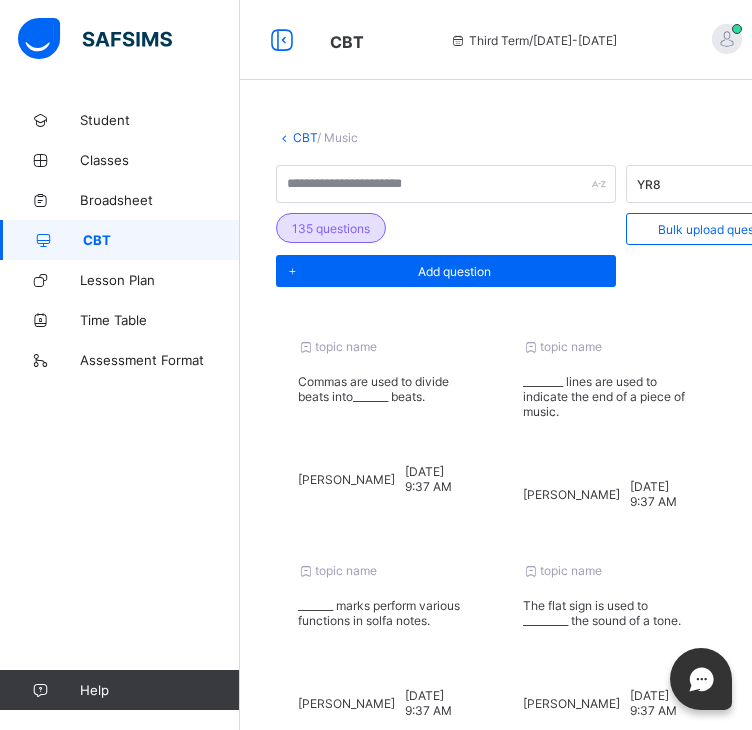 click on "CBT" at bounding box center [305, 137] 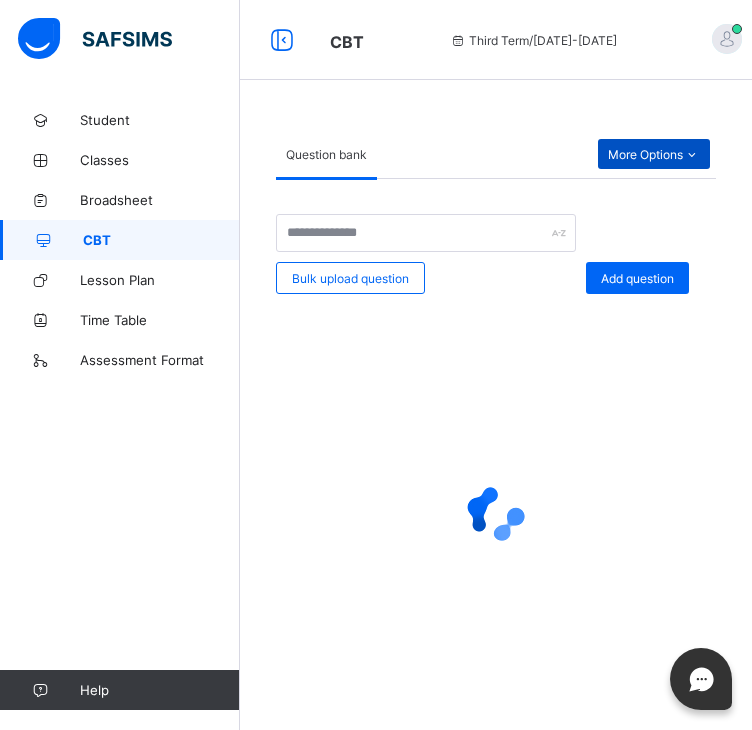 click on "More Options" at bounding box center (654, 154) 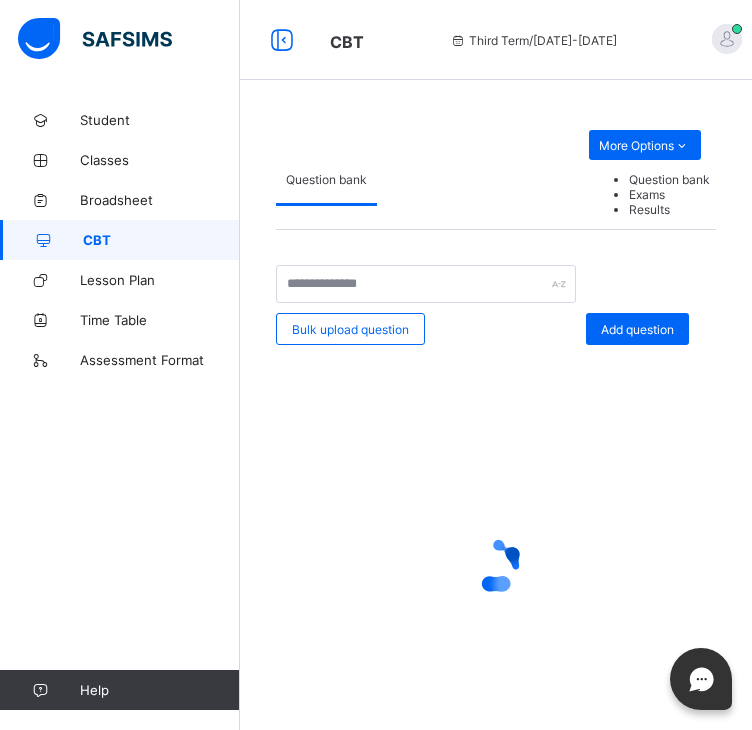click on "Exams" at bounding box center (669, 194) 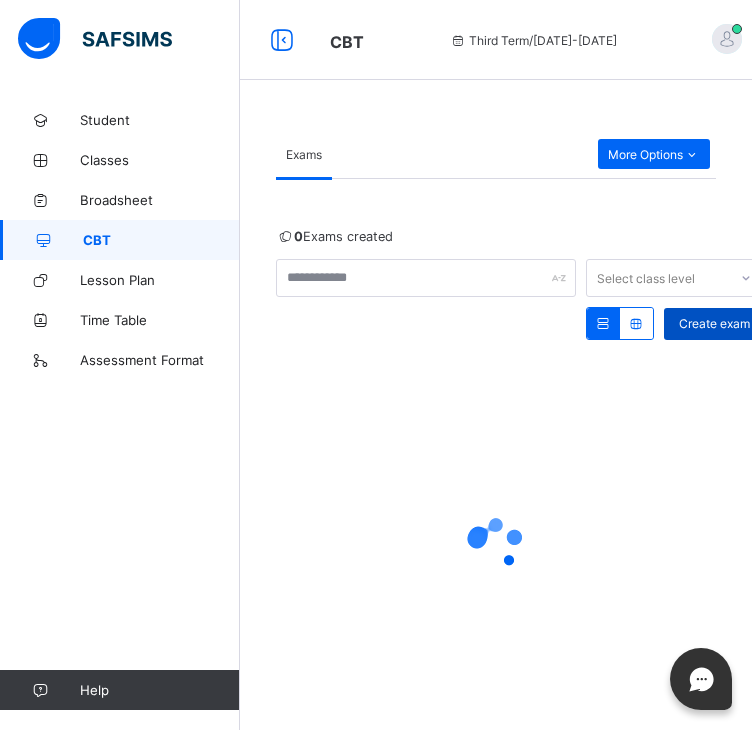 click on "Create exam" at bounding box center [714, 324] 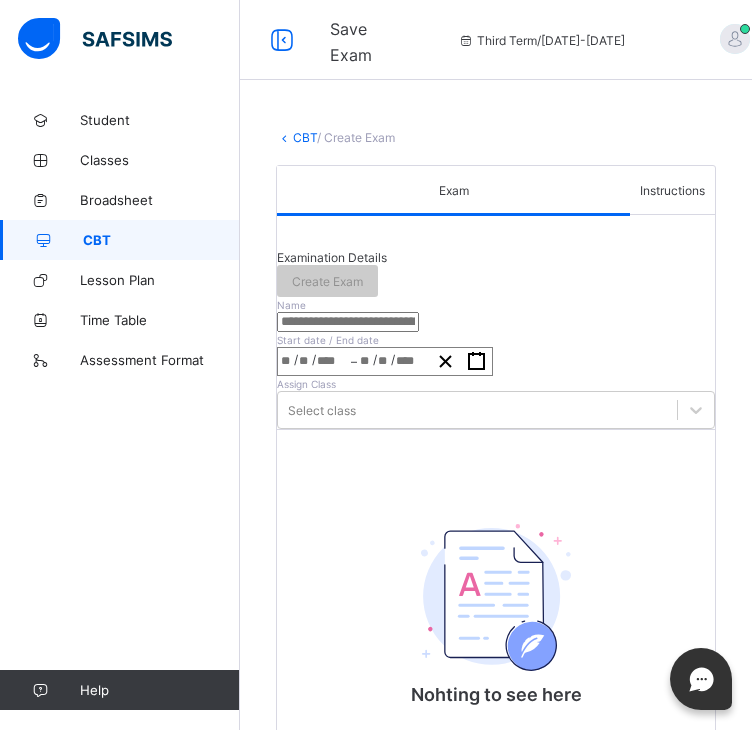 click at bounding box center [348, 322] 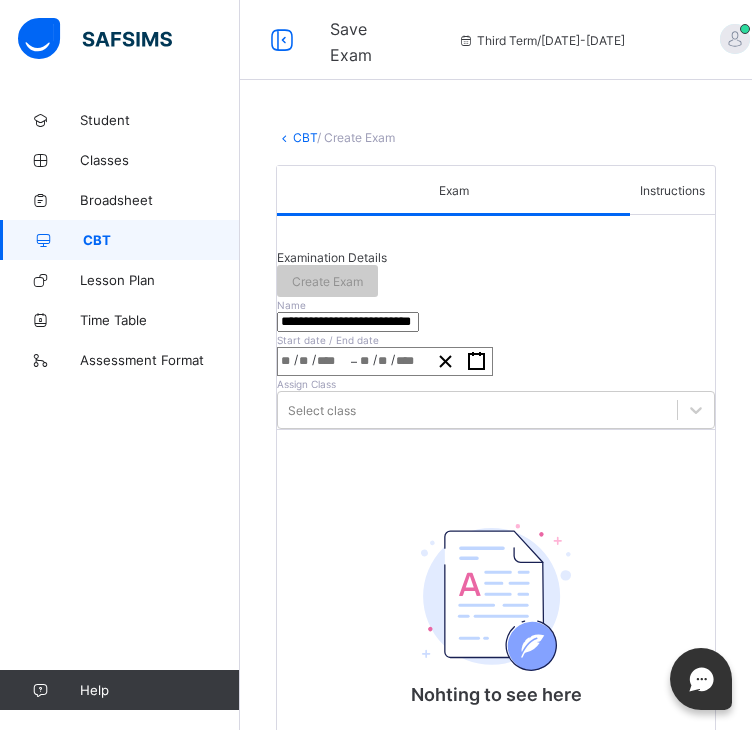 type on "**********" 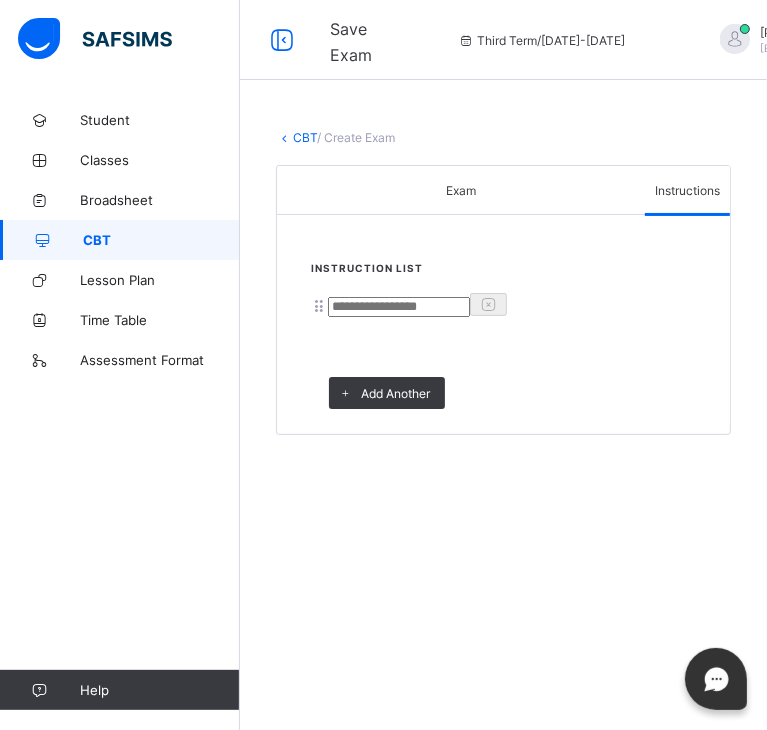 click at bounding box center [399, 307] 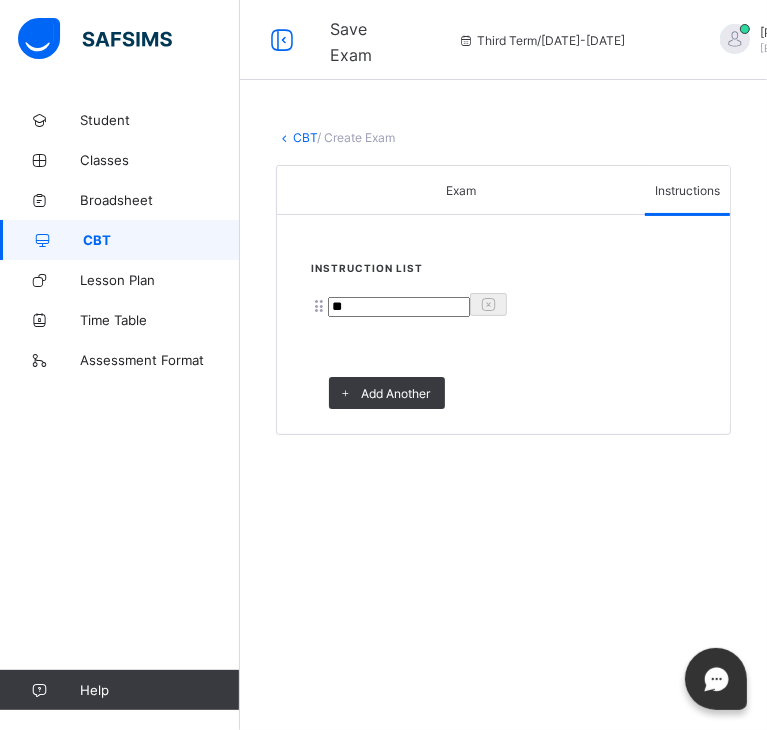 type on "*" 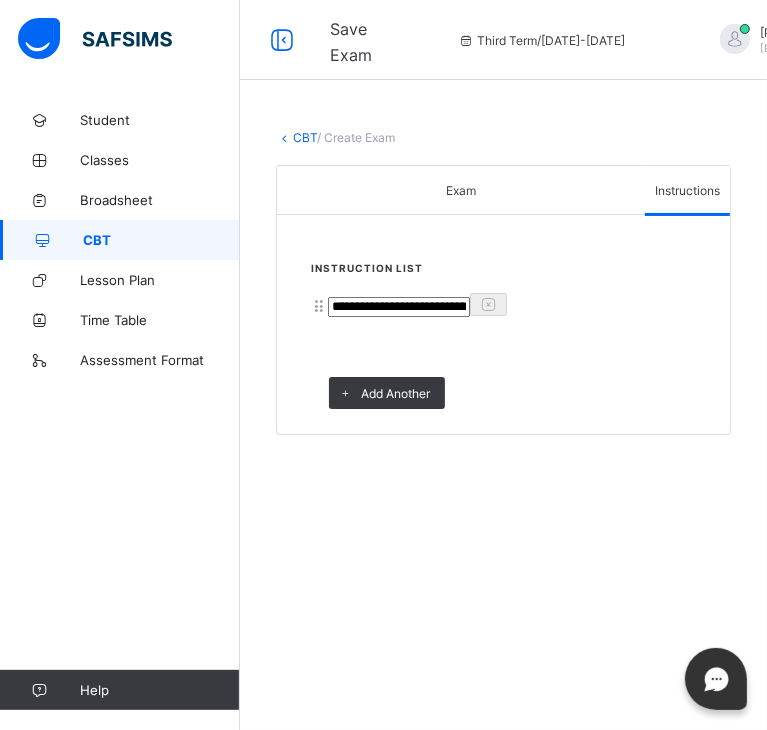 type on "**********" 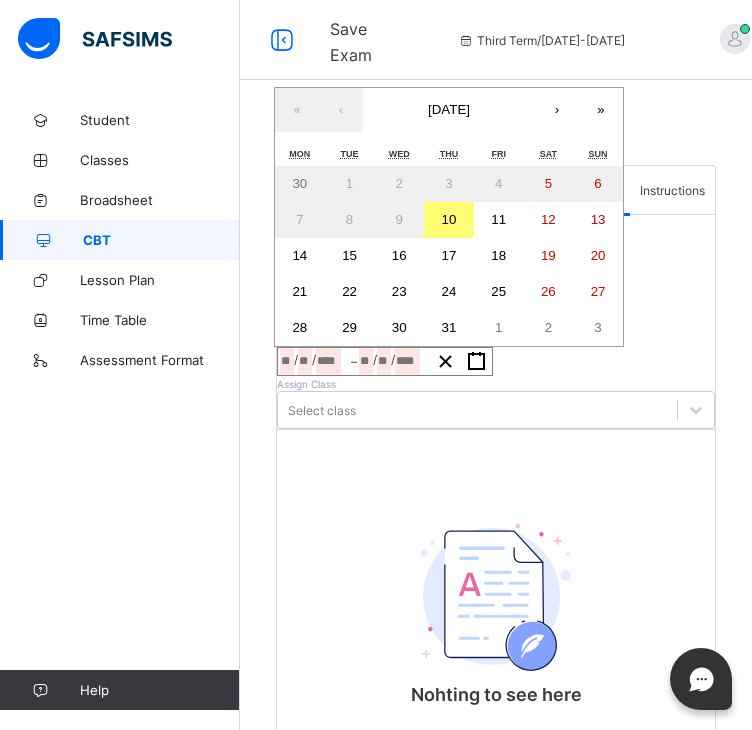 click 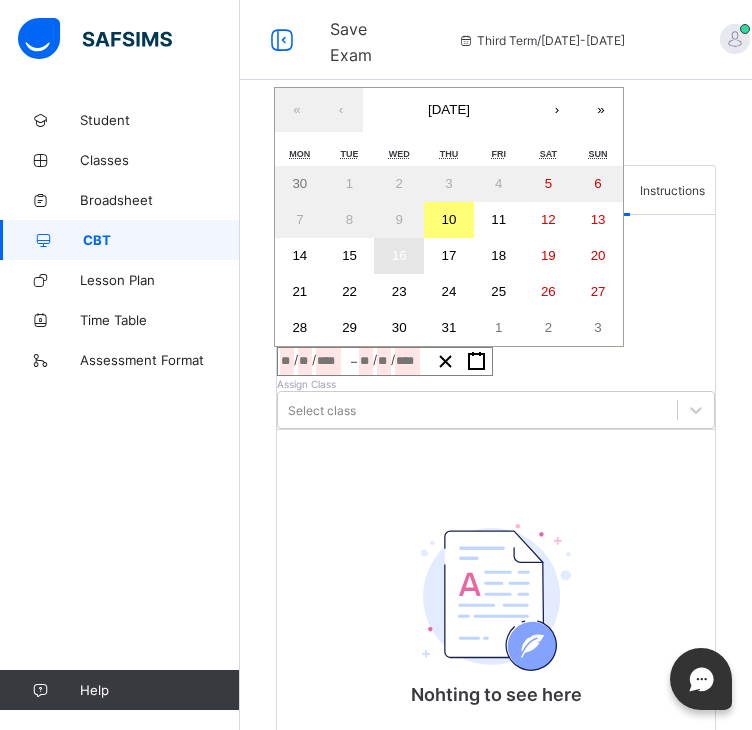 click on "16" at bounding box center [399, 256] 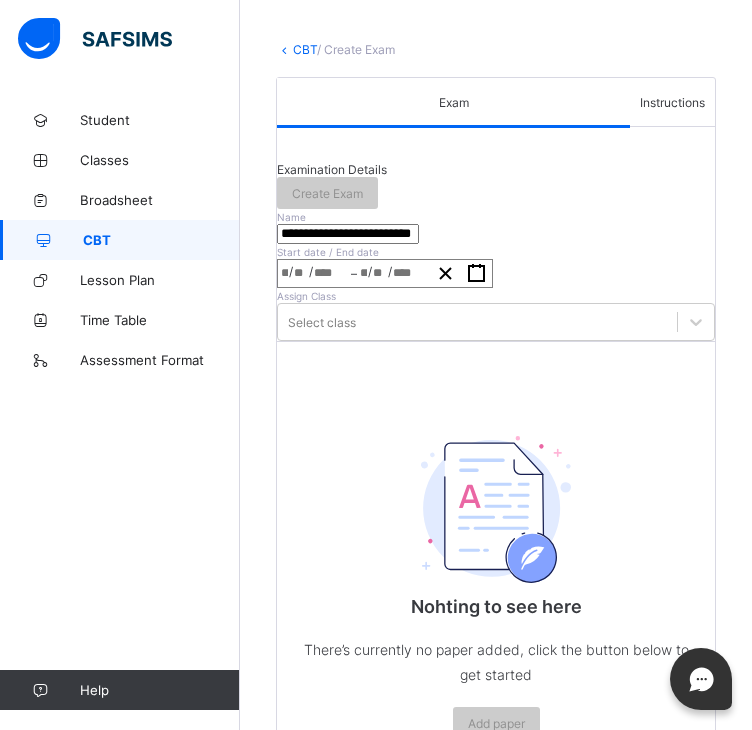 scroll, scrollTop: 87, scrollLeft: 0, axis: vertical 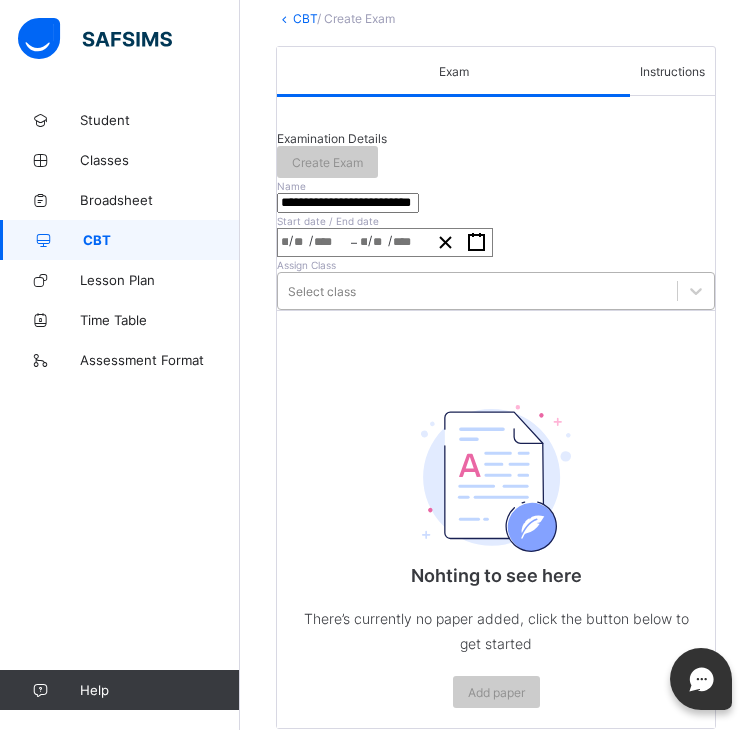 click on "Select class" at bounding box center [496, 291] 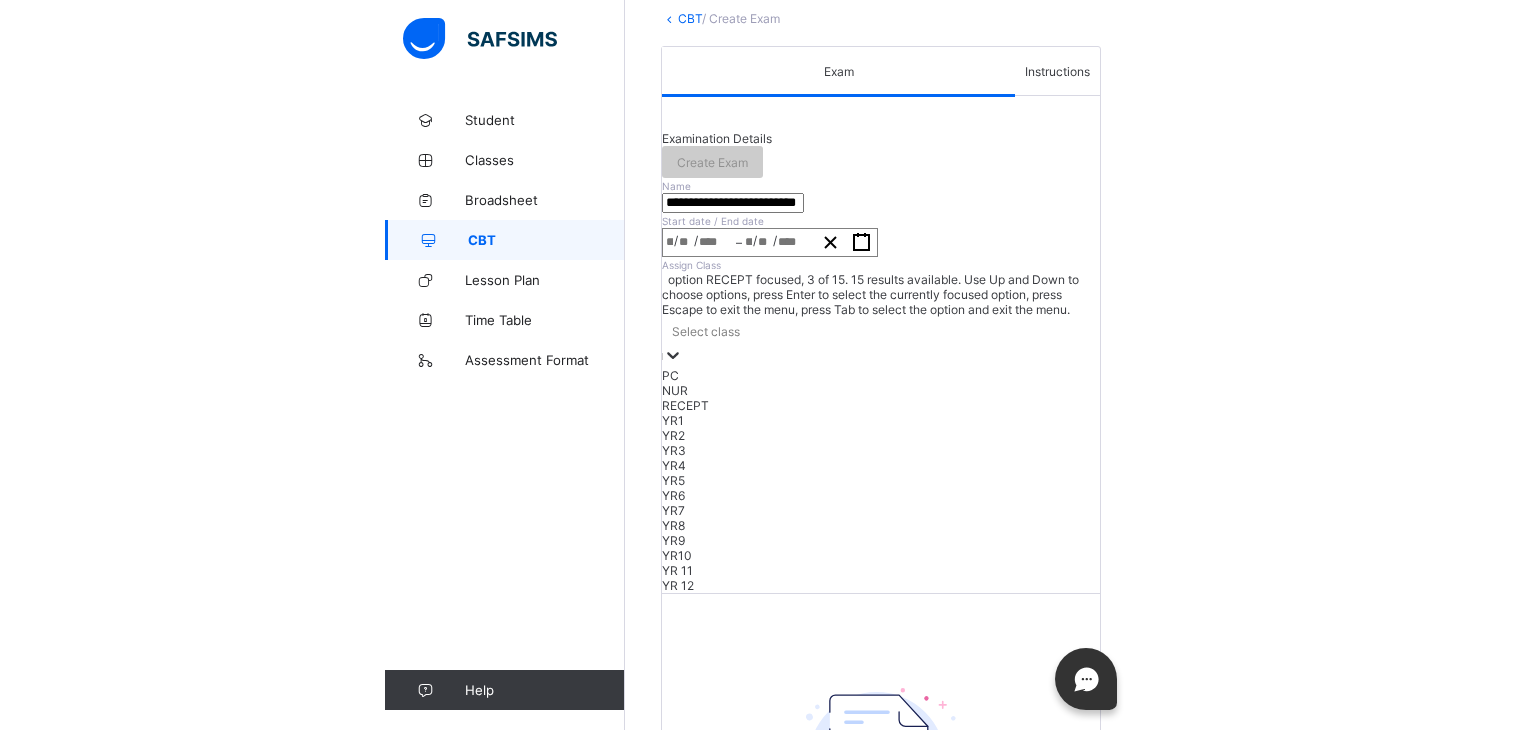 scroll, scrollTop: 365, scrollLeft: 0, axis: vertical 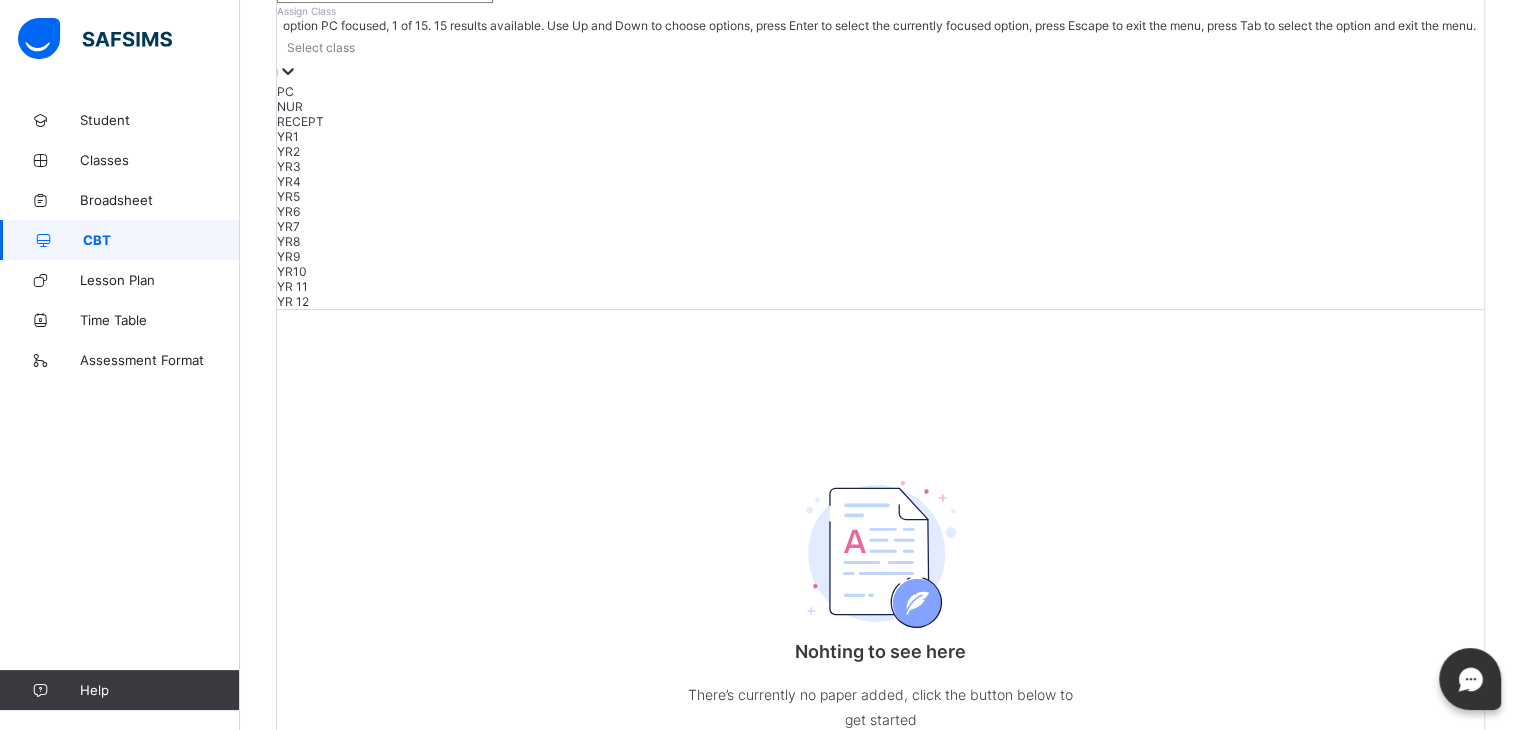 click at bounding box center [880, 72] 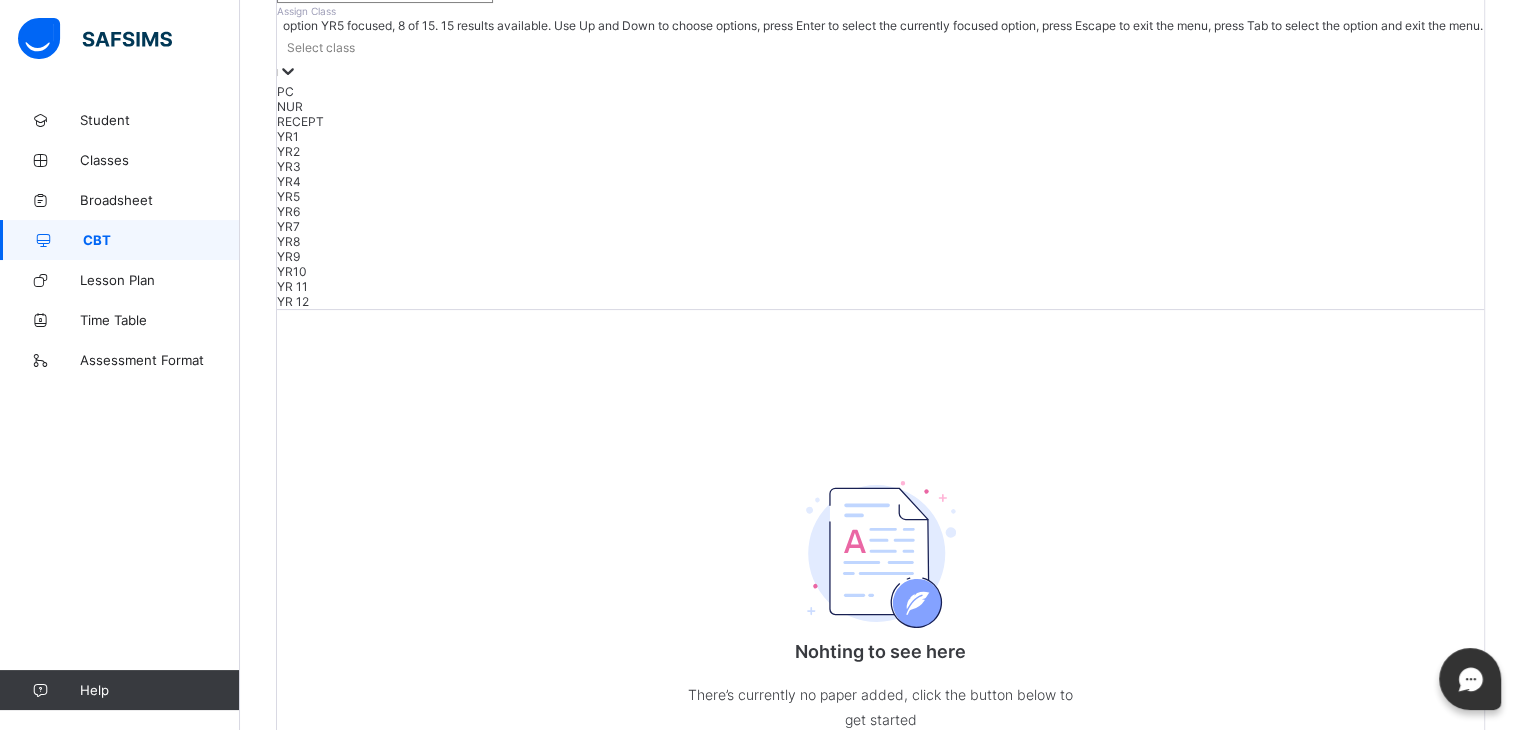 scroll, scrollTop: 168, scrollLeft: 0, axis: vertical 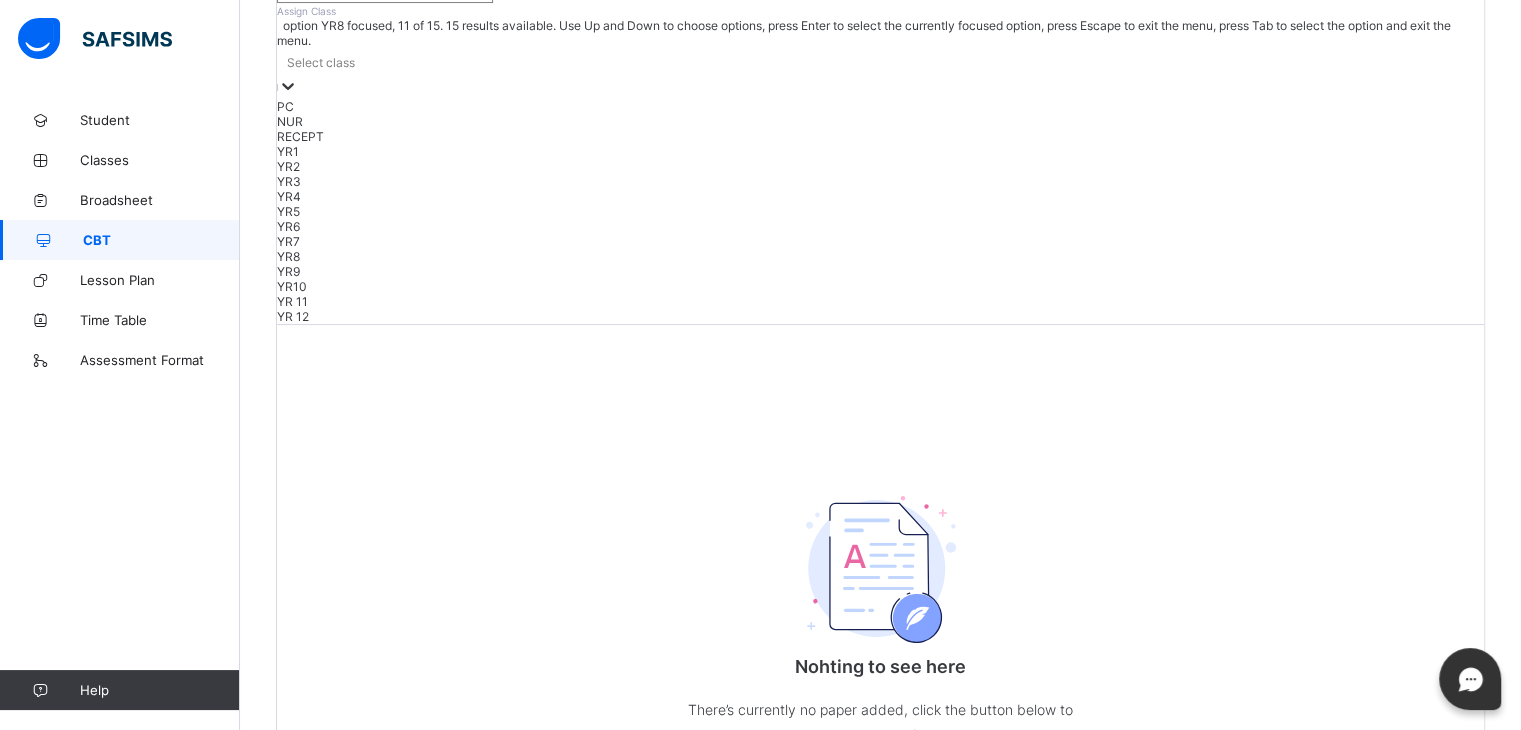 click on "YR8" at bounding box center (880, 256) 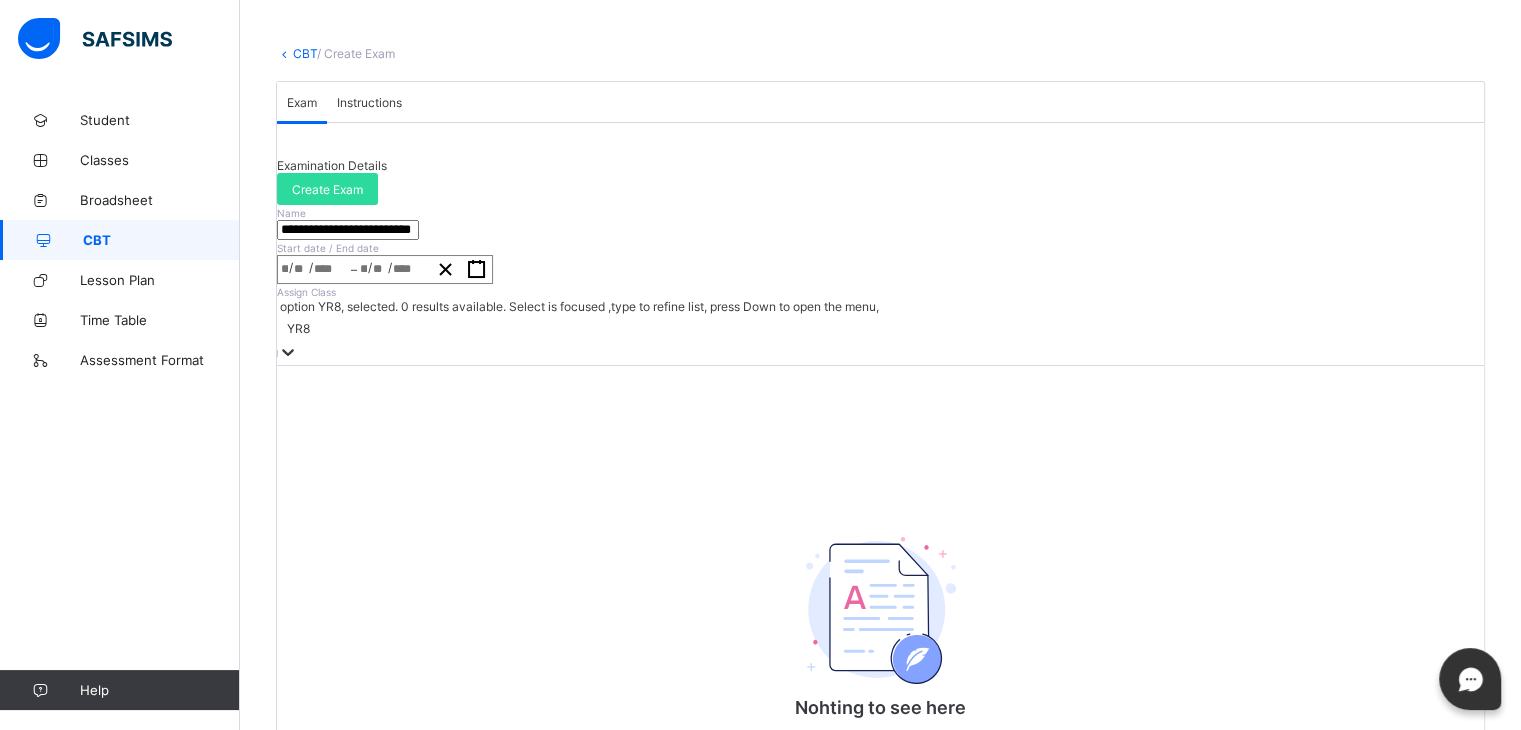 scroll, scrollTop: 0, scrollLeft: 0, axis: both 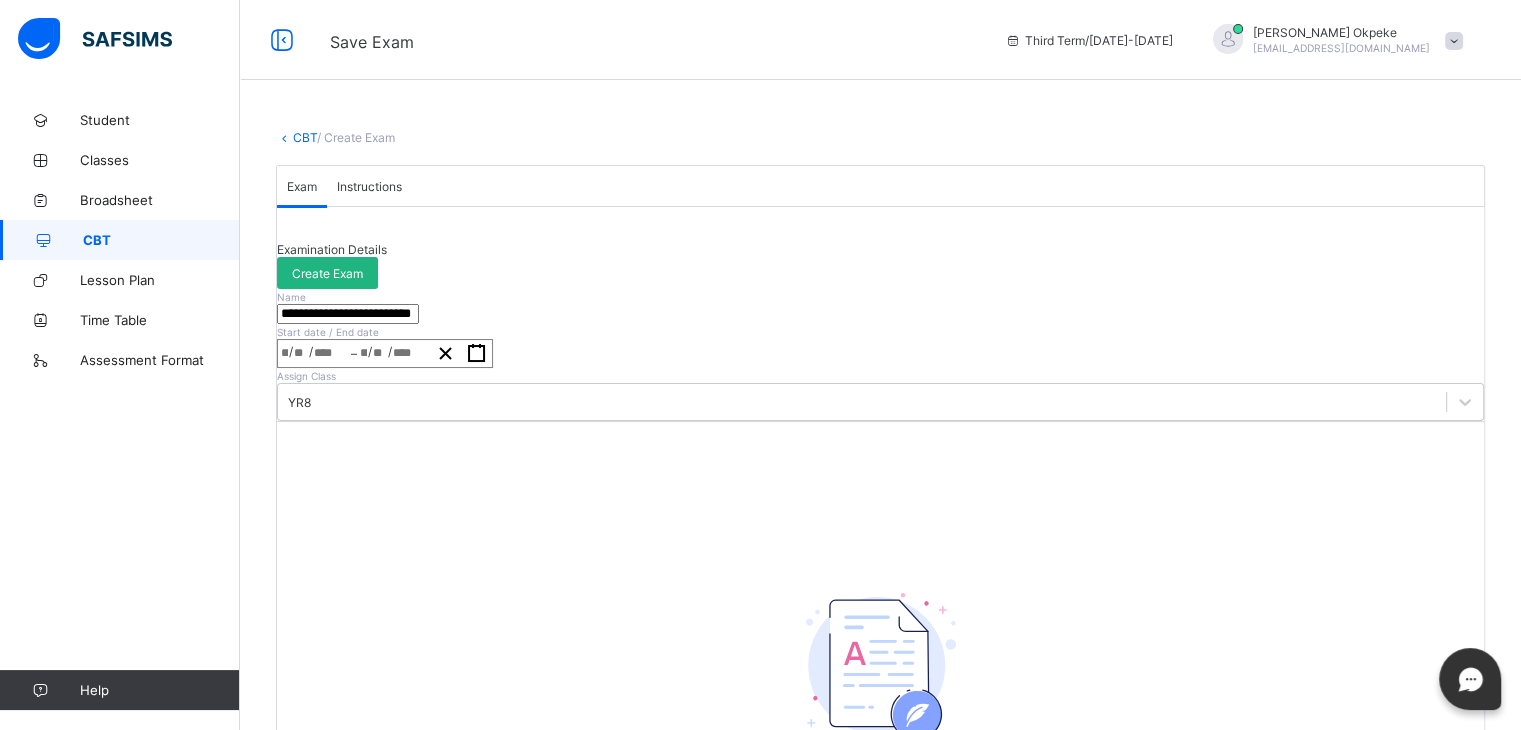 click on "Create Exam" at bounding box center [327, 273] 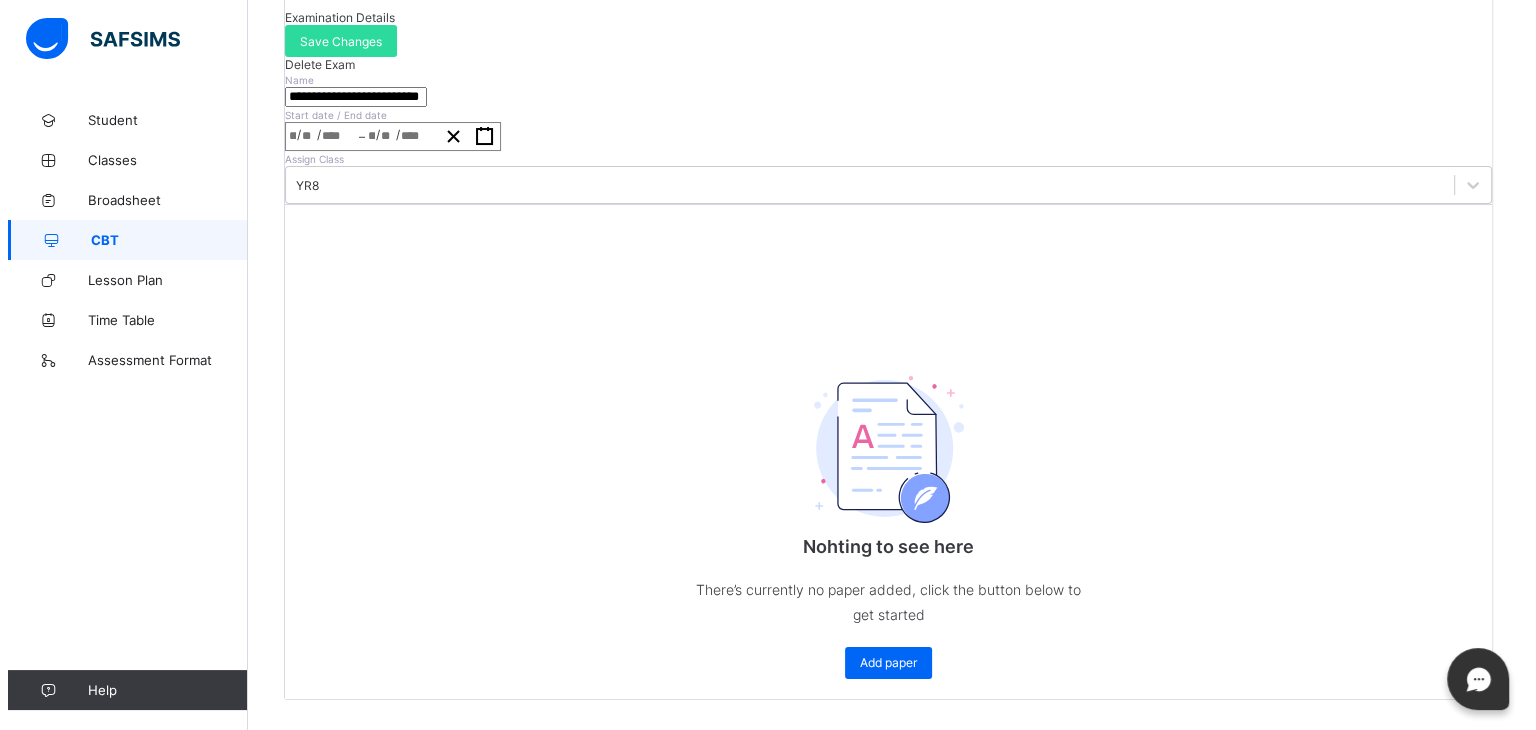 scroll, scrollTop: 417, scrollLeft: 0, axis: vertical 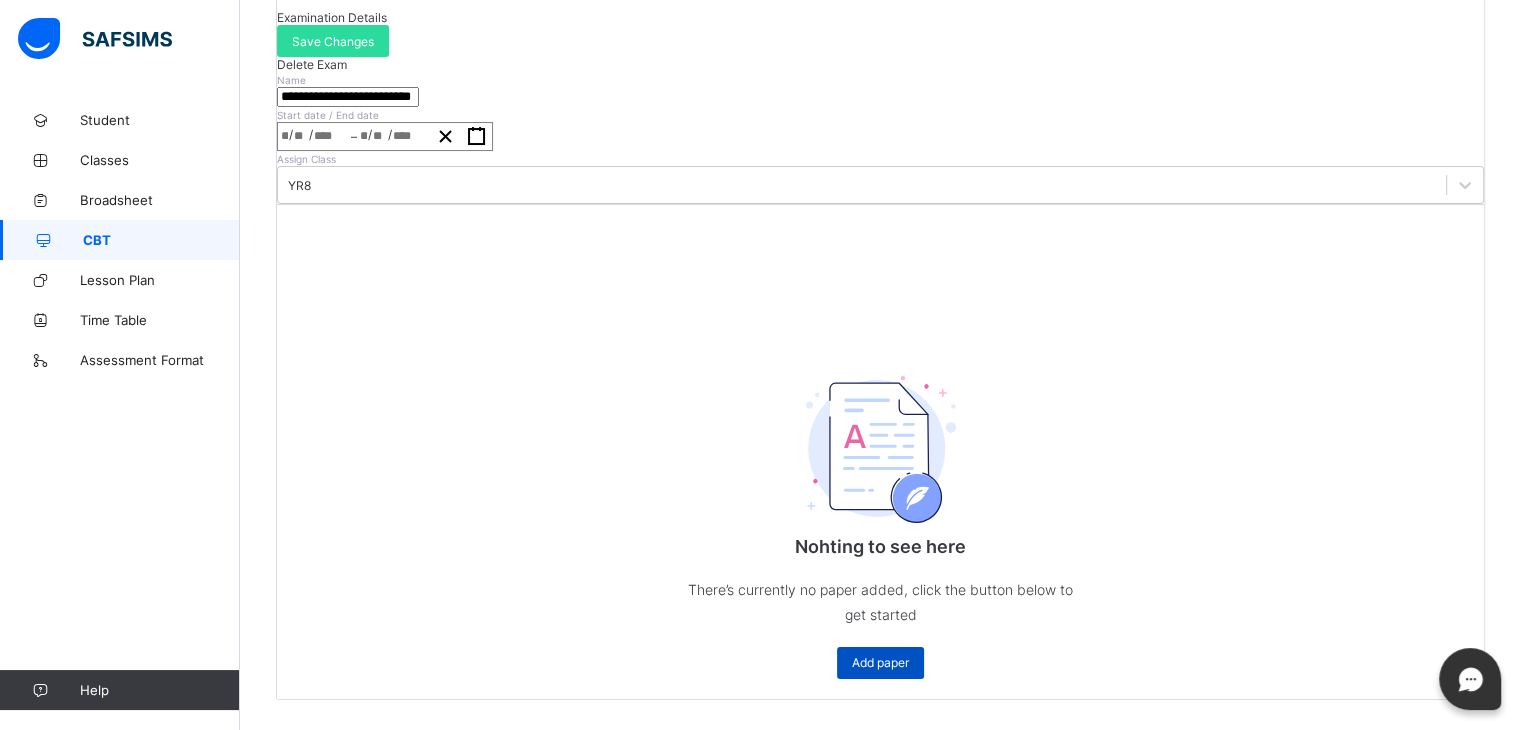click on "Add paper" at bounding box center (880, 663) 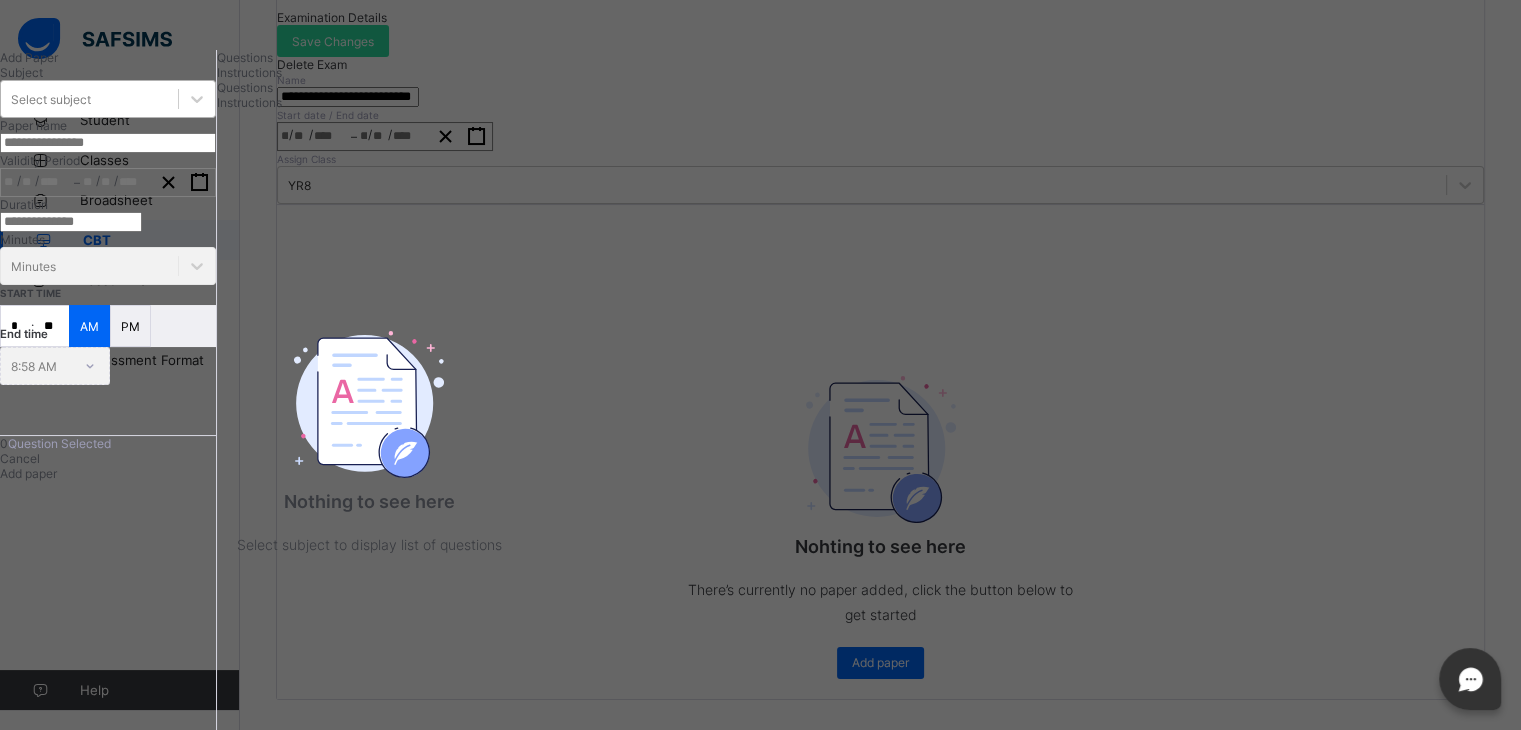 click on "Select subject" at bounding box center [89, 99] 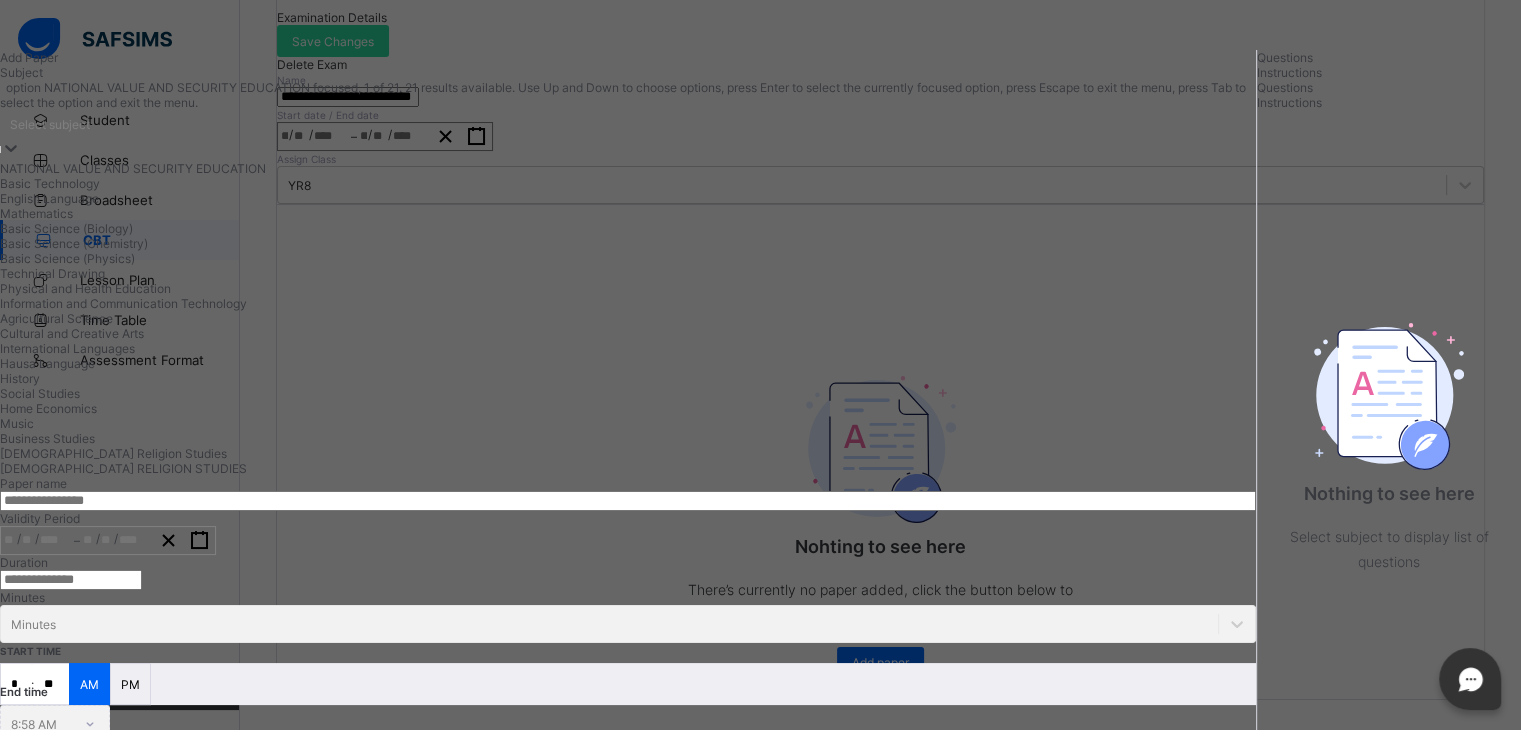 type on "*" 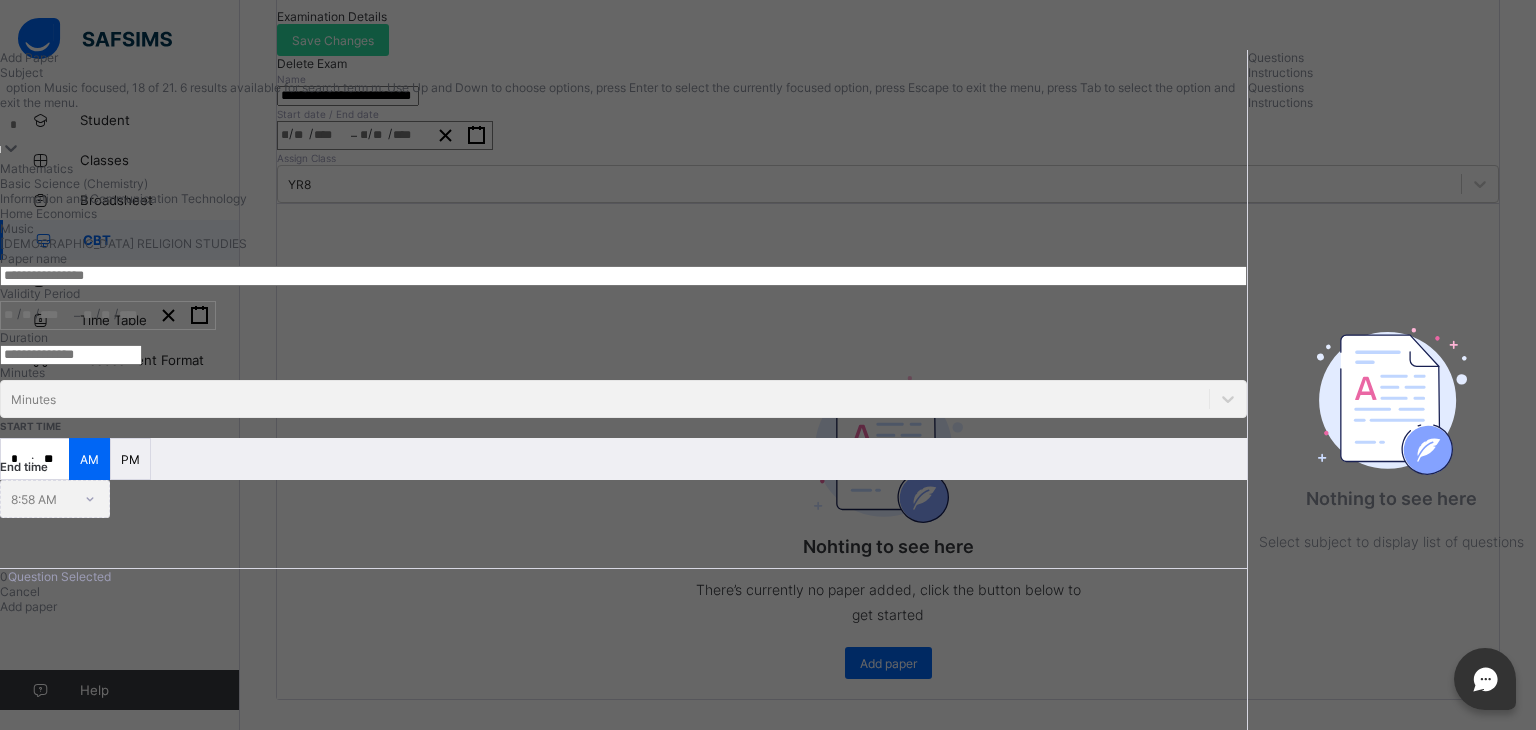 click on "Music" at bounding box center (623, 228) 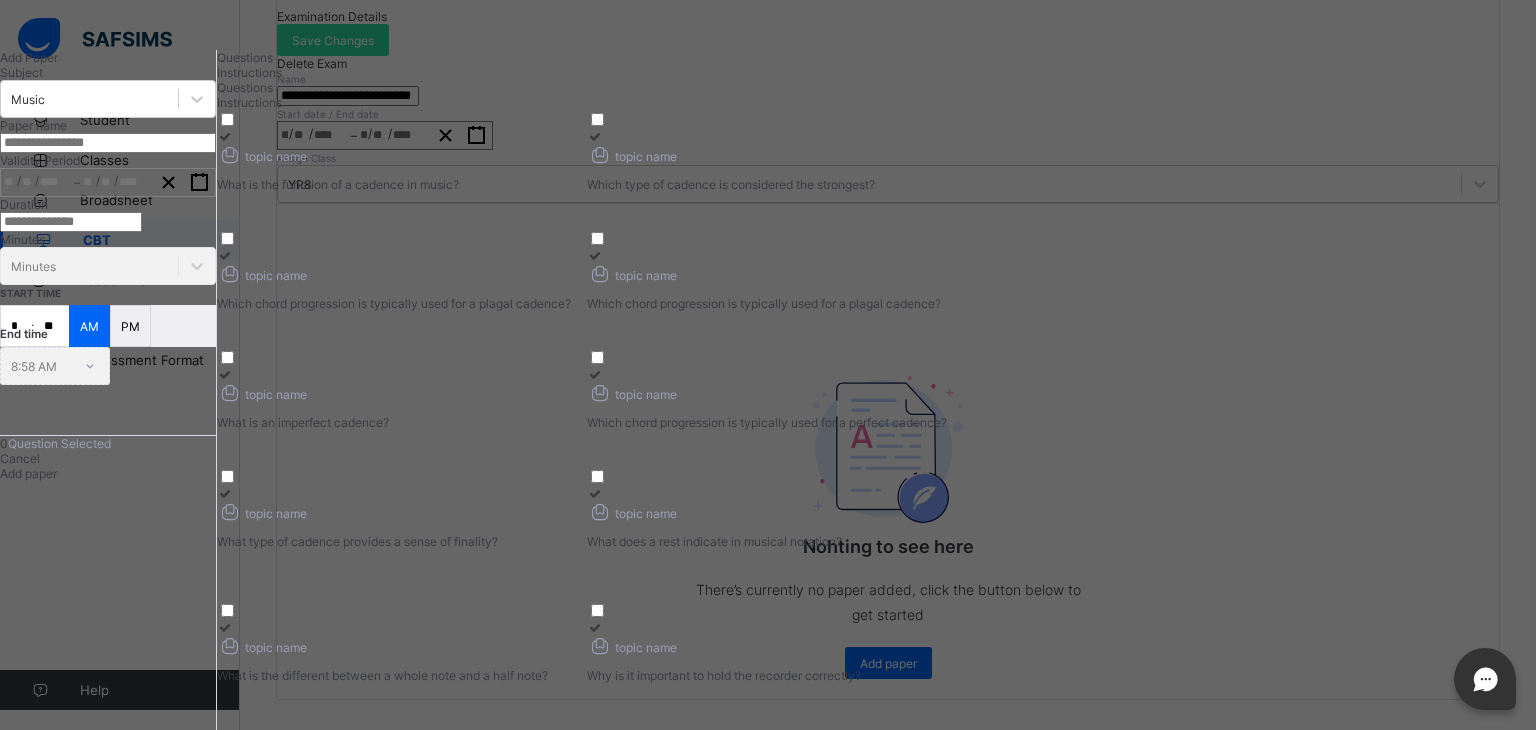 click at bounding box center [108, 143] 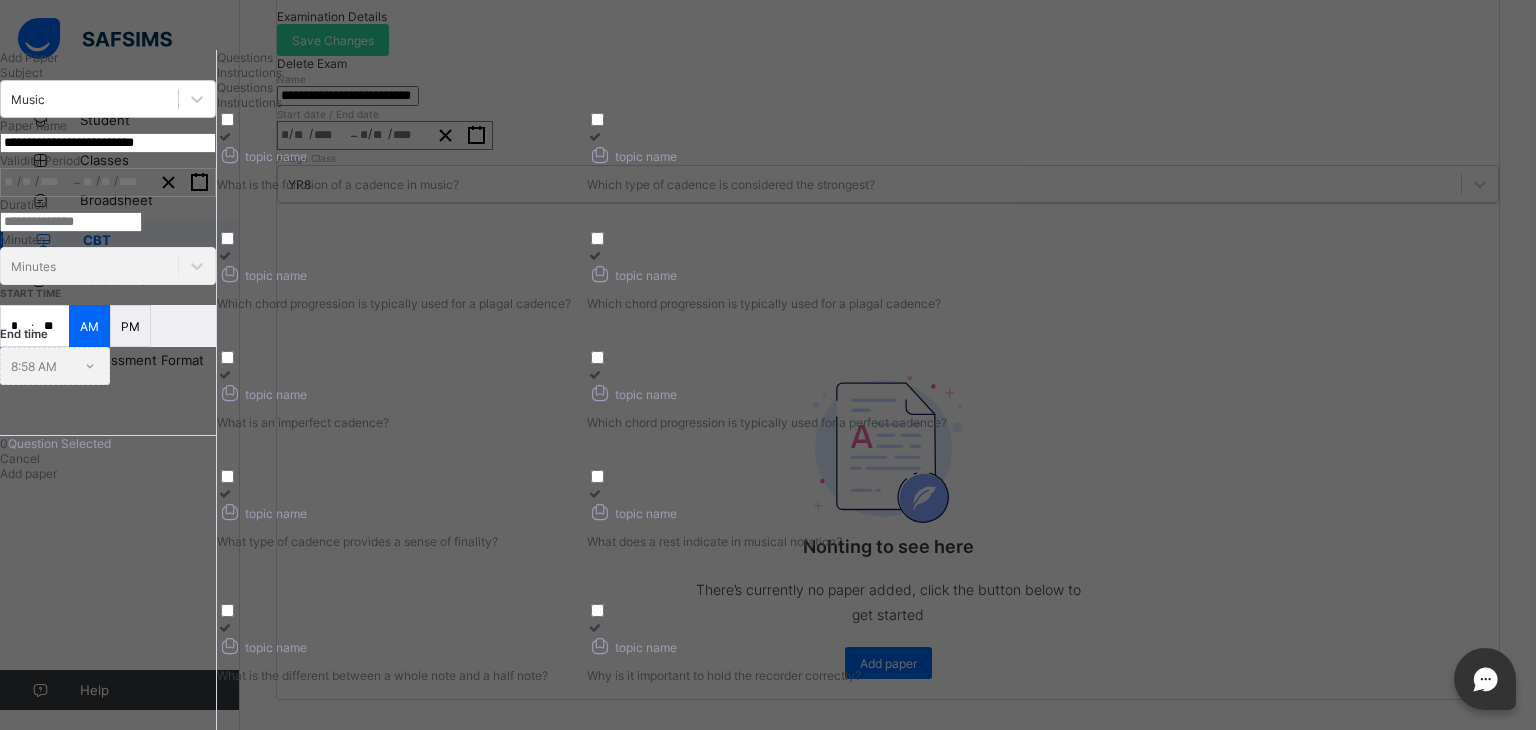 type on "**********" 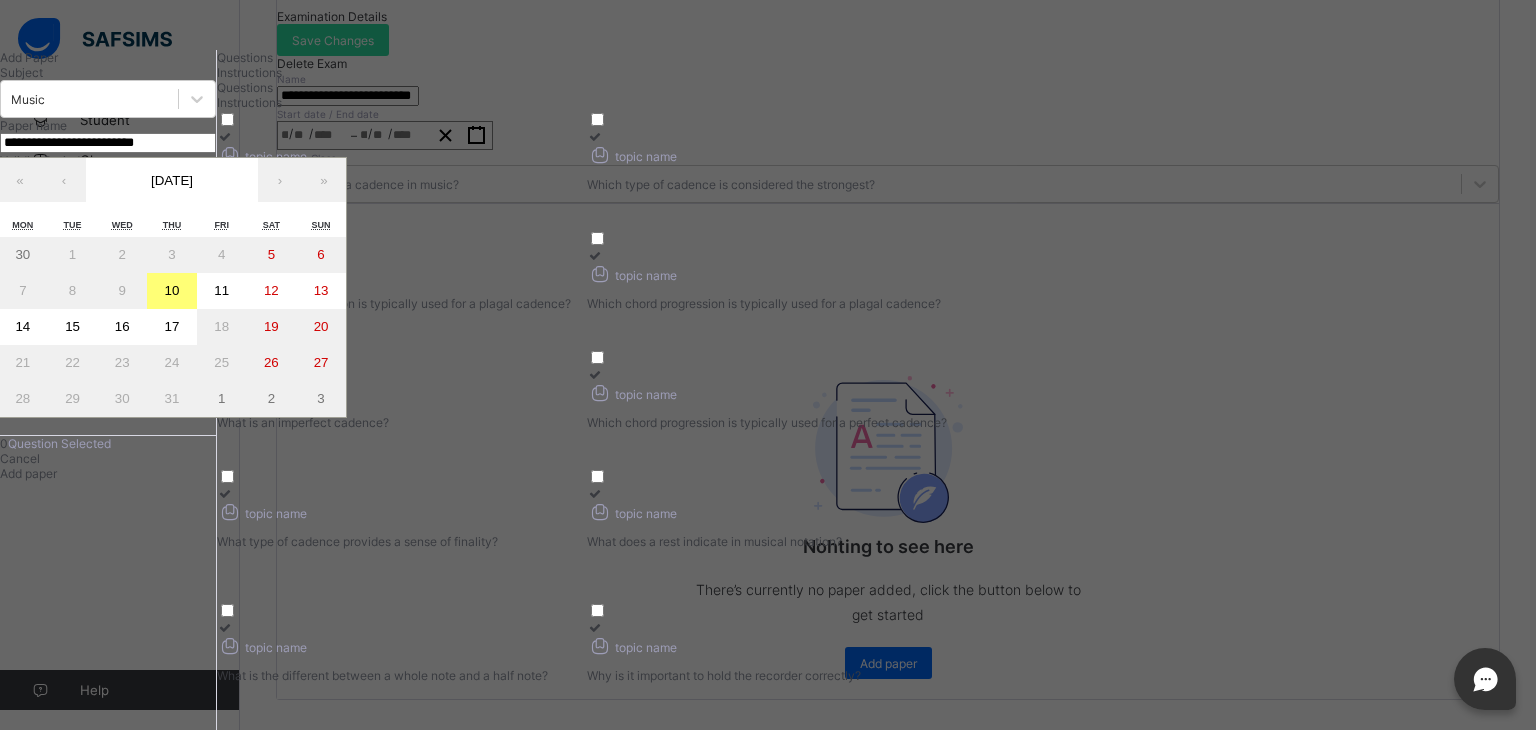 click on "16" at bounding box center [122, 327] 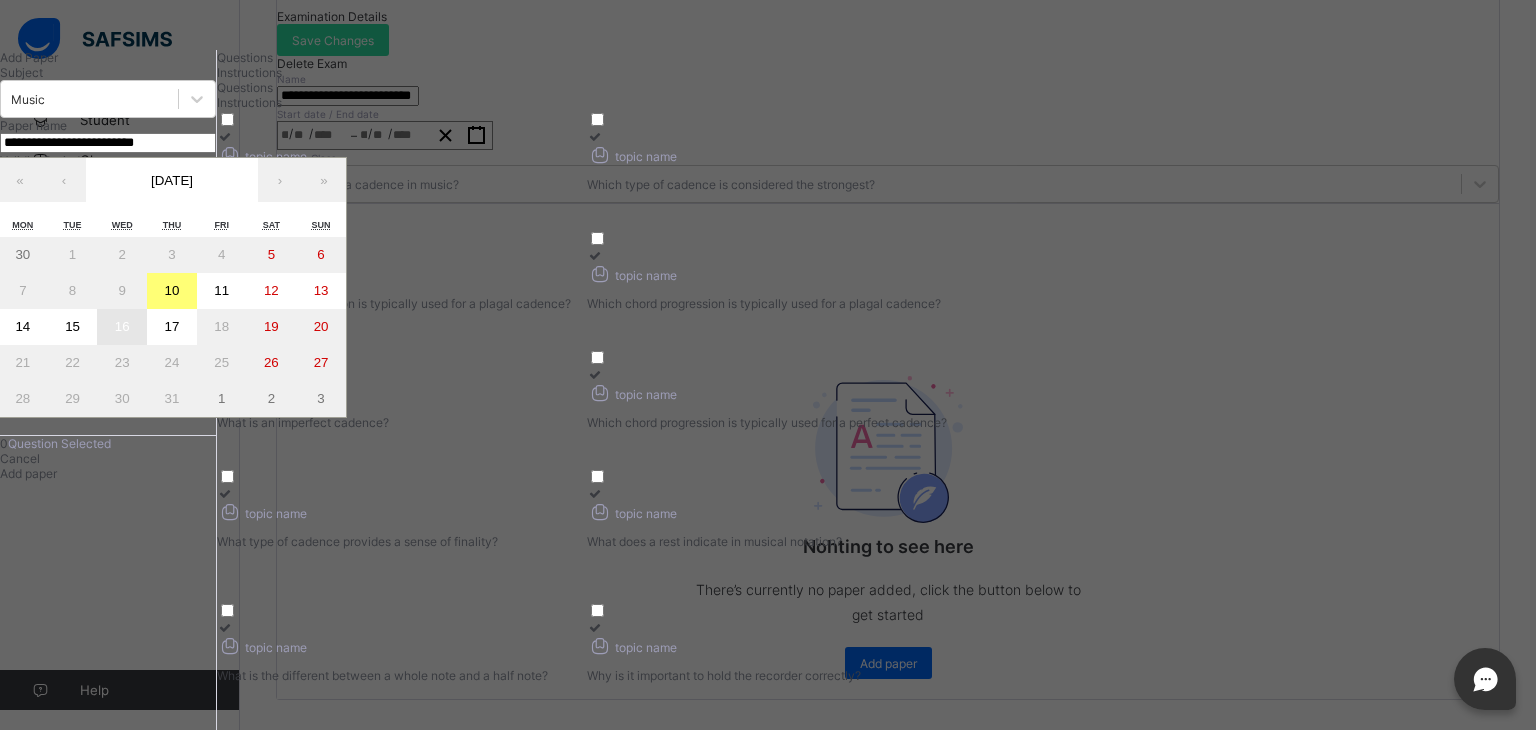 click on "16" at bounding box center (122, 327) 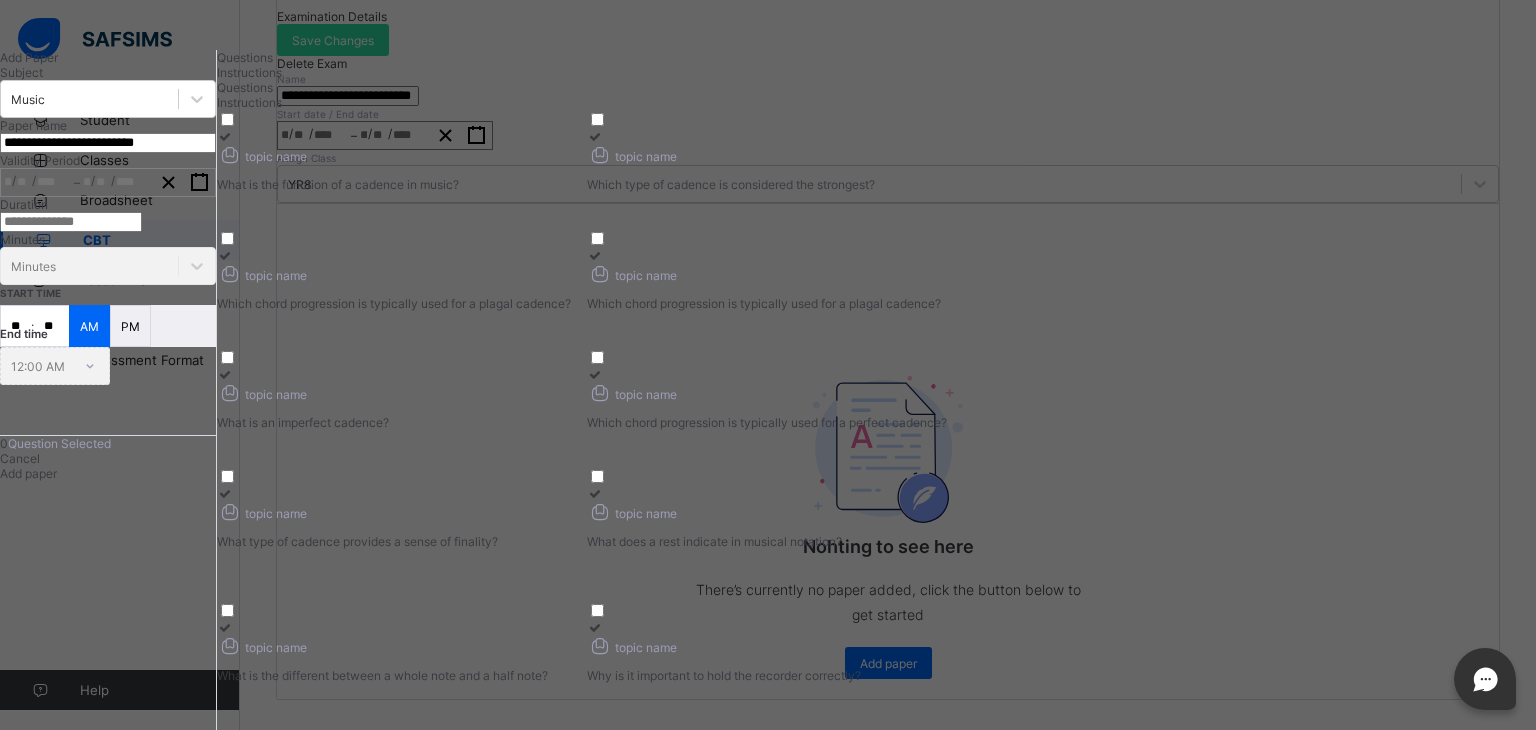 click on "Duration Minutes Minutes" at bounding box center [108, 241] 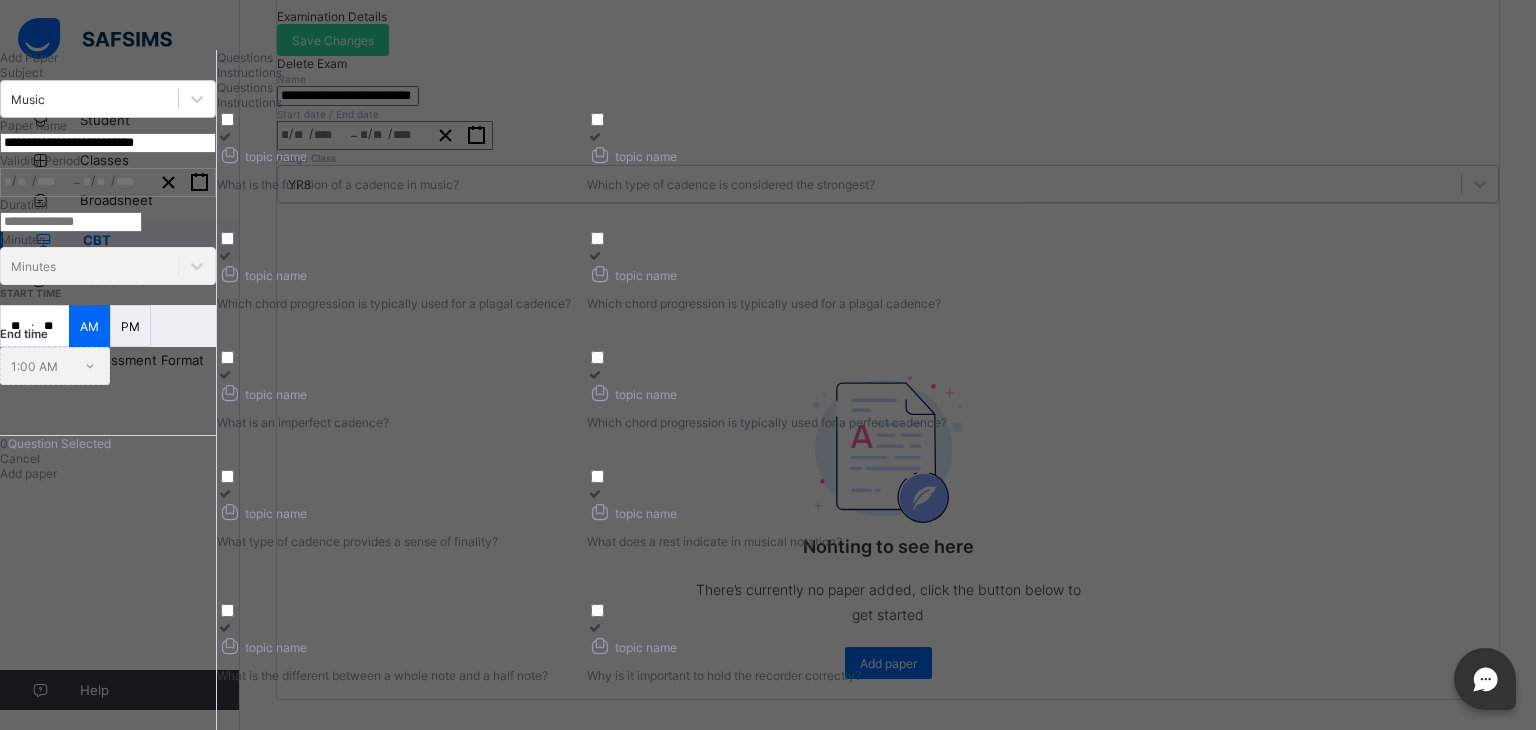click on "Minutes Minutes" at bounding box center (108, 258) 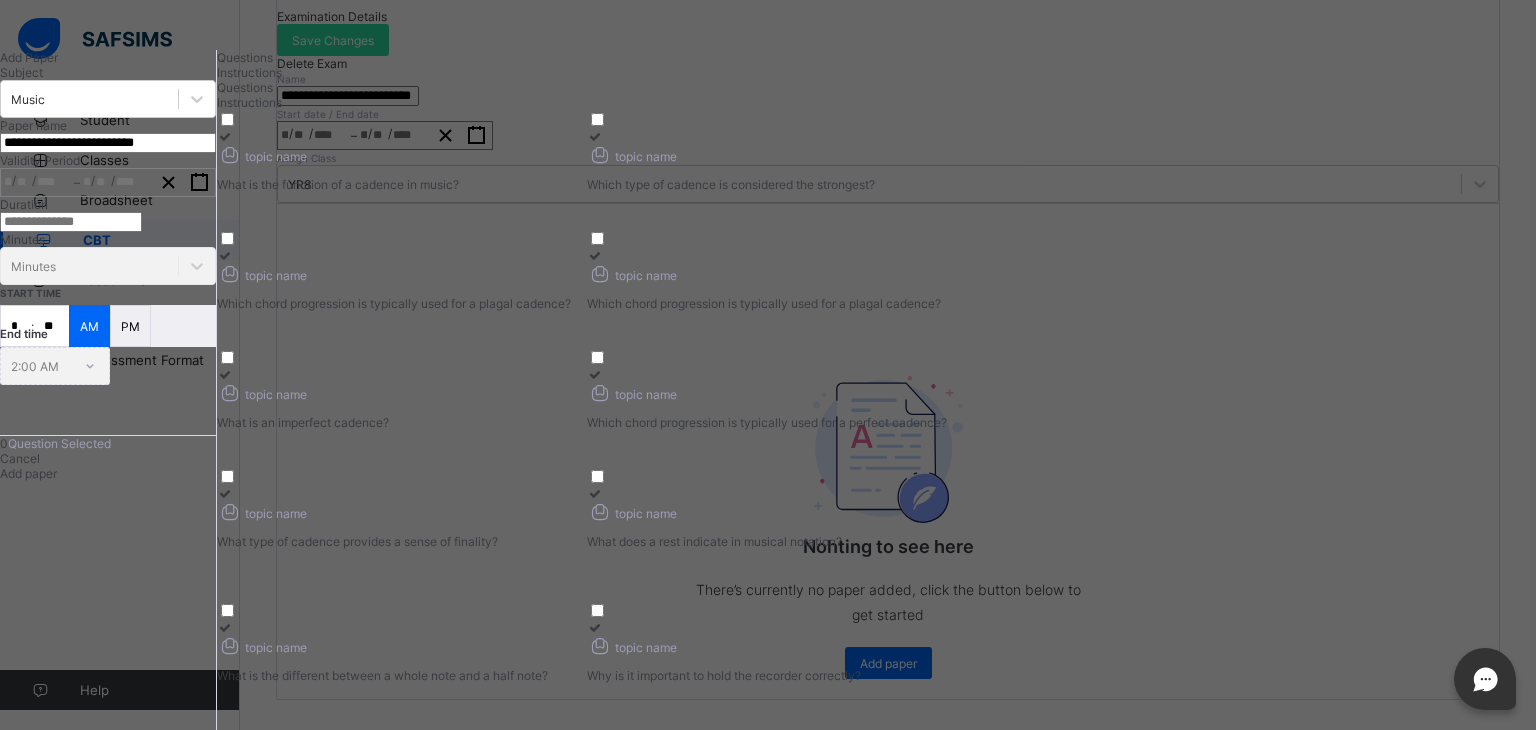 type on "**" 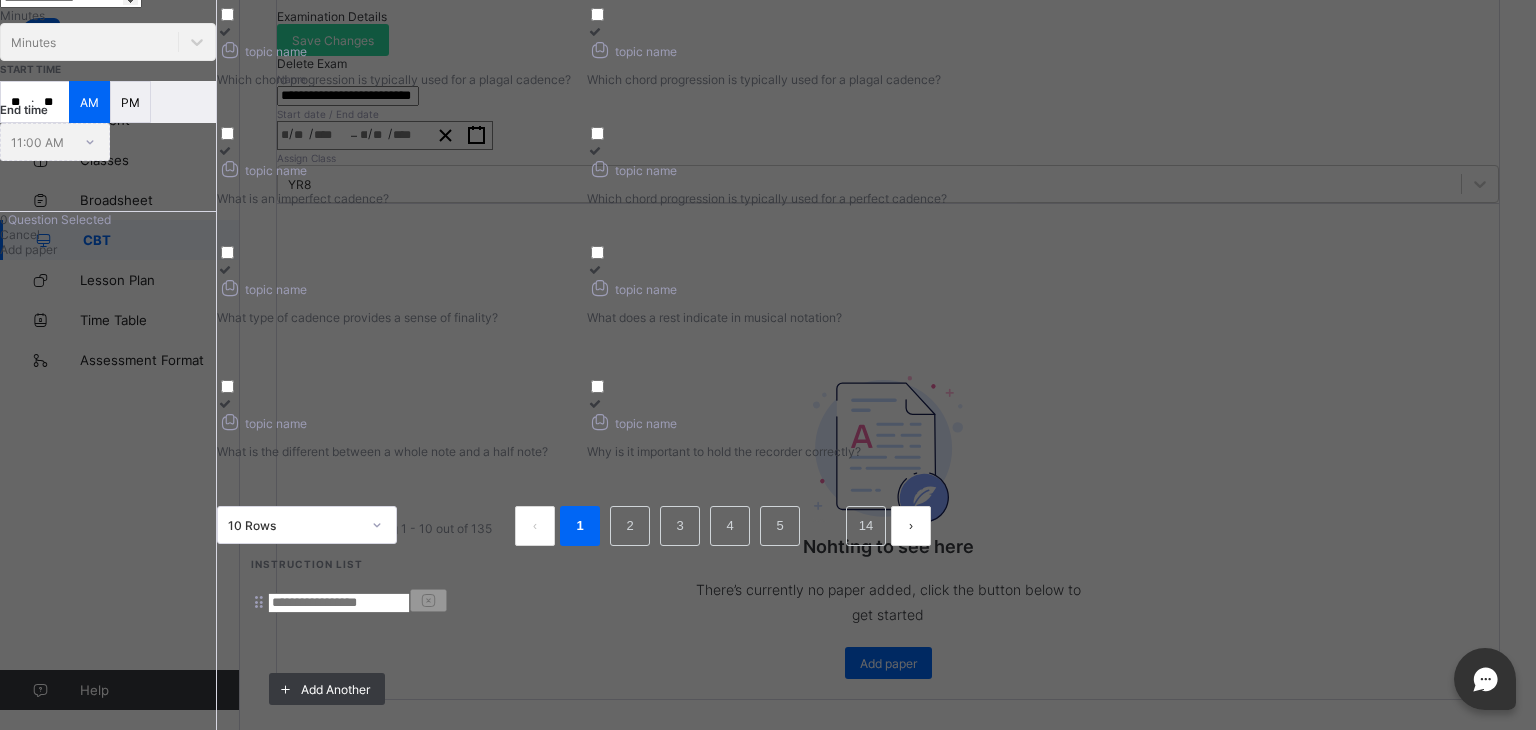 scroll, scrollTop: 319, scrollLeft: 0, axis: vertical 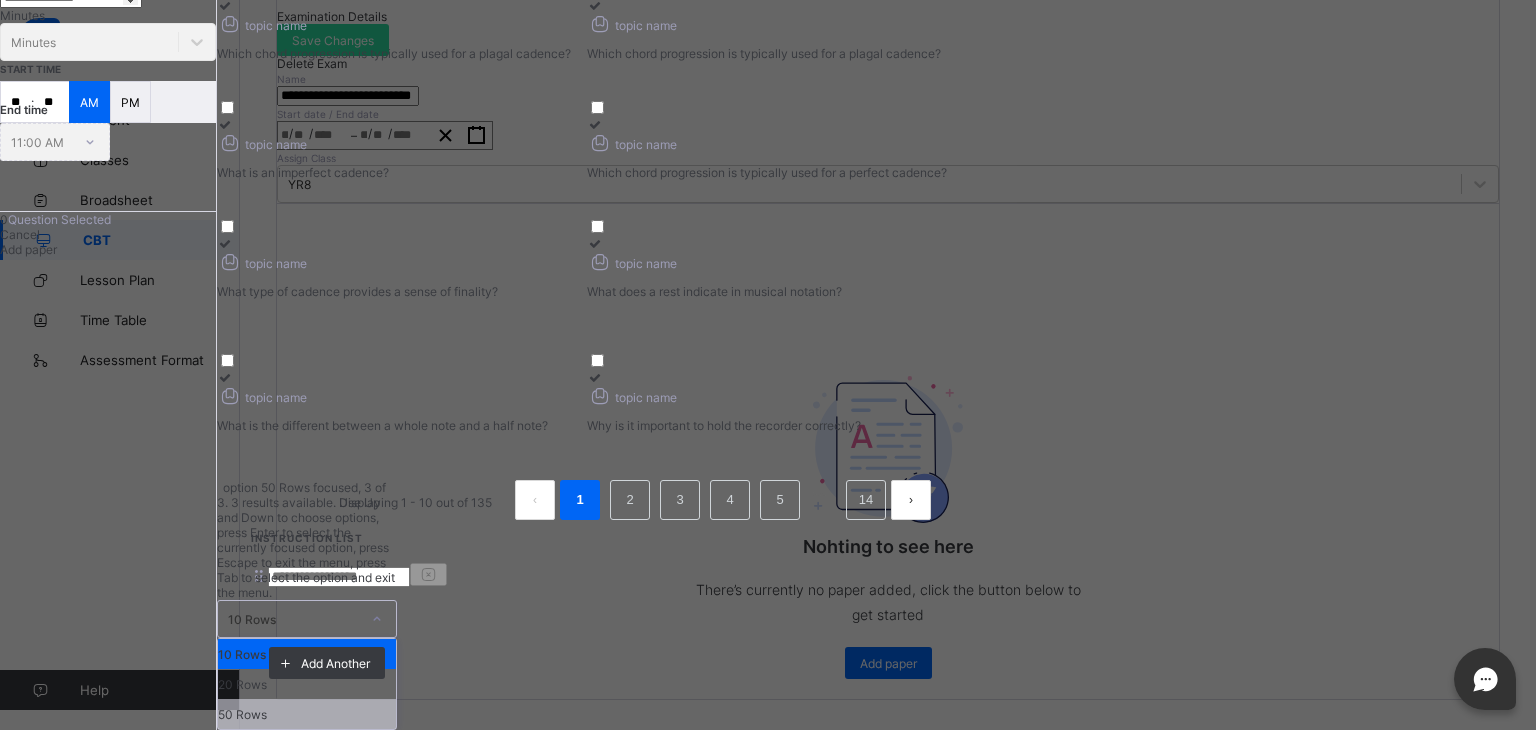click on "50 Rows" at bounding box center (307, 714) 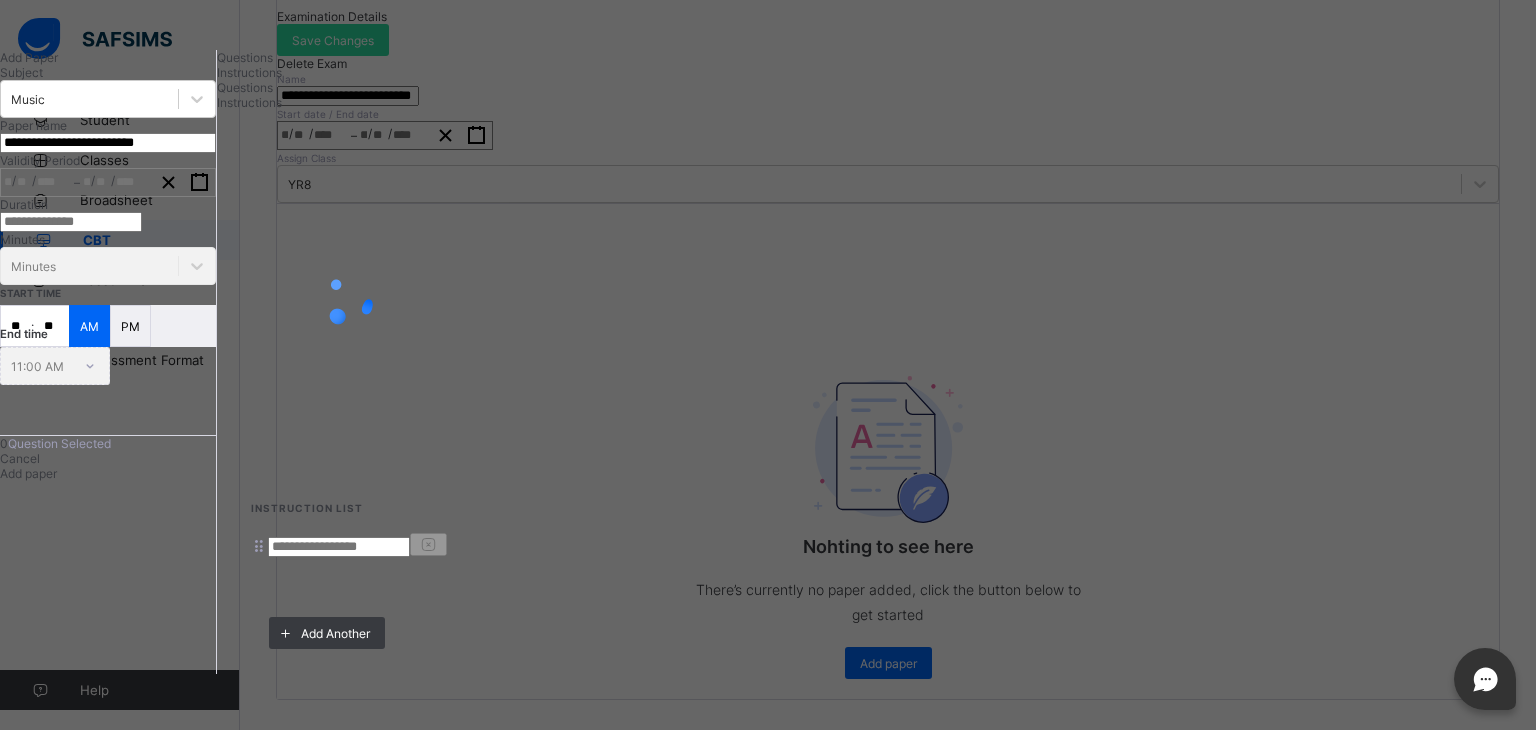 scroll, scrollTop: 0, scrollLeft: 0, axis: both 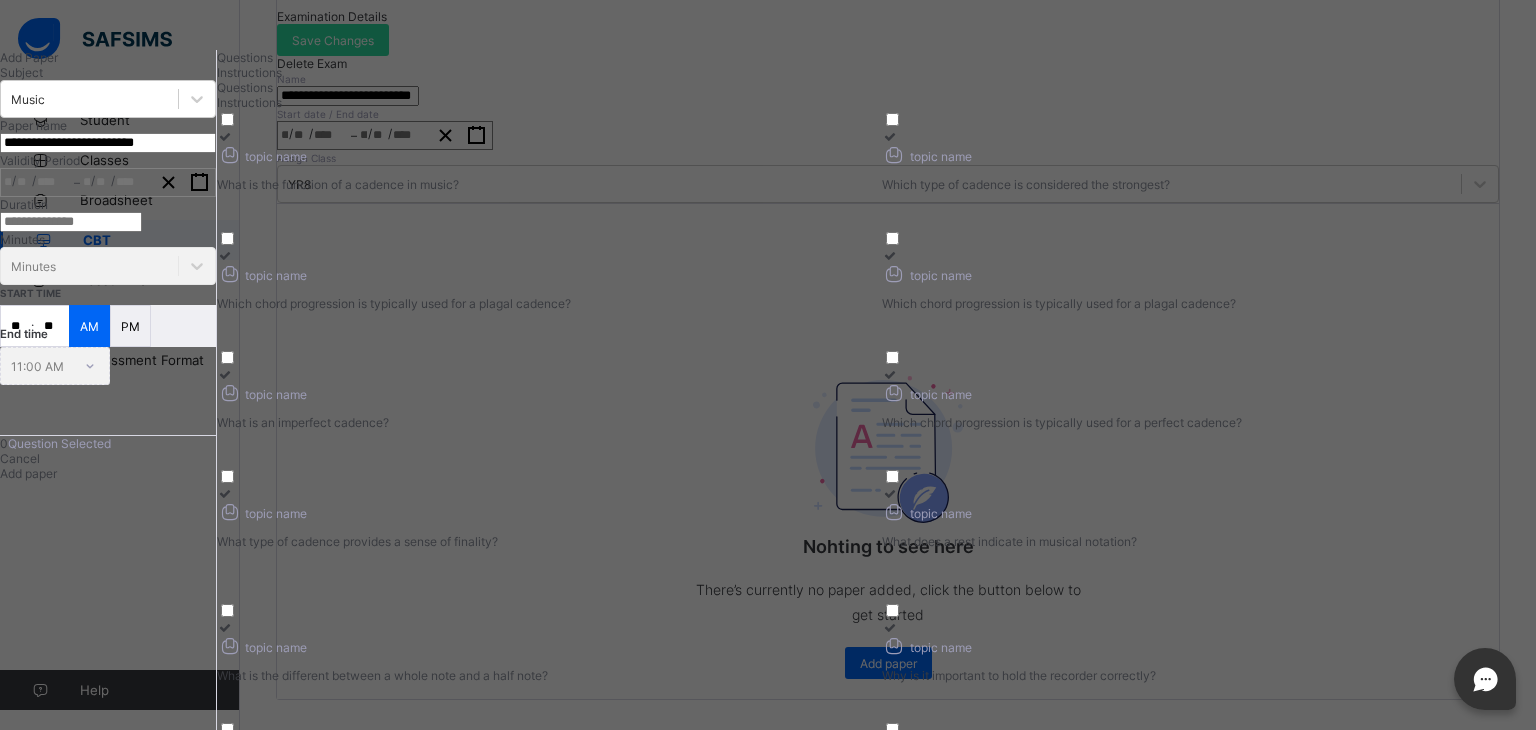 click on "What is the function of a cadence in music?" at bounding box center [544, 192] 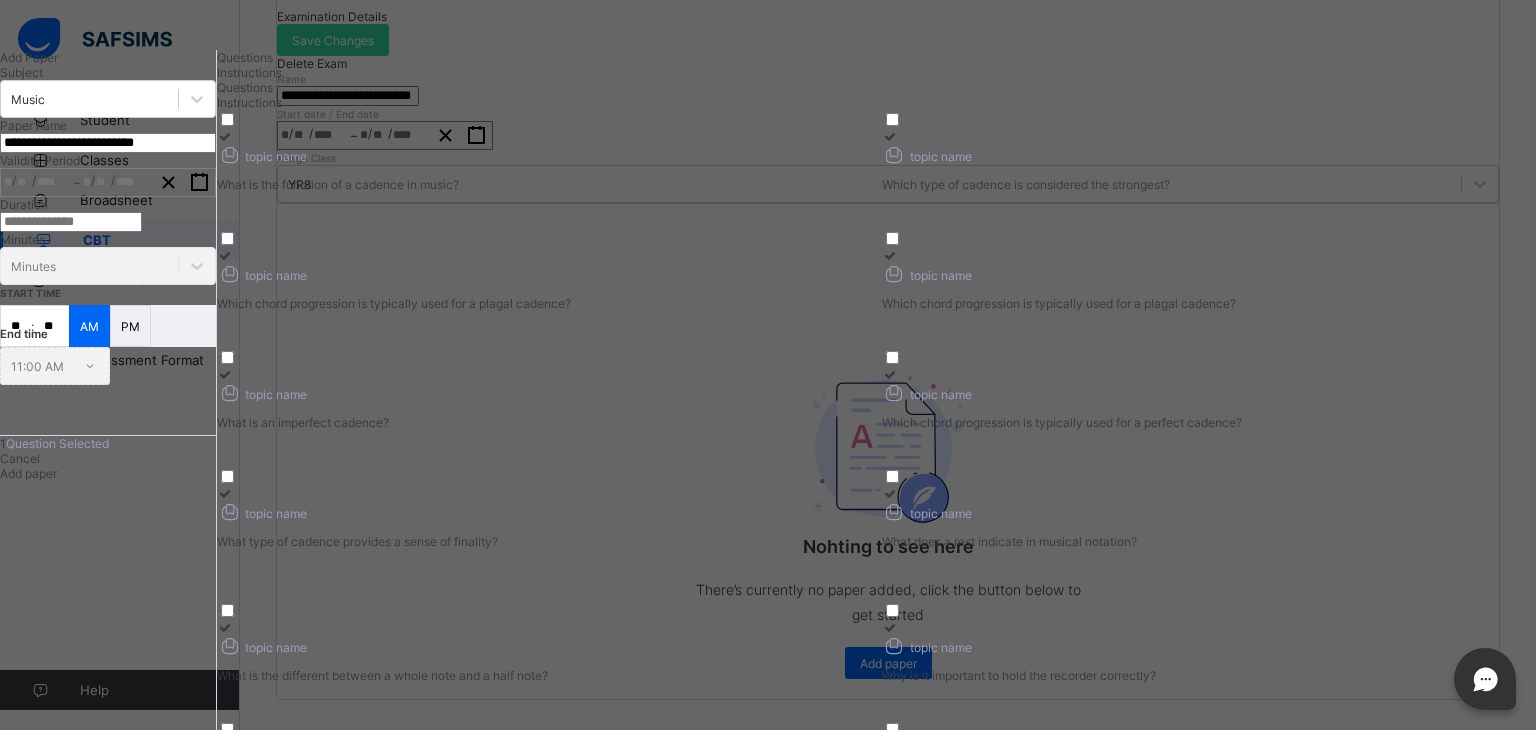 click at bounding box center [1209, 136] 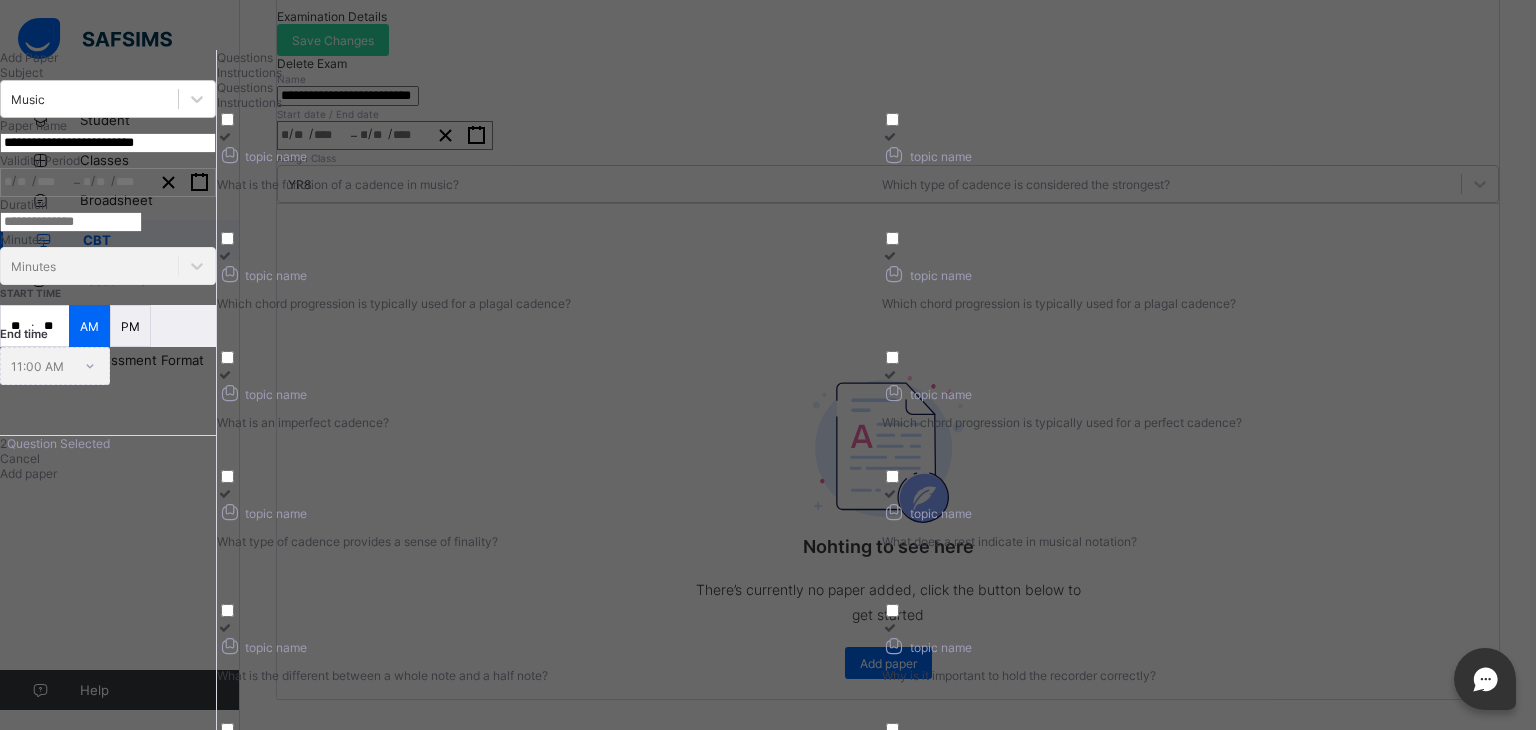 click on "topic name" at bounding box center (544, 273) 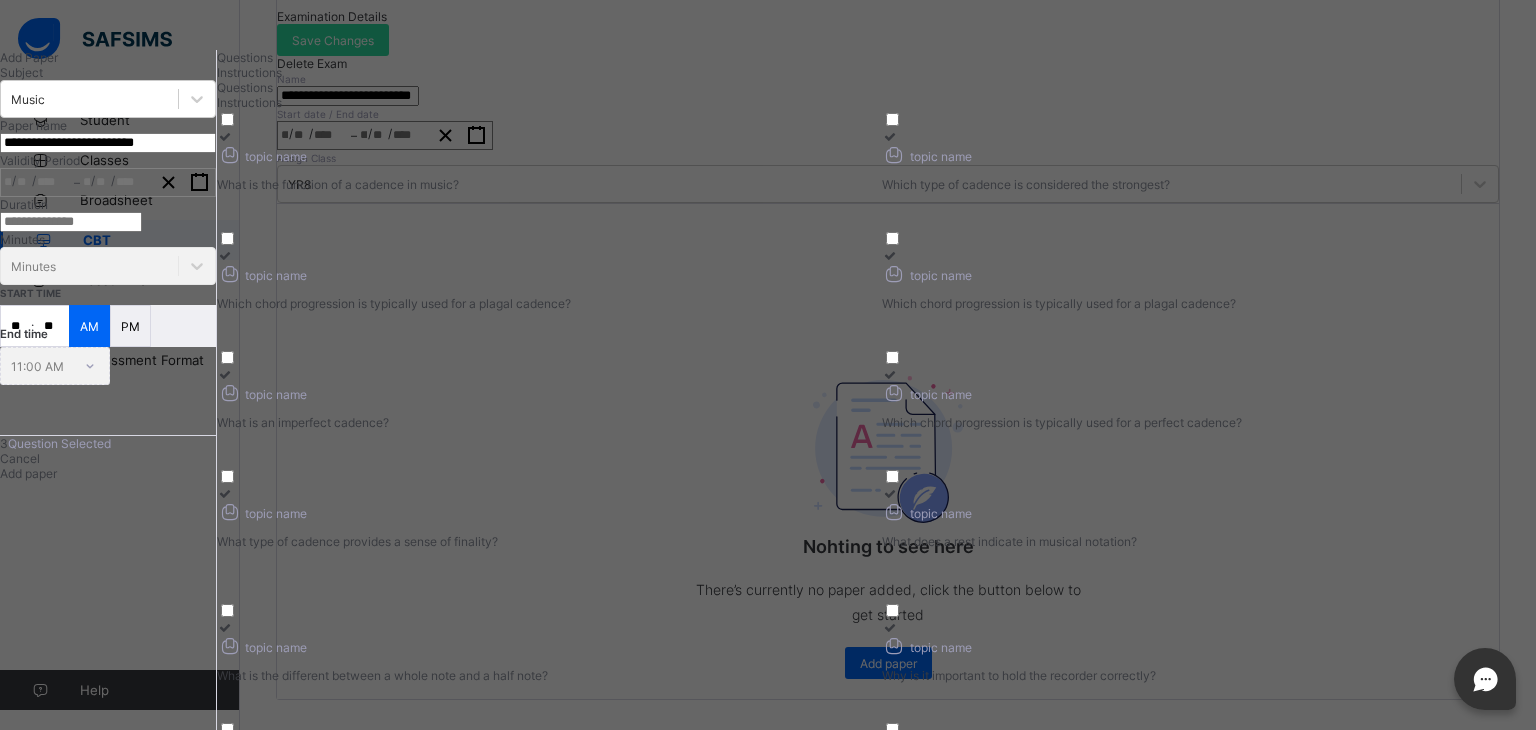 click on "topic name" at bounding box center [1209, 273] 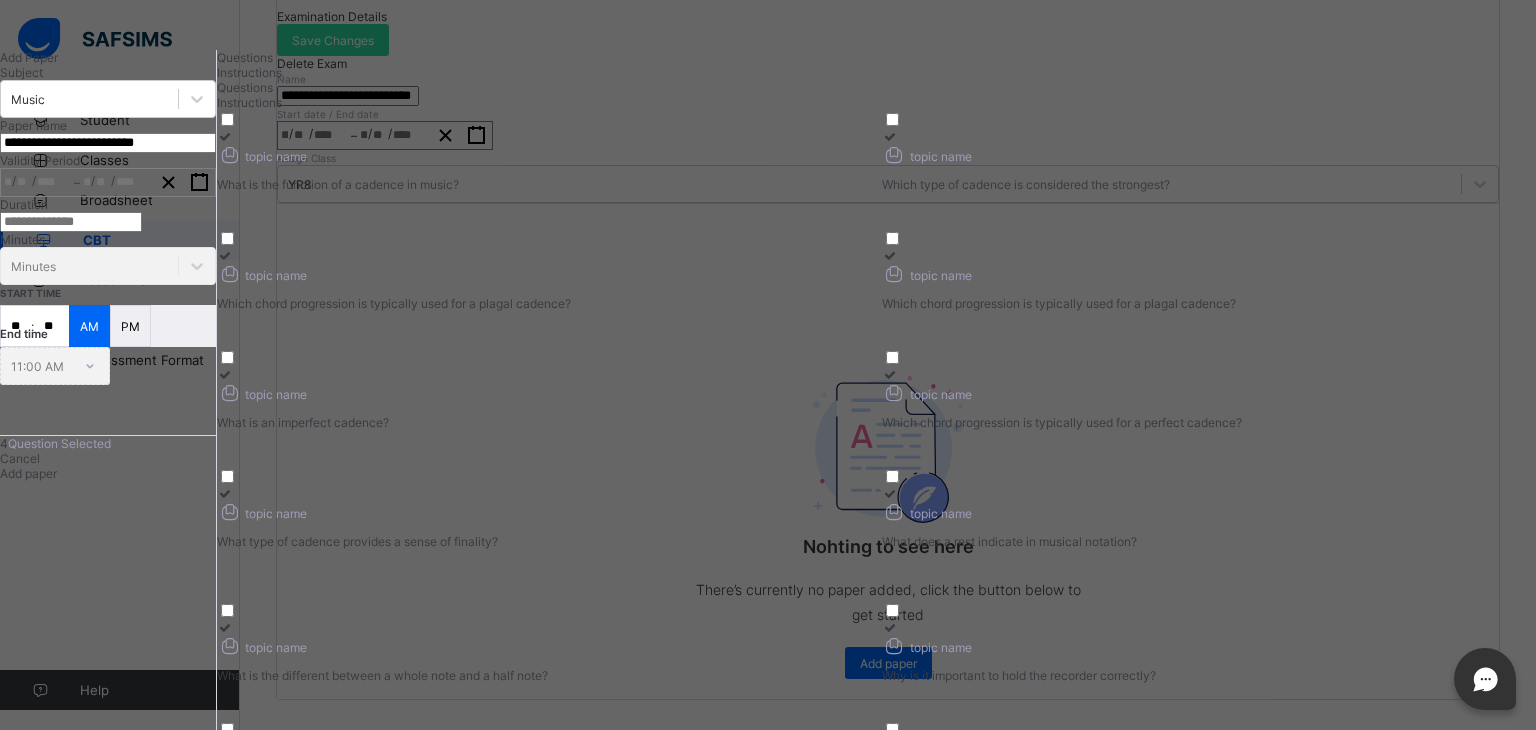 click on "topic name" at bounding box center [544, 392] 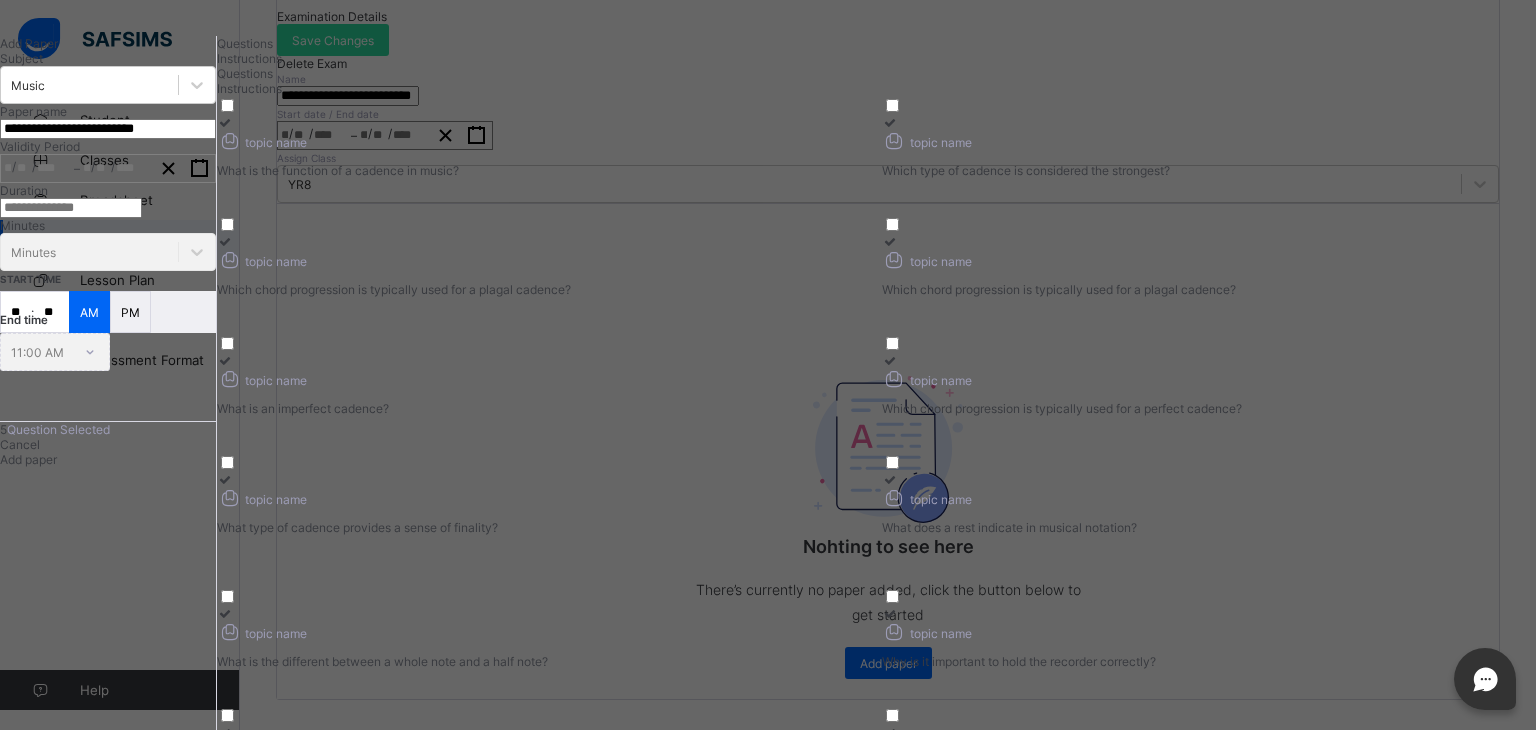scroll, scrollTop: 19, scrollLeft: 0, axis: vertical 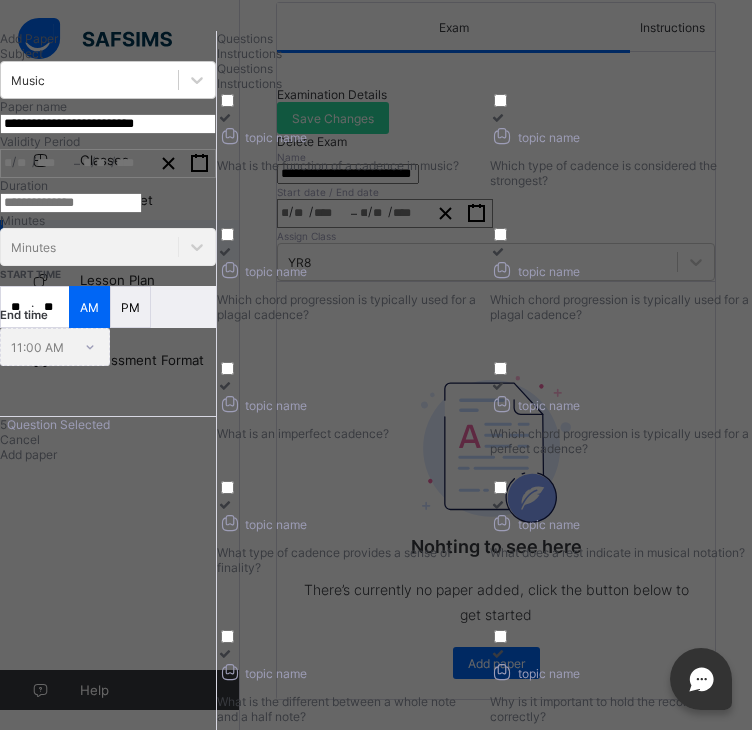 click at bounding box center (498, 251) 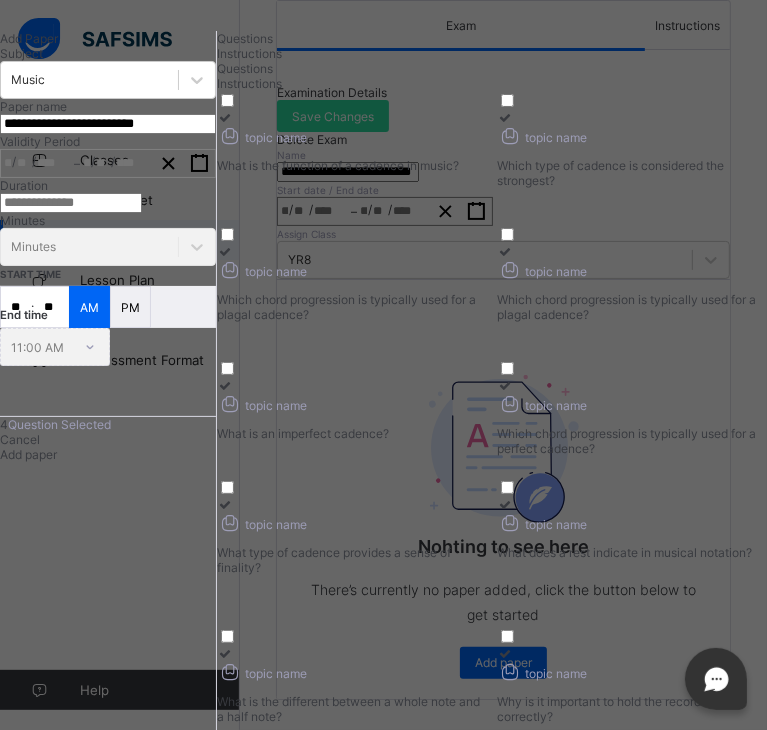 click on "**********" at bounding box center [383, 365] 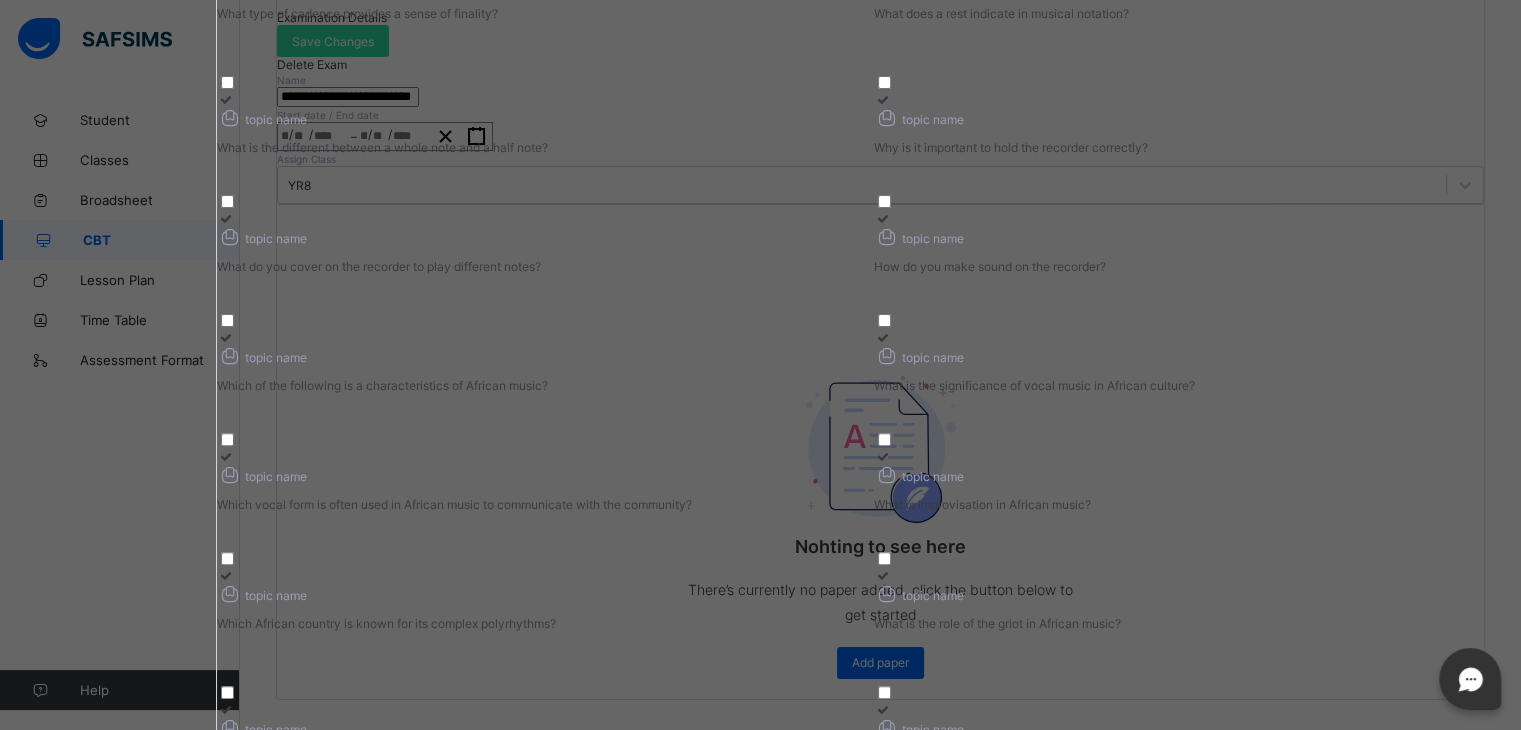 scroll, scrollTop: 522, scrollLeft: 0, axis: vertical 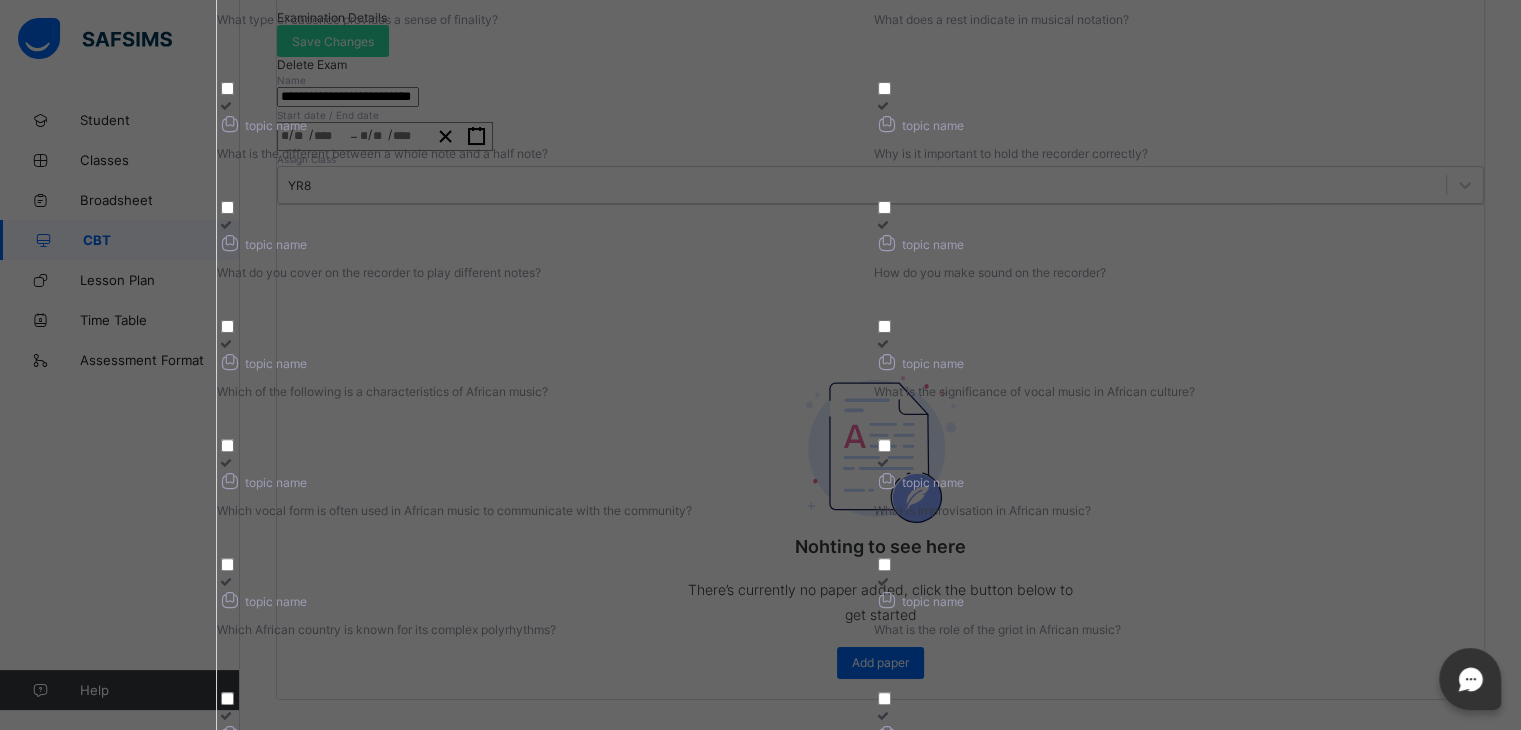 click on "Cancel" at bounding box center (20, -64) 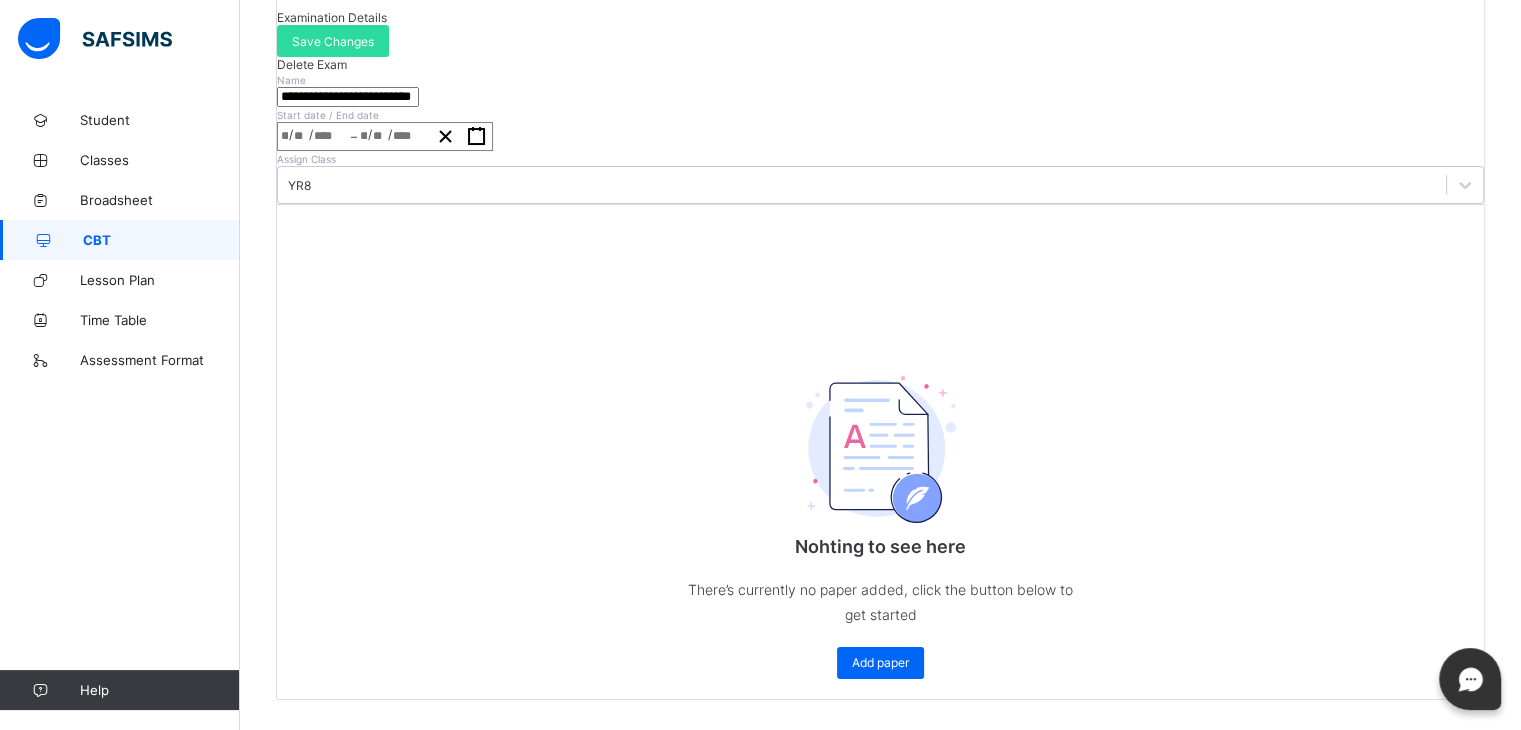click on "CBT" at bounding box center [161, 240] 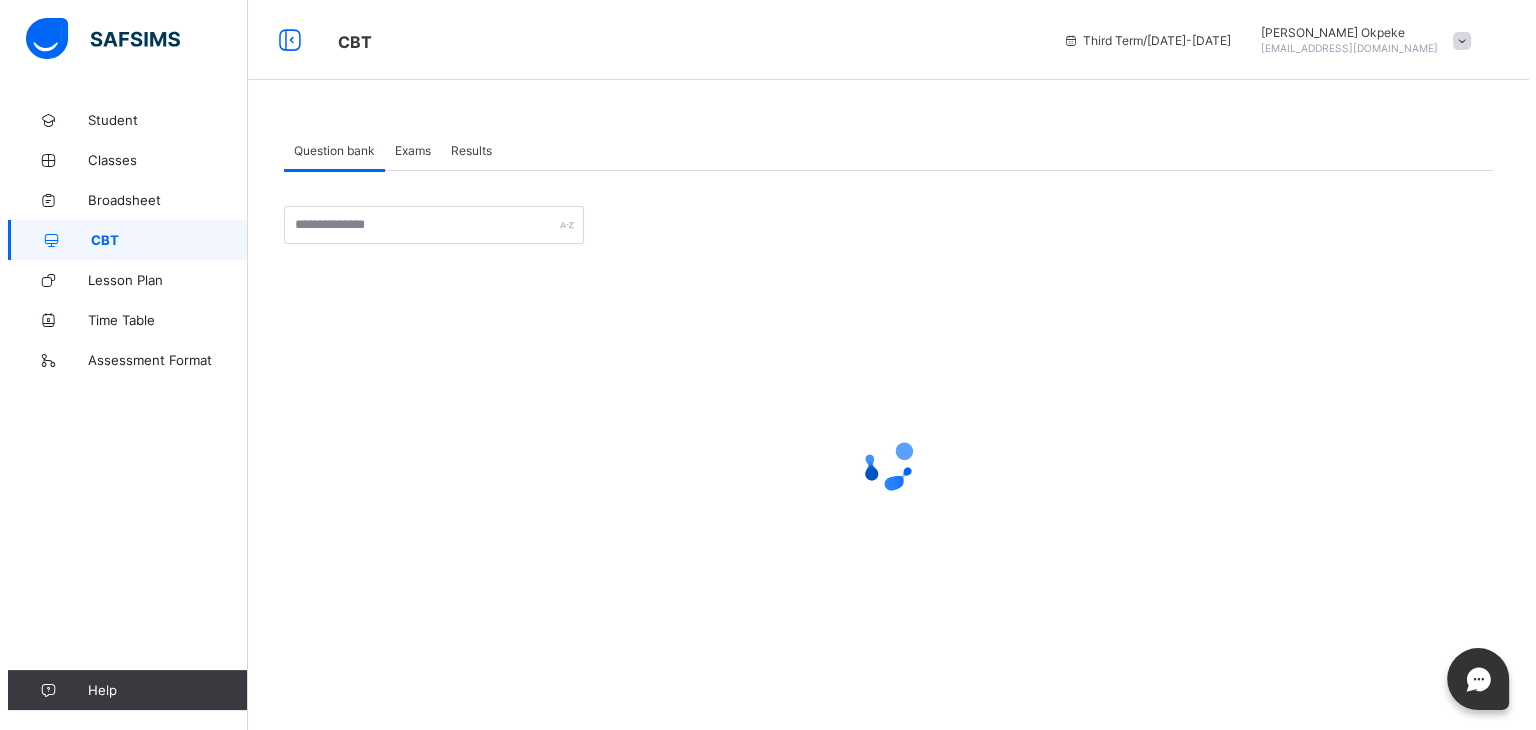 scroll, scrollTop: 0, scrollLeft: 0, axis: both 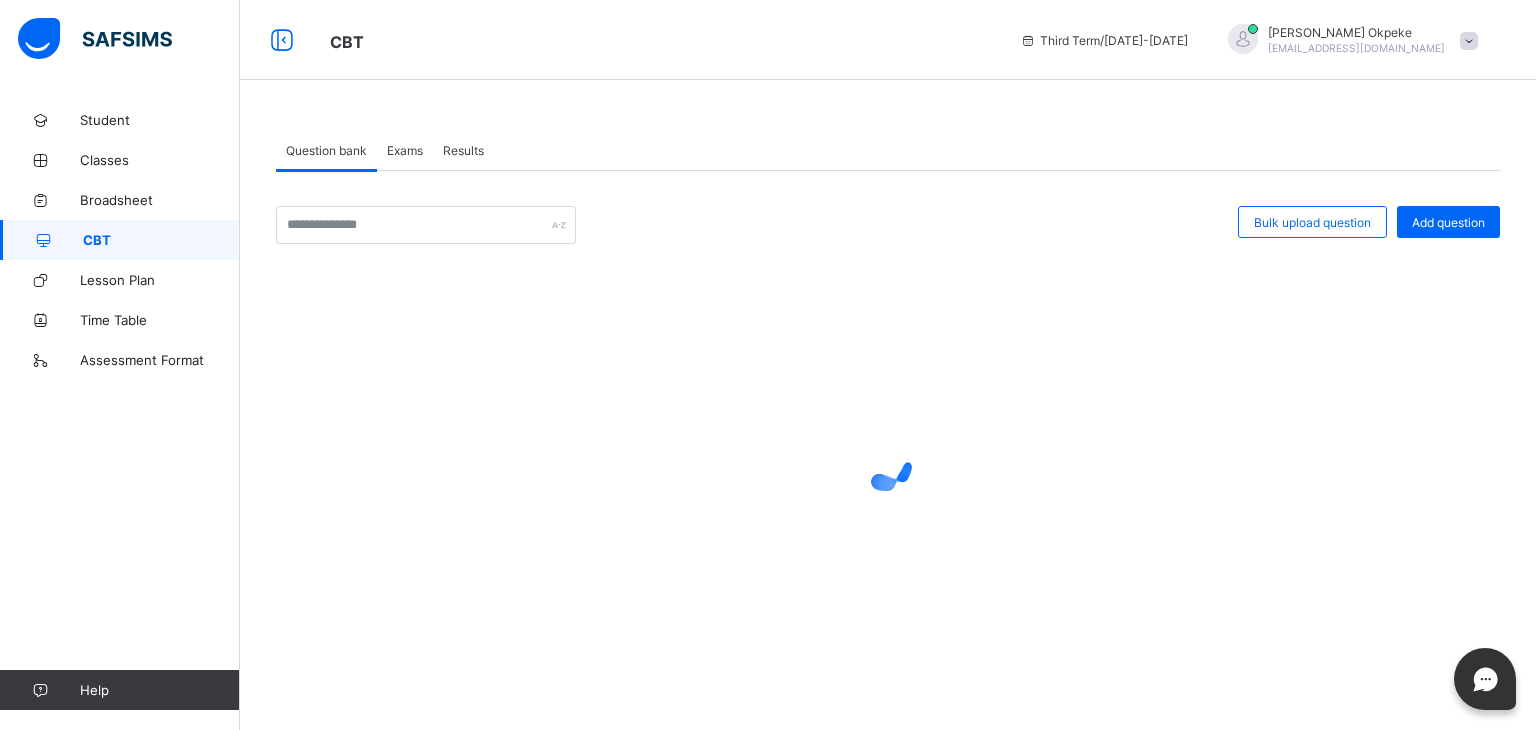 click on "Exams" at bounding box center (405, 150) 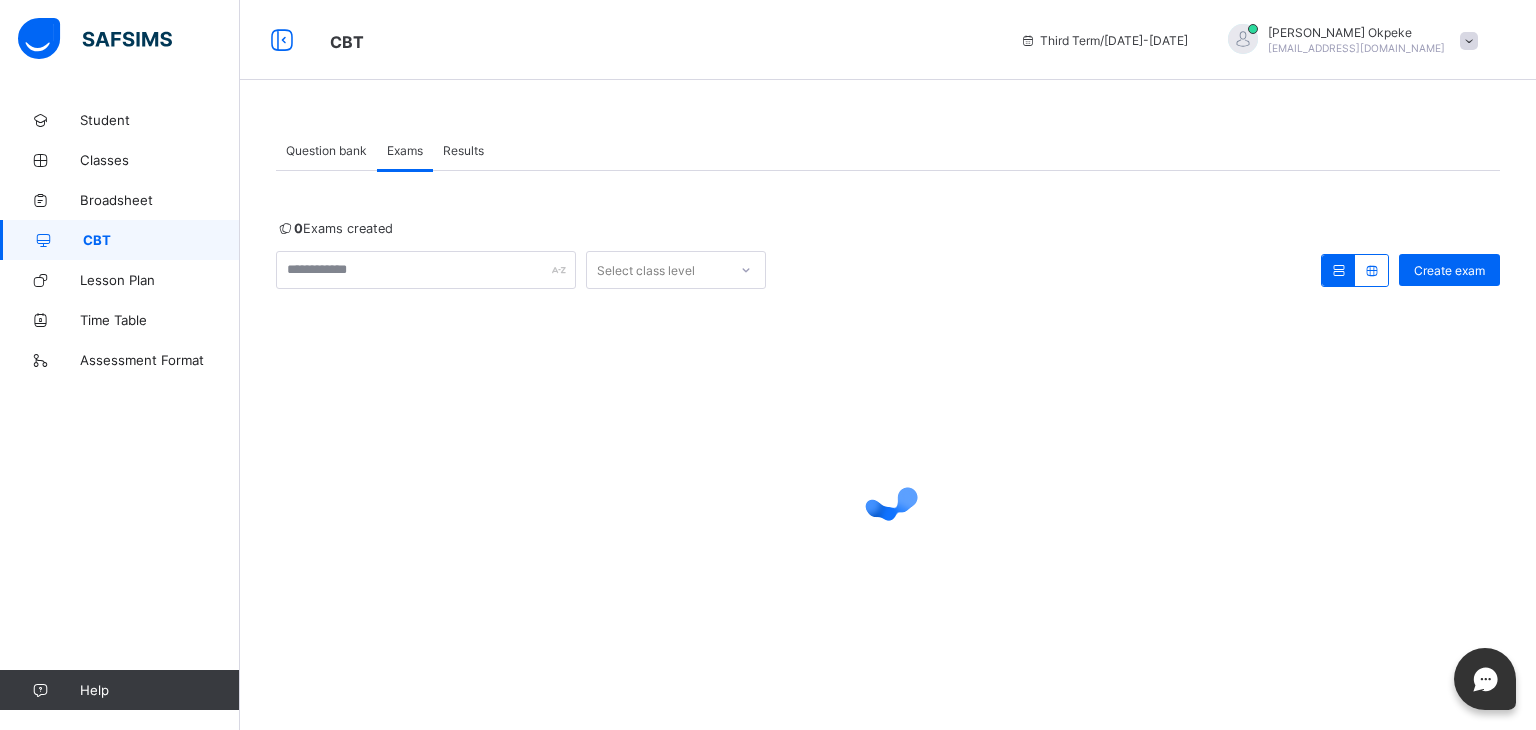 click on "Question bank" at bounding box center [326, 150] 